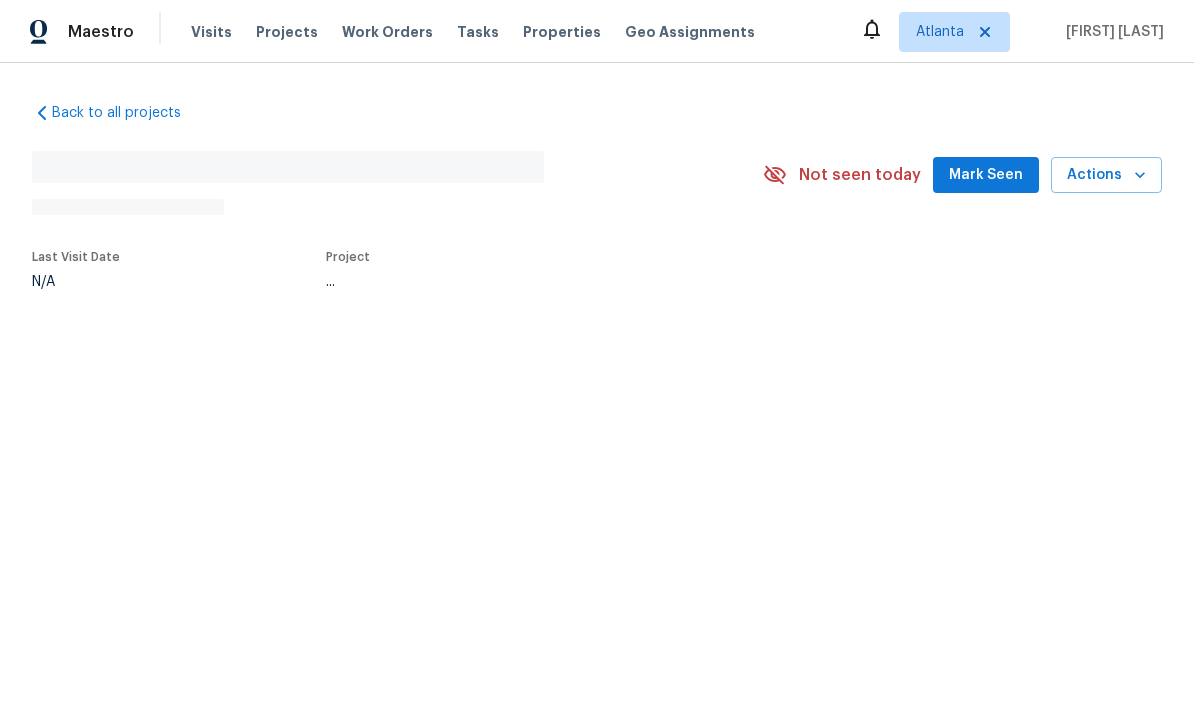 scroll, scrollTop: 0, scrollLeft: 0, axis: both 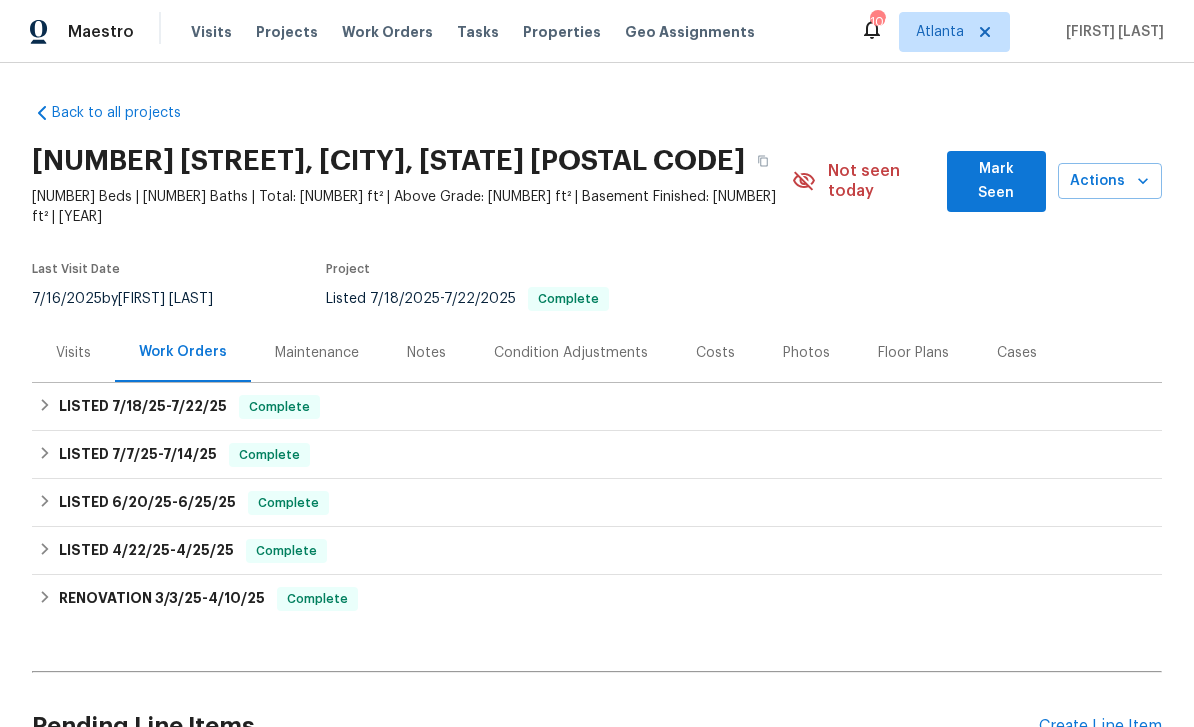 click on "Actions" at bounding box center (1110, 181) 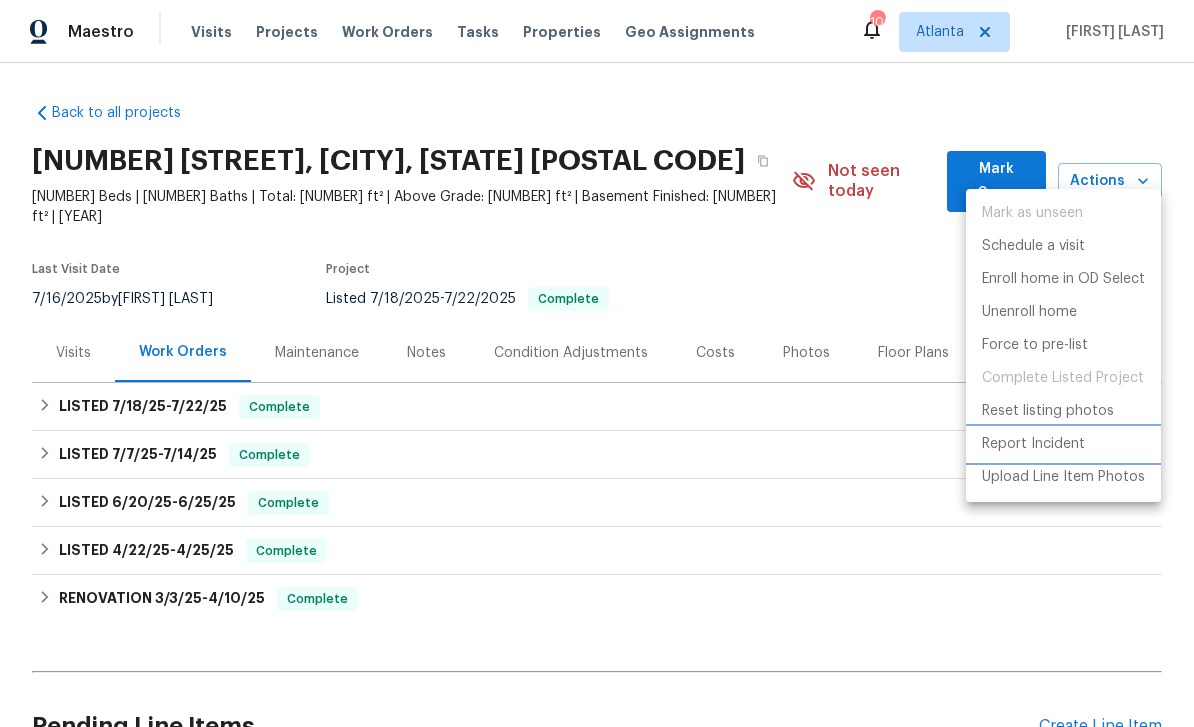 click on "Report Incident" at bounding box center [1033, 444] 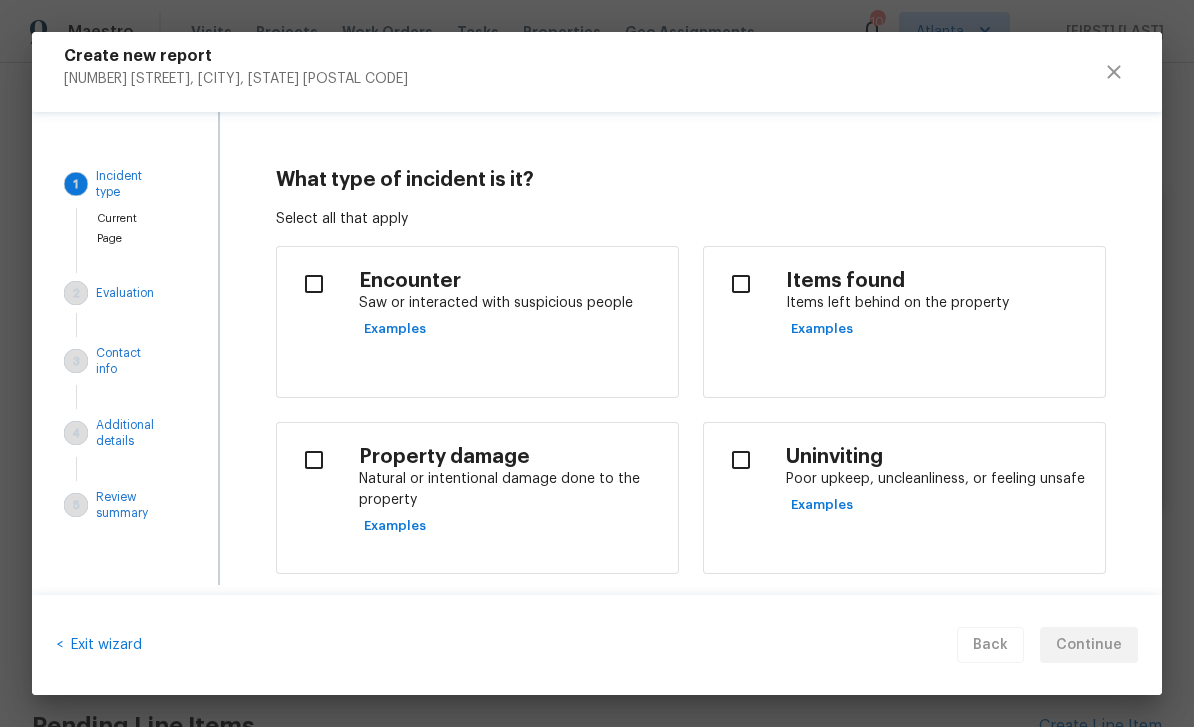 scroll, scrollTop: 0, scrollLeft: 0, axis: both 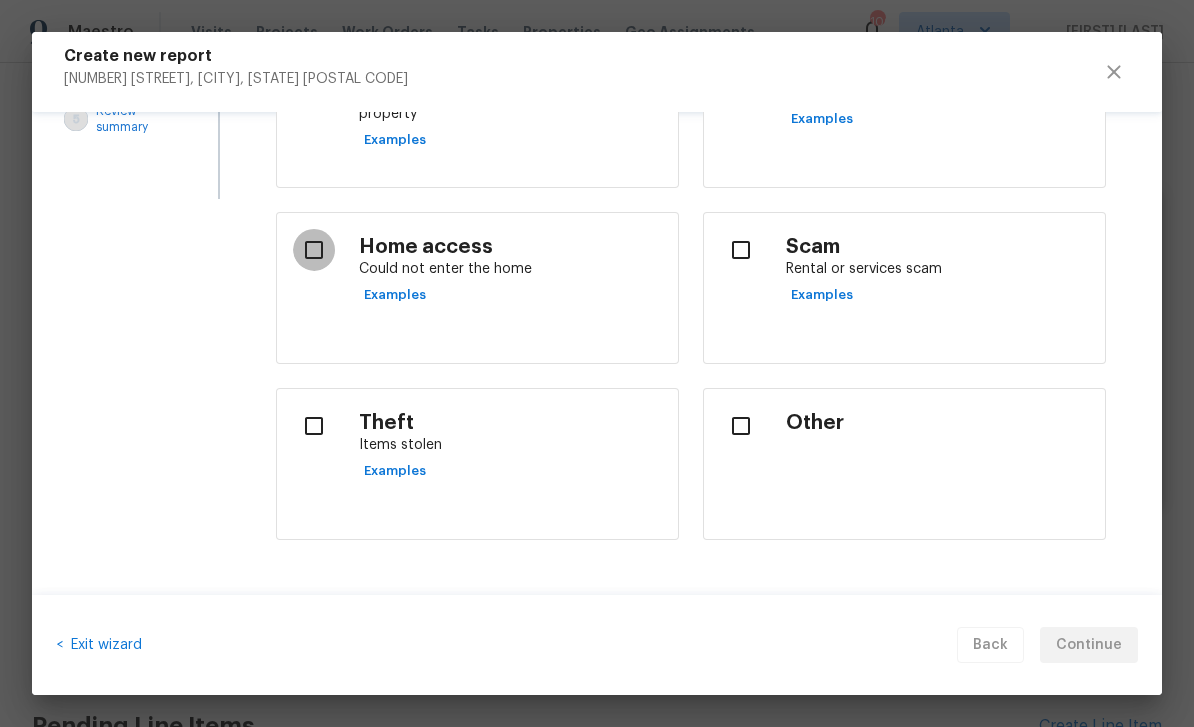 click at bounding box center [314, 250] 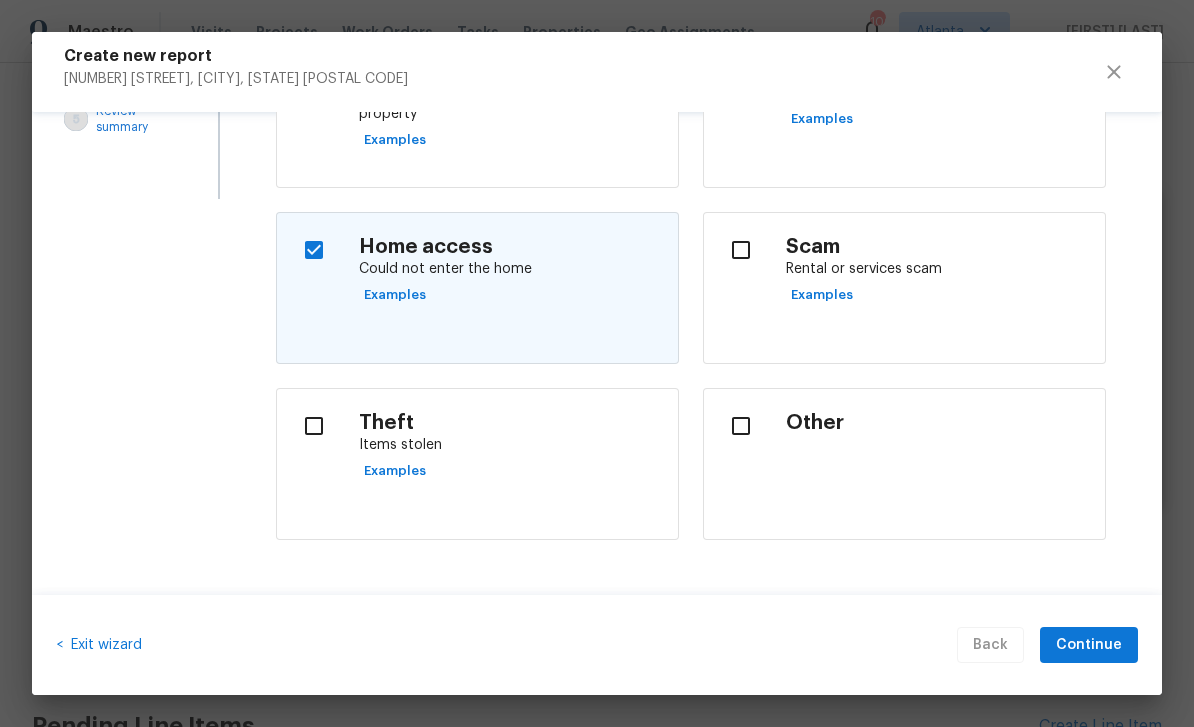 click at bounding box center (741, 250) 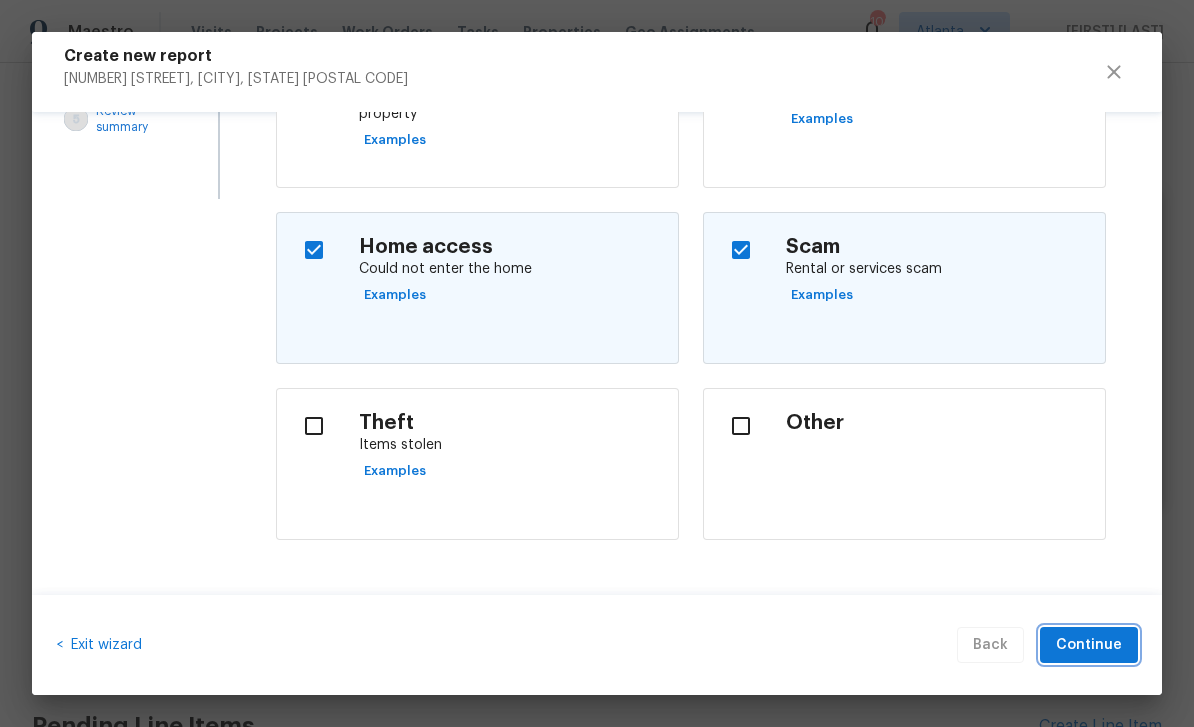 click on "Continue" at bounding box center (1089, 645) 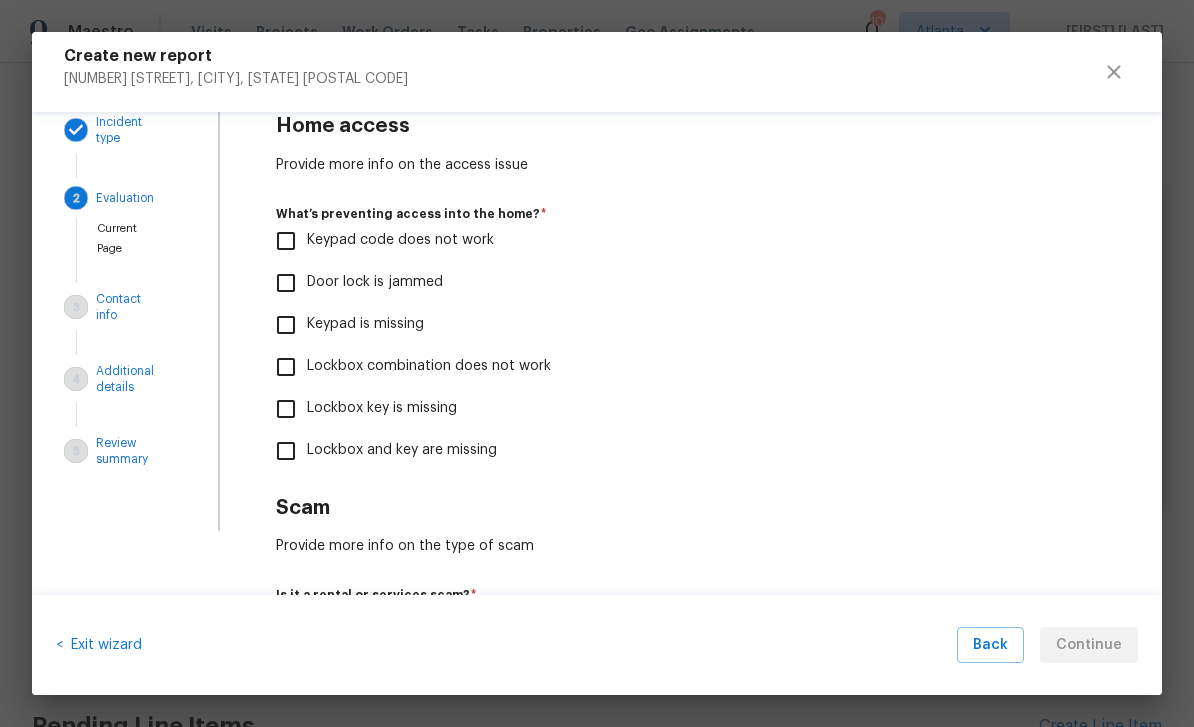 scroll, scrollTop: 53, scrollLeft: 0, axis: vertical 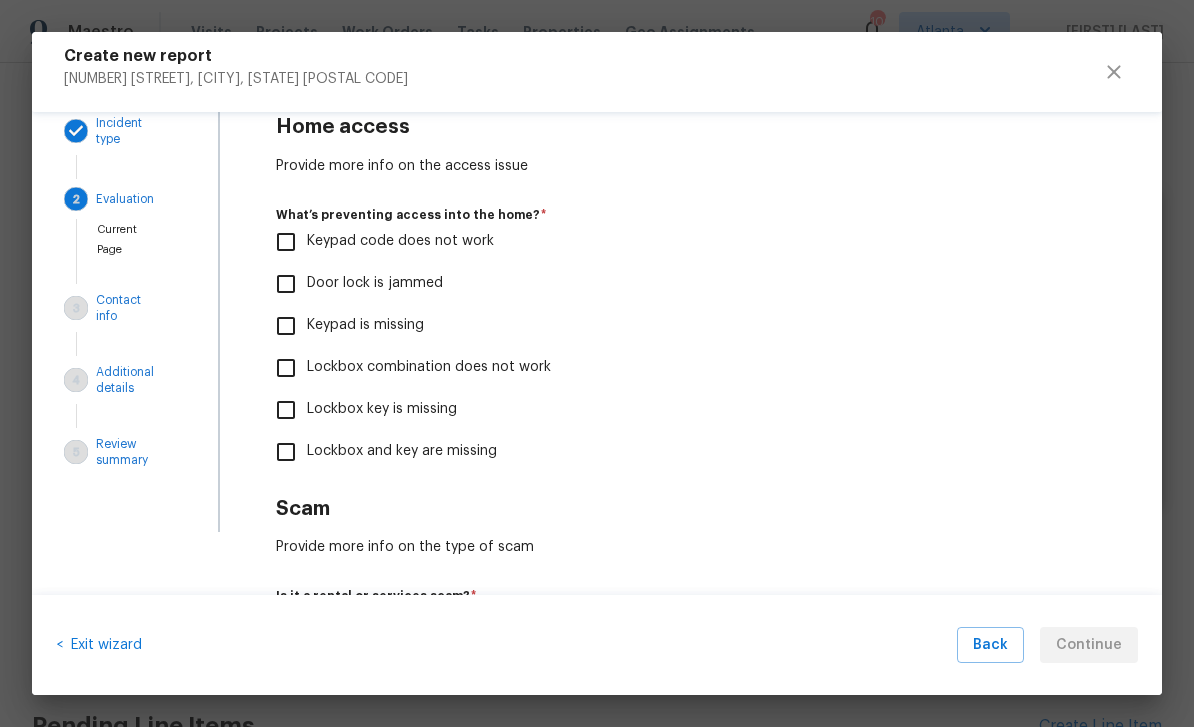 click on "Lockbox key is missing" at bounding box center [382, 409] 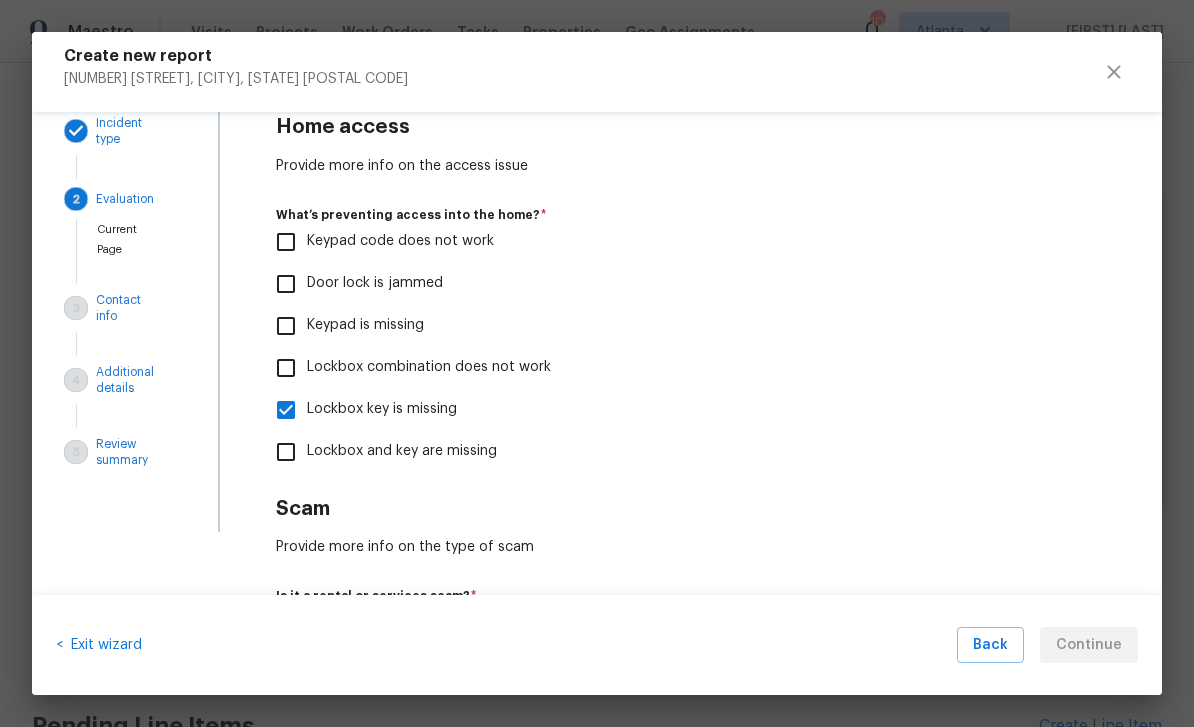 click on "Lockbox and key are missing" at bounding box center [402, 451] 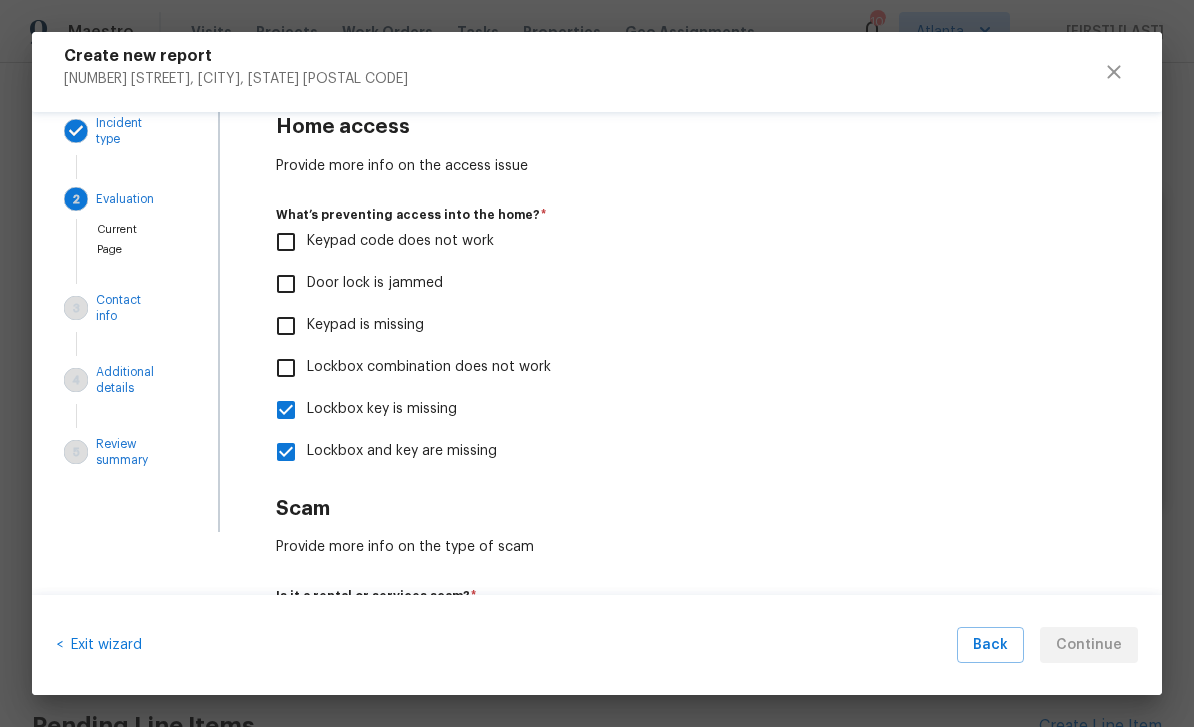 click on "Lockbox key is missing" at bounding box center (286, 410) 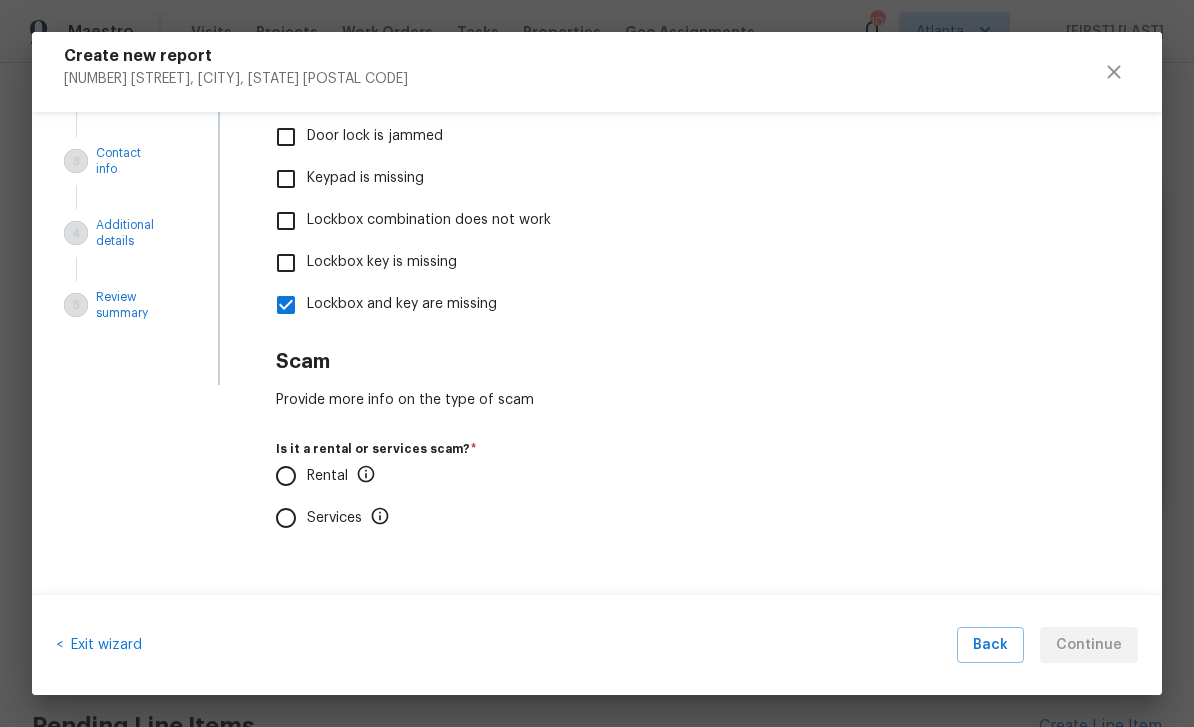 scroll, scrollTop: 199, scrollLeft: 0, axis: vertical 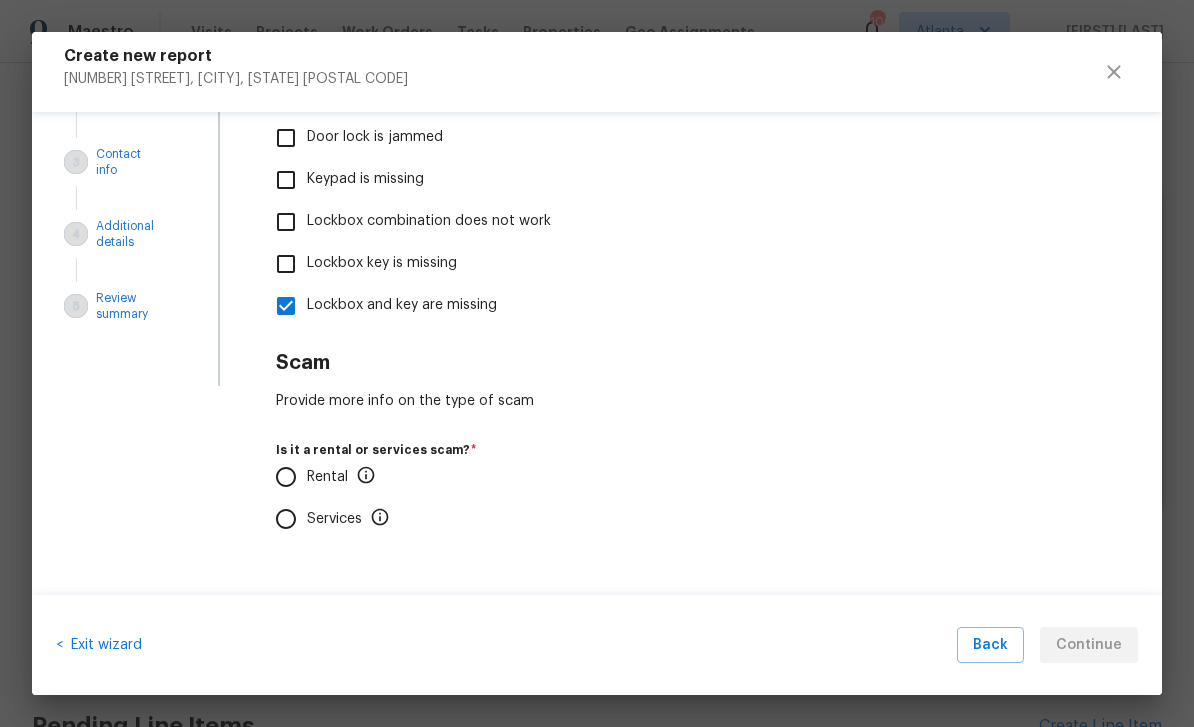 click on "Rental" at bounding box center [286, 477] 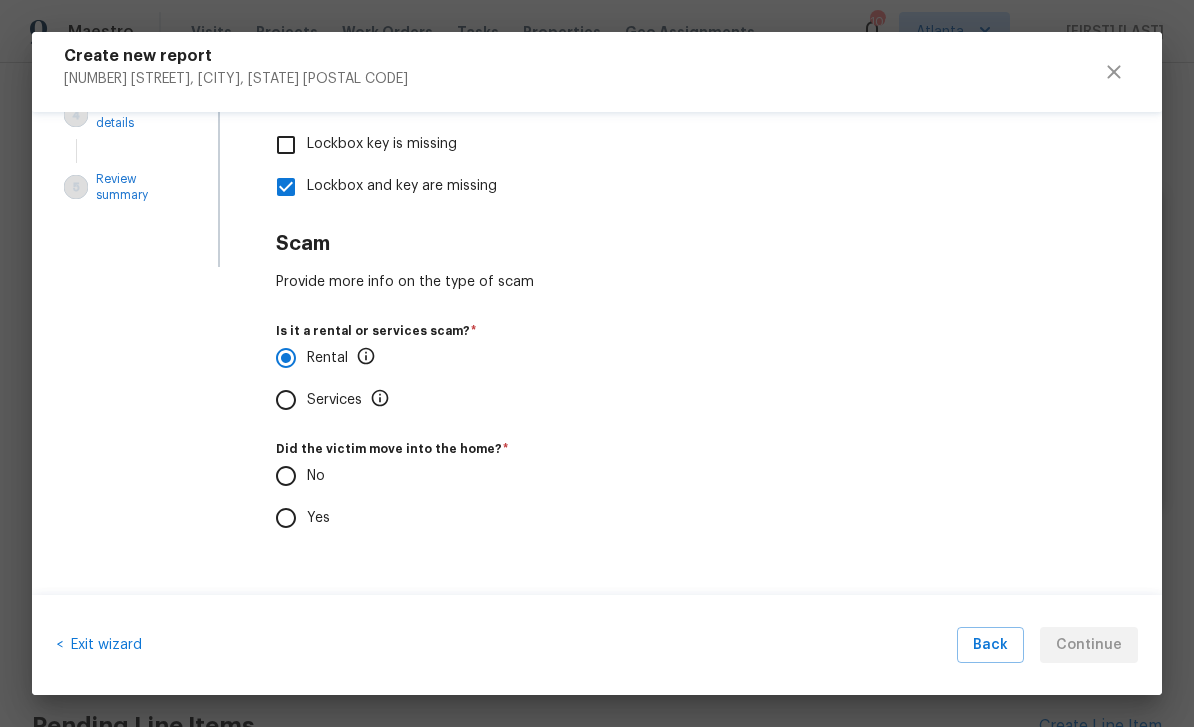 scroll, scrollTop: 317, scrollLeft: 0, axis: vertical 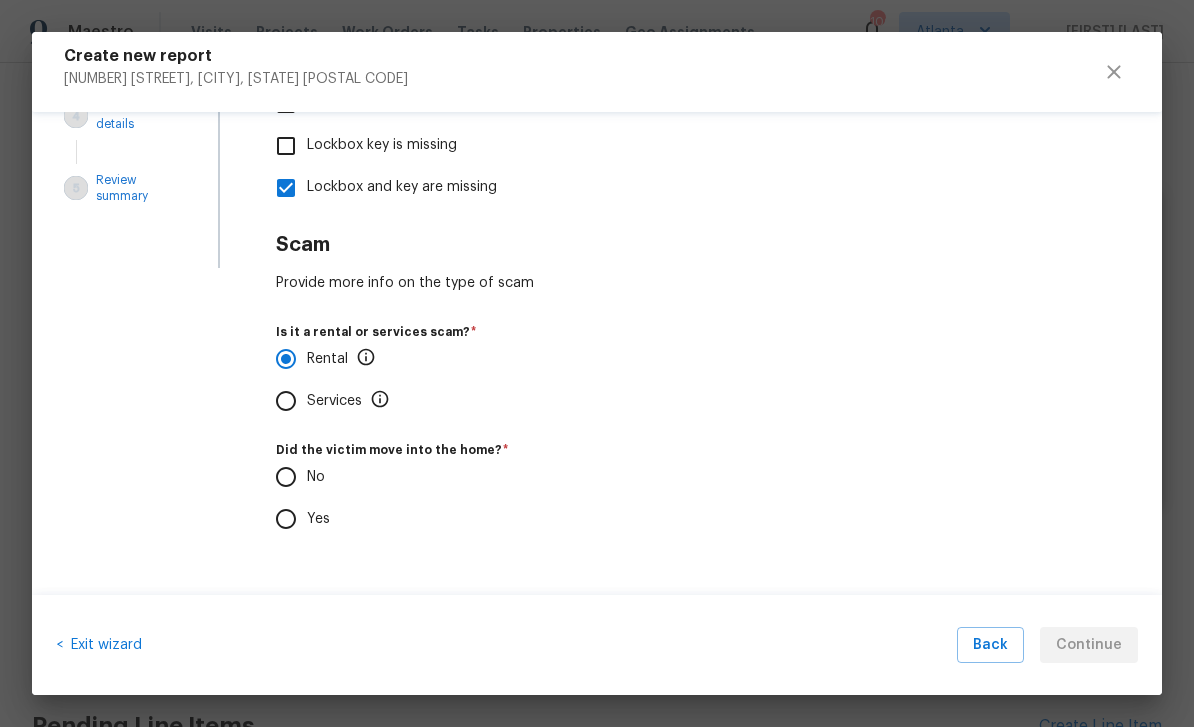 click on "No" at bounding box center (286, 477) 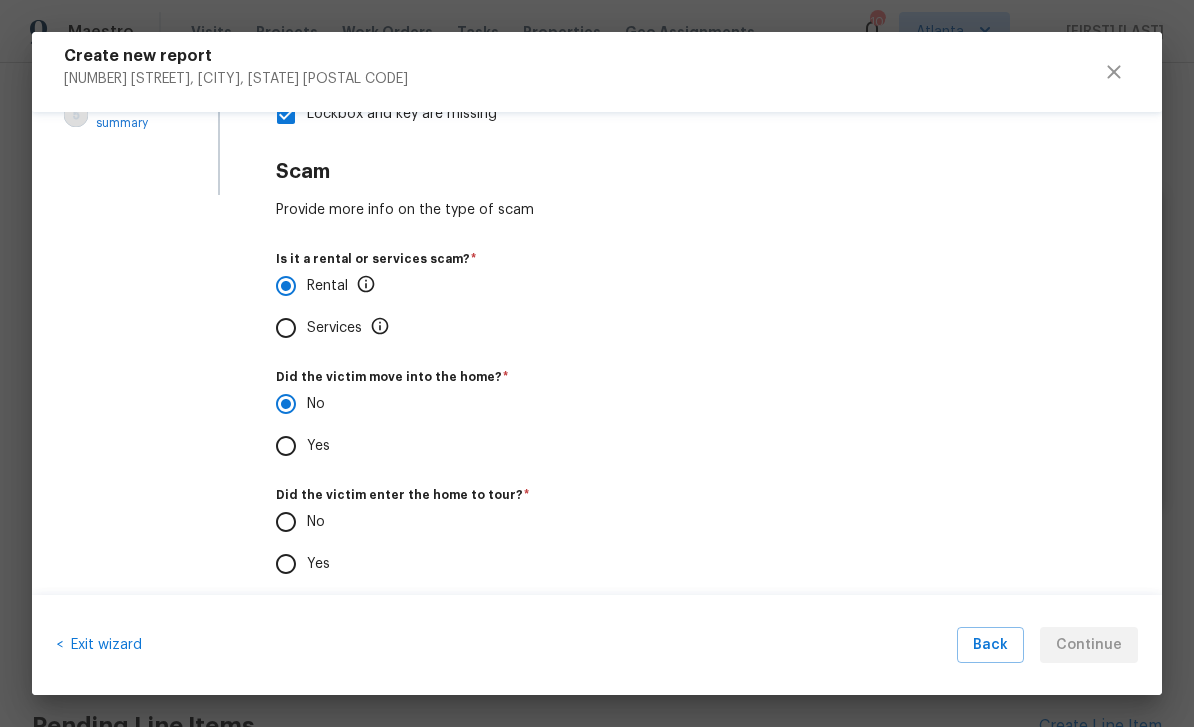 scroll, scrollTop: 554, scrollLeft: 0, axis: vertical 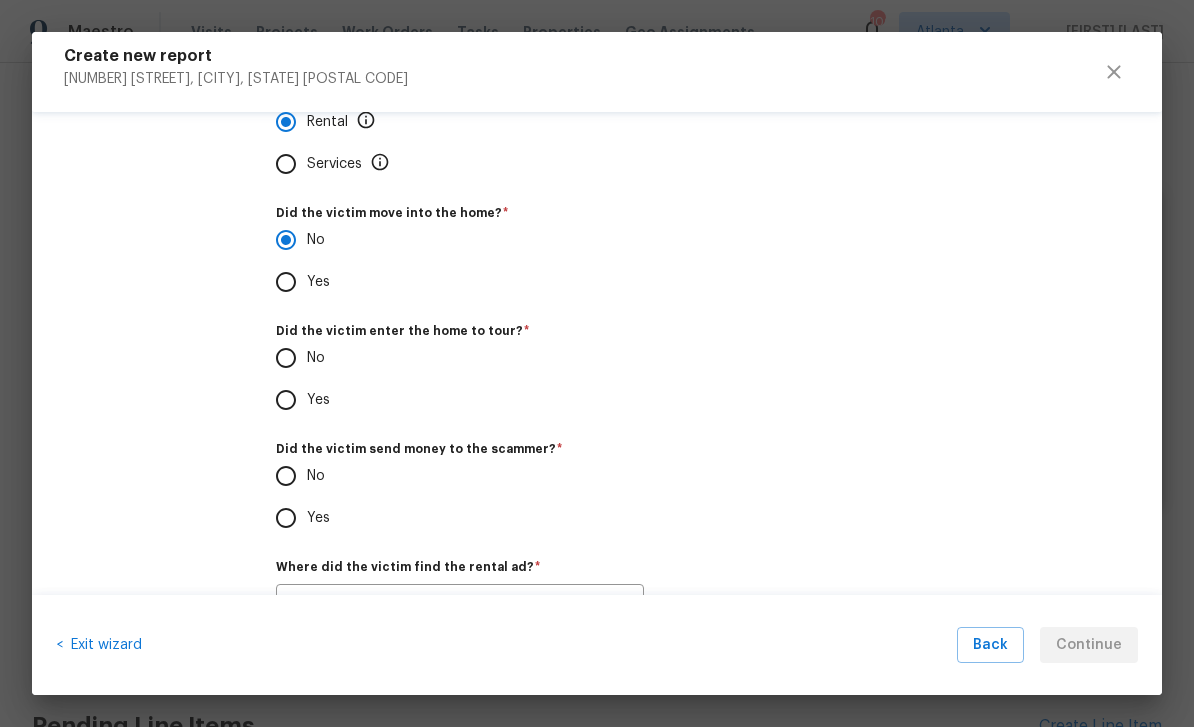 click on "No" at bounding box center [286, 476] 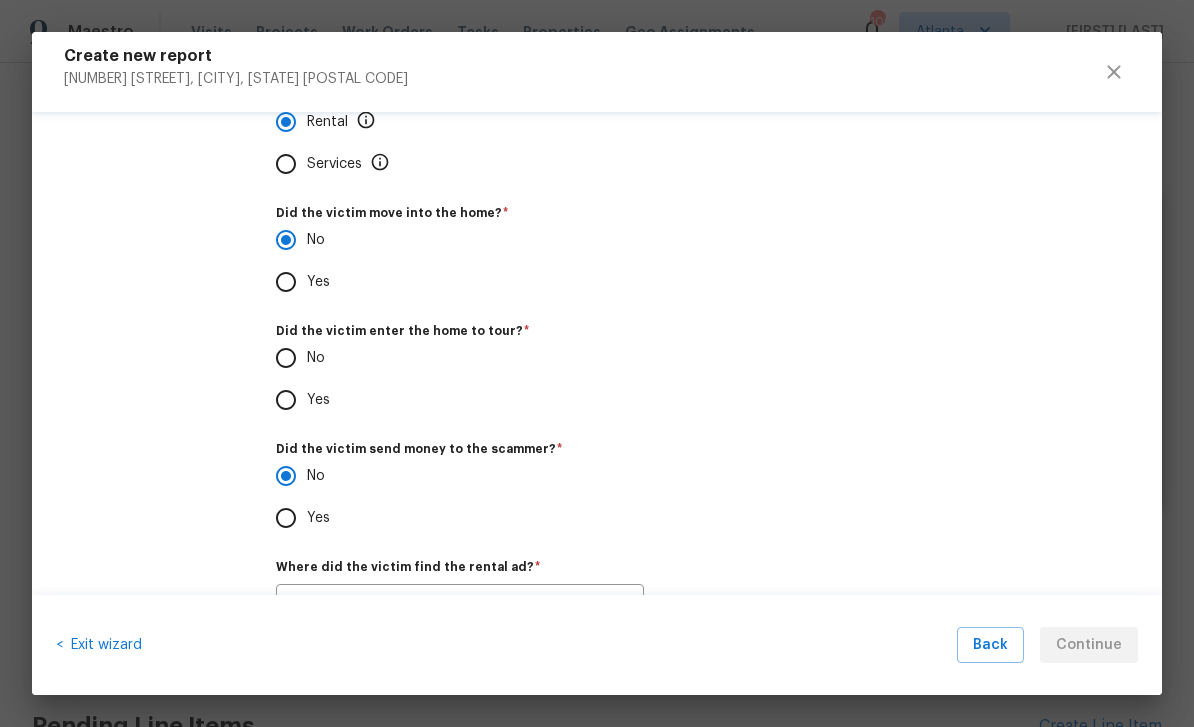 click on "No" at bounding box center (286, 358) 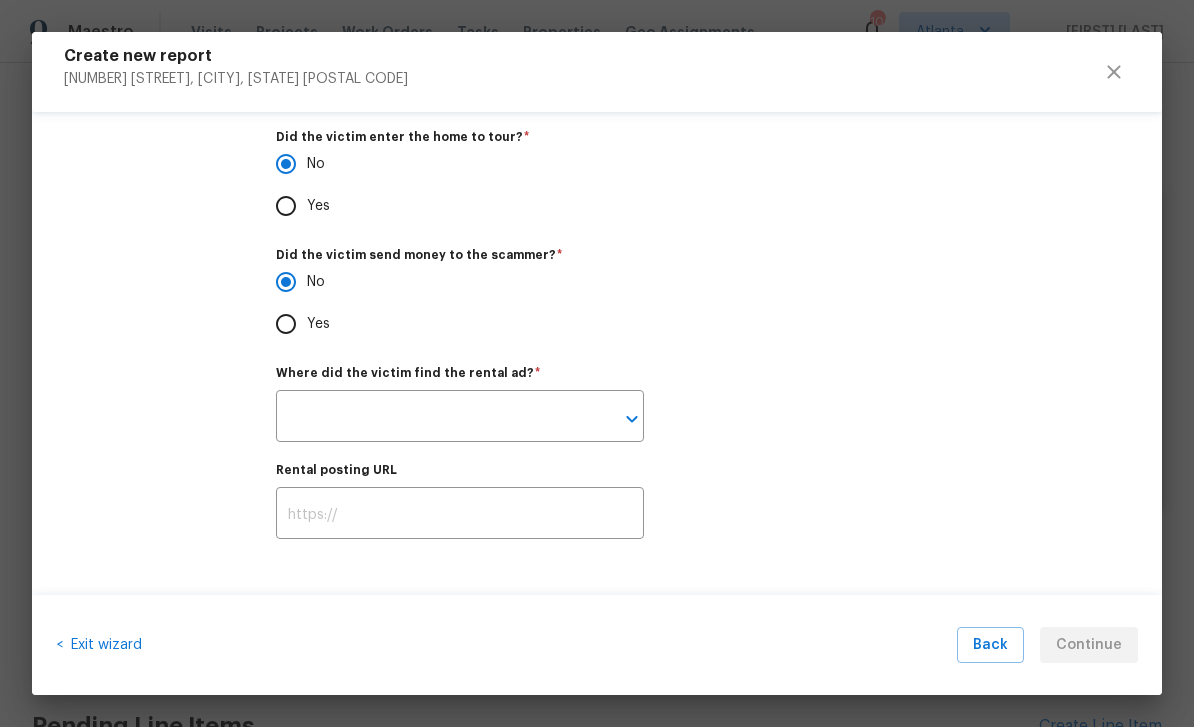scroll, scrollTop: 751, scrollLeft: 0, axis: vertical 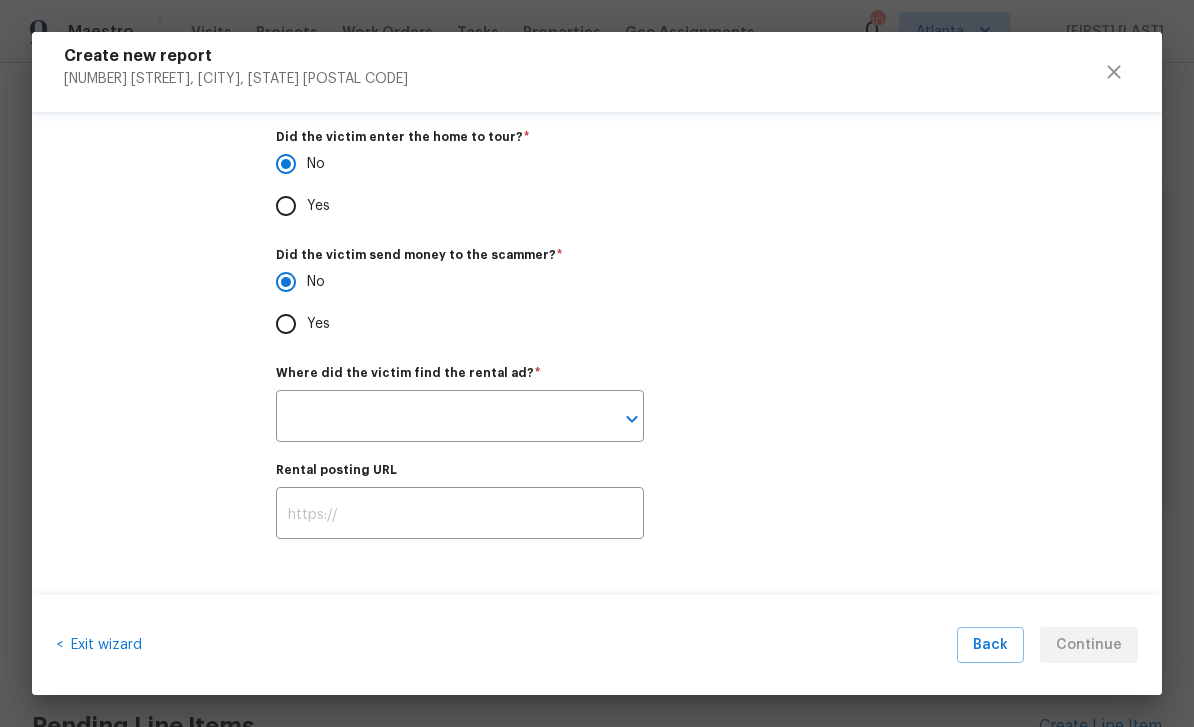 click 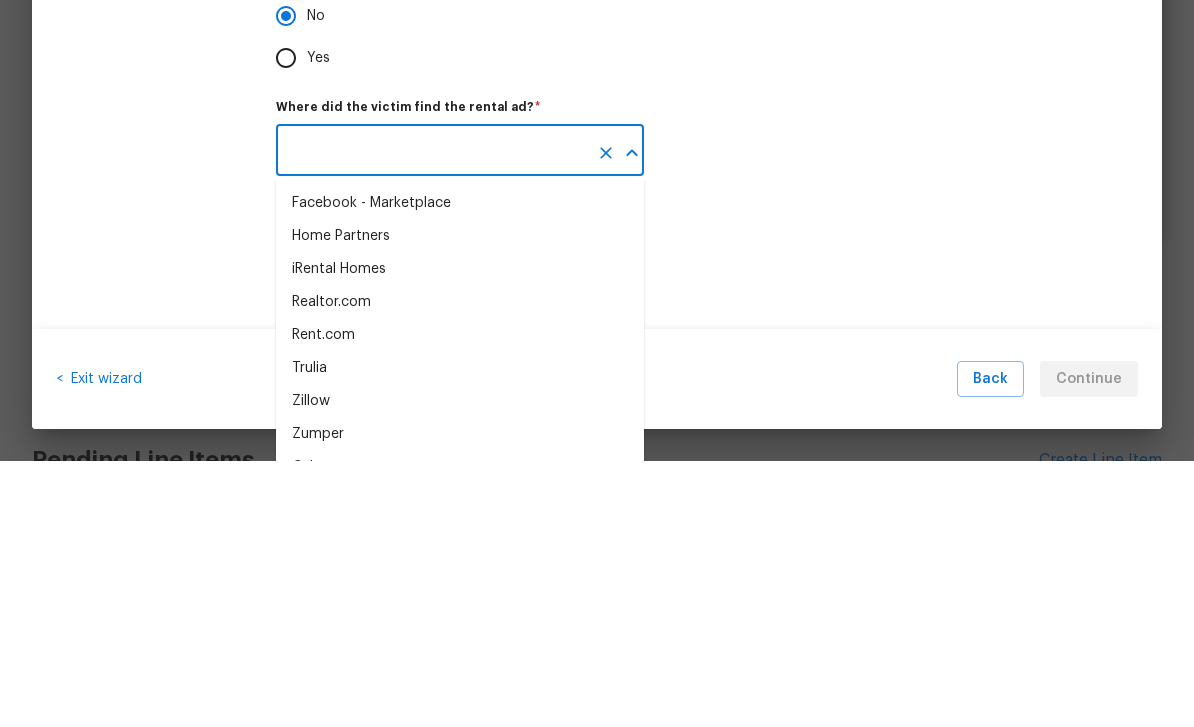 scroll, scrollTop: 96, scrollLeft: 0, axis: vertical 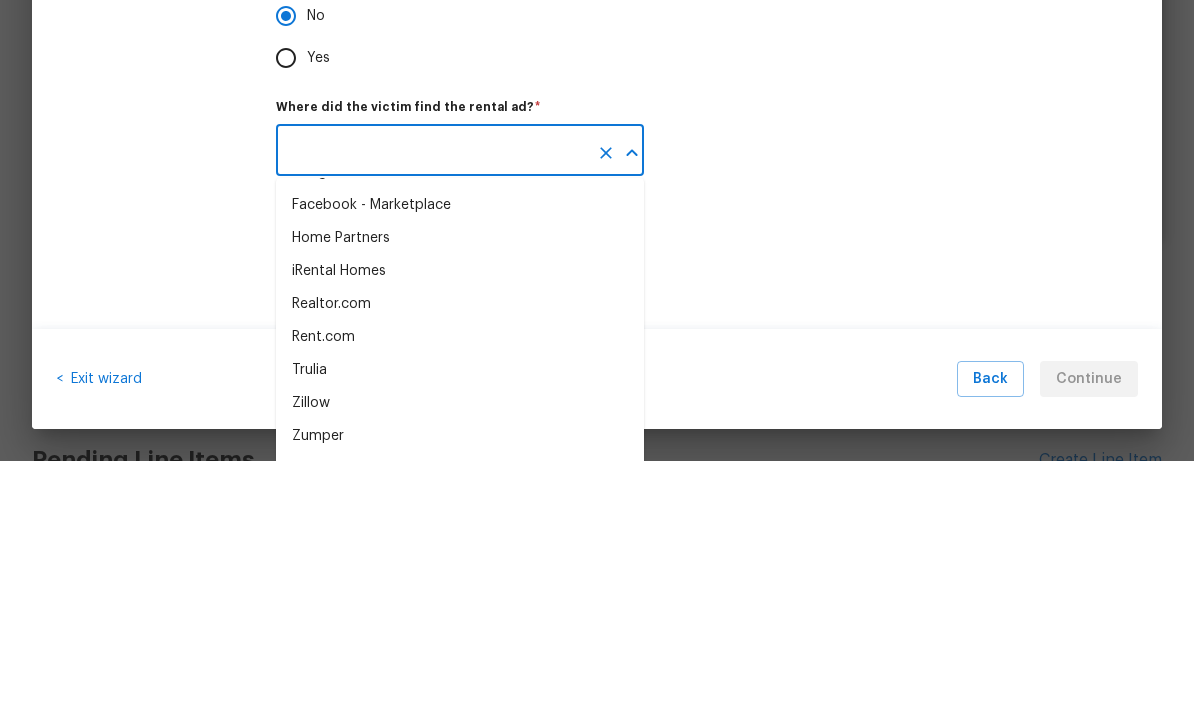click on "Facebook - Marketplace" at bounding box center (371, 471) 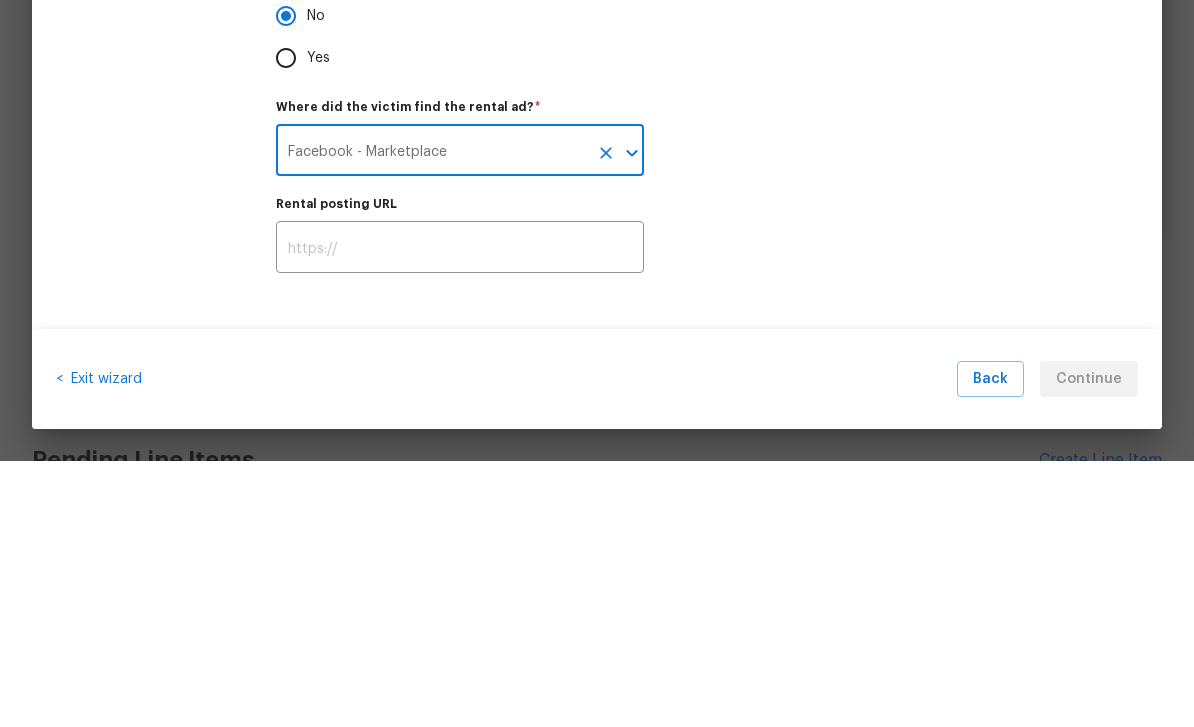 type on "Facebook - Marketplace" 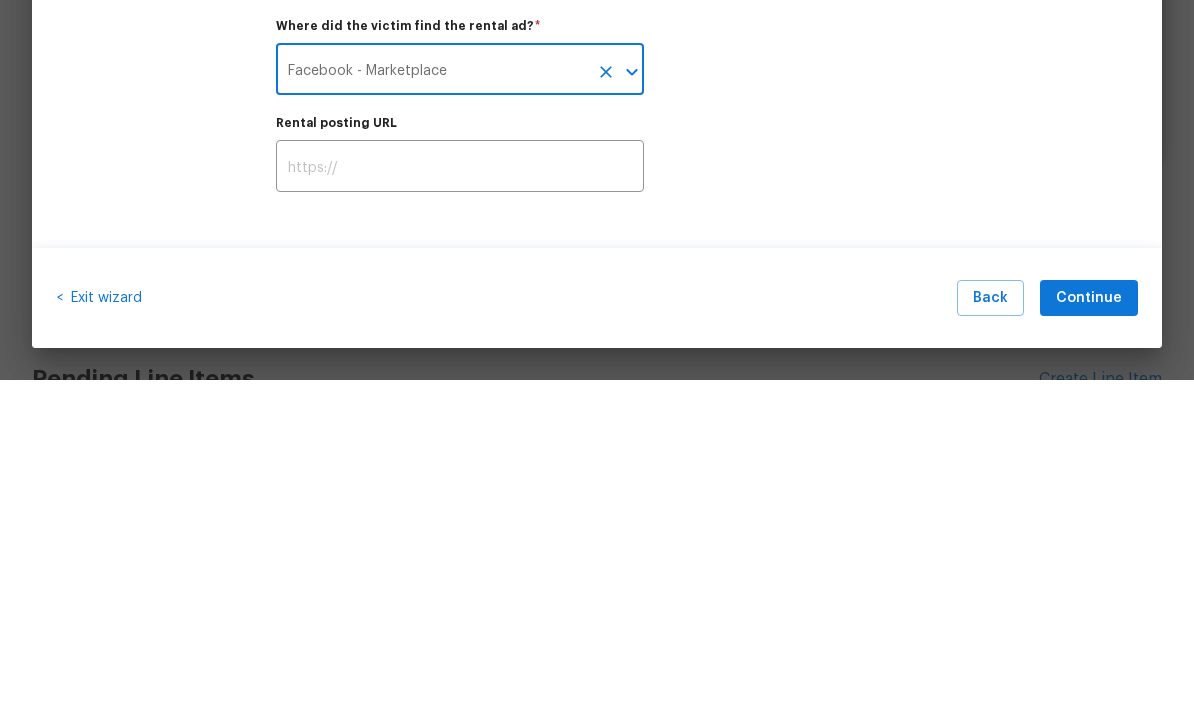 scroll, scrollTop: 64, scrollLeft: 0, axis: vertical 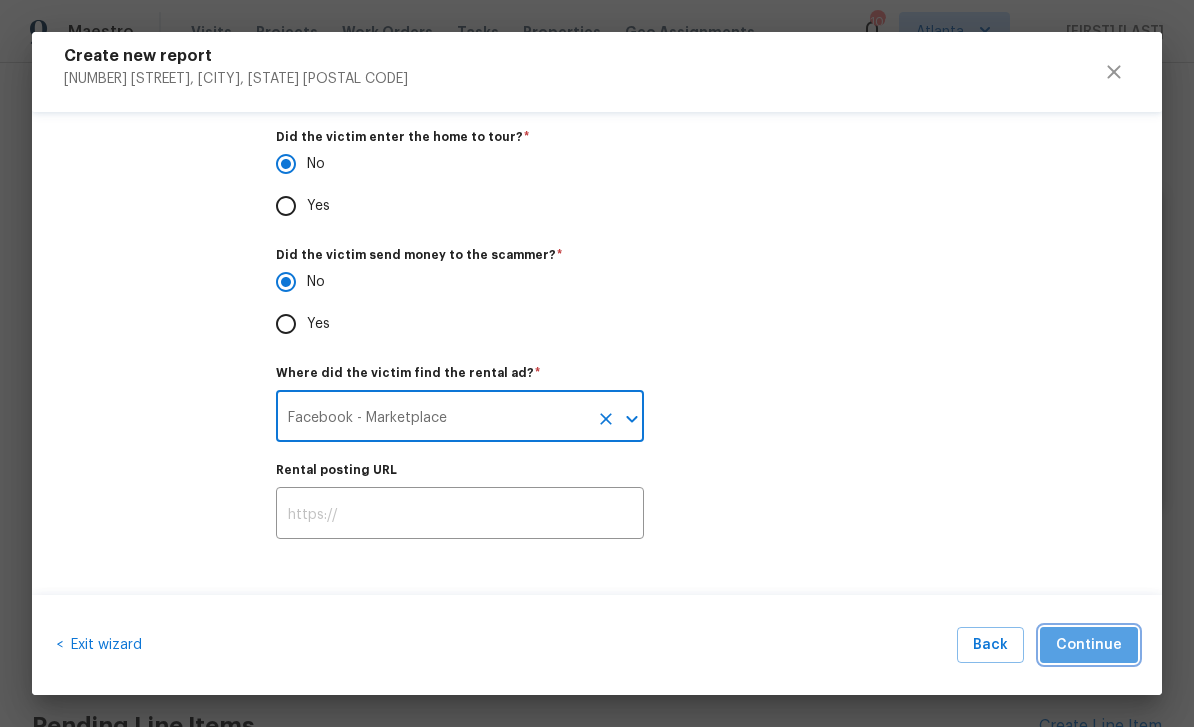 click on "Continue" at bounding box center [1089, 645] 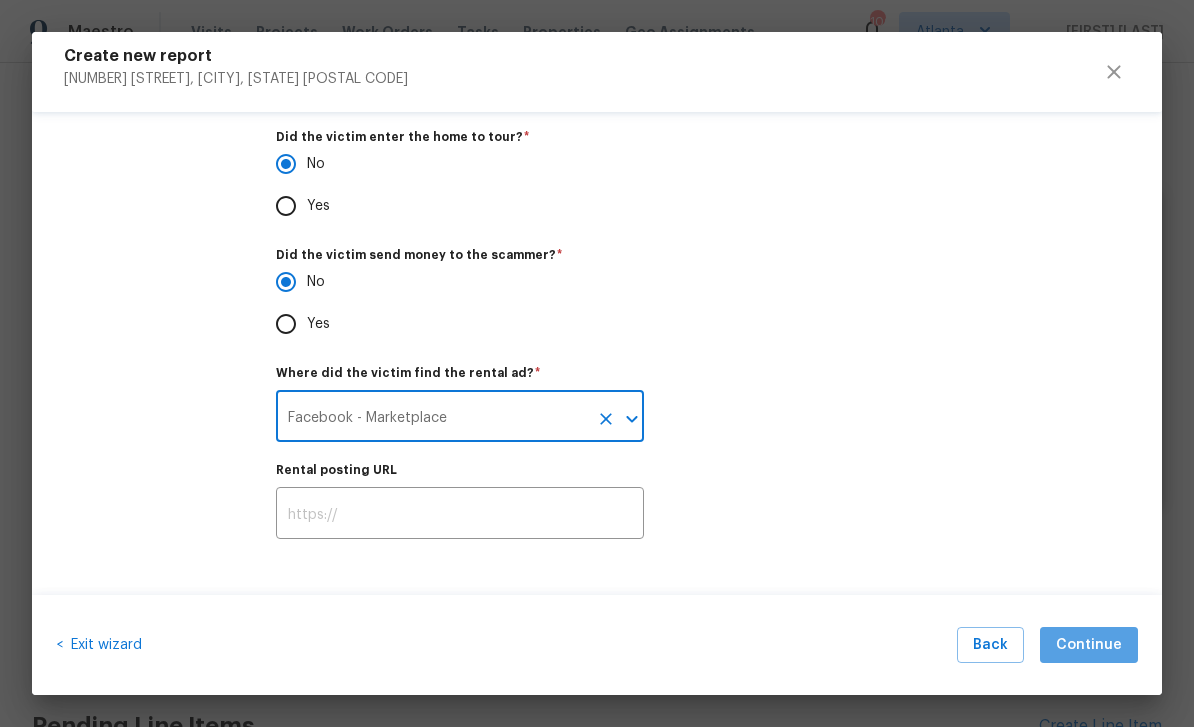 scroll, scrollTop: 0, scrollLeft: 0, axis: both 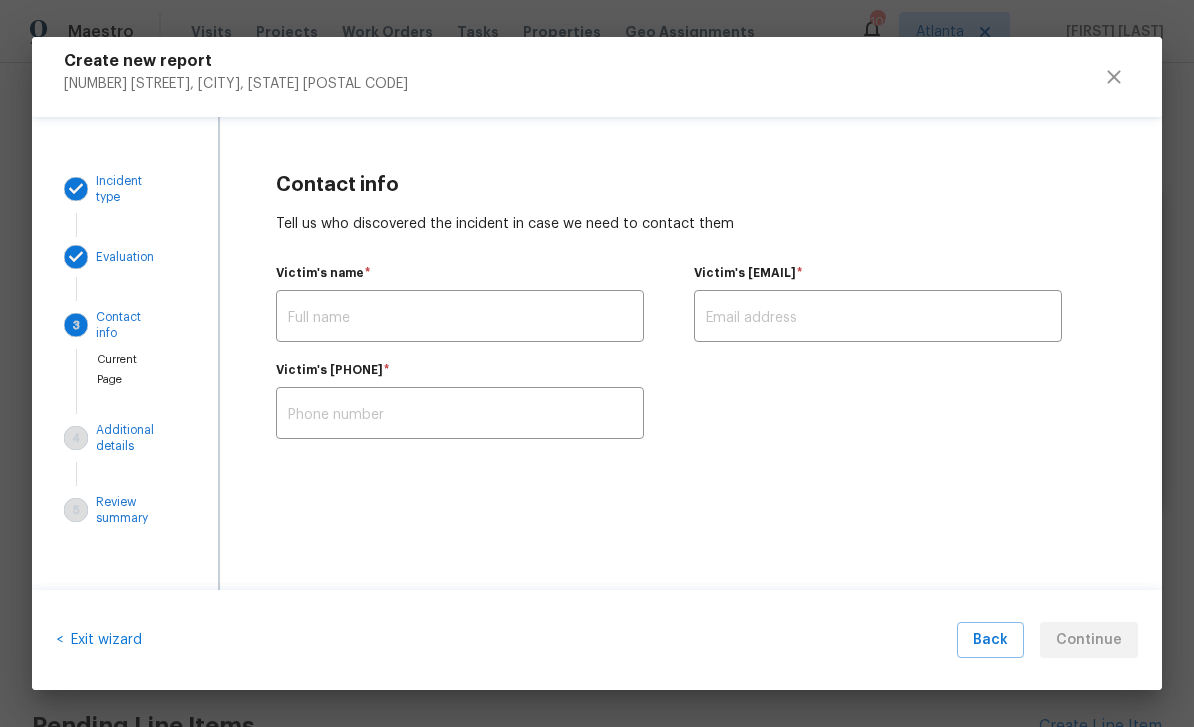 click at bounding box center (460, 415) 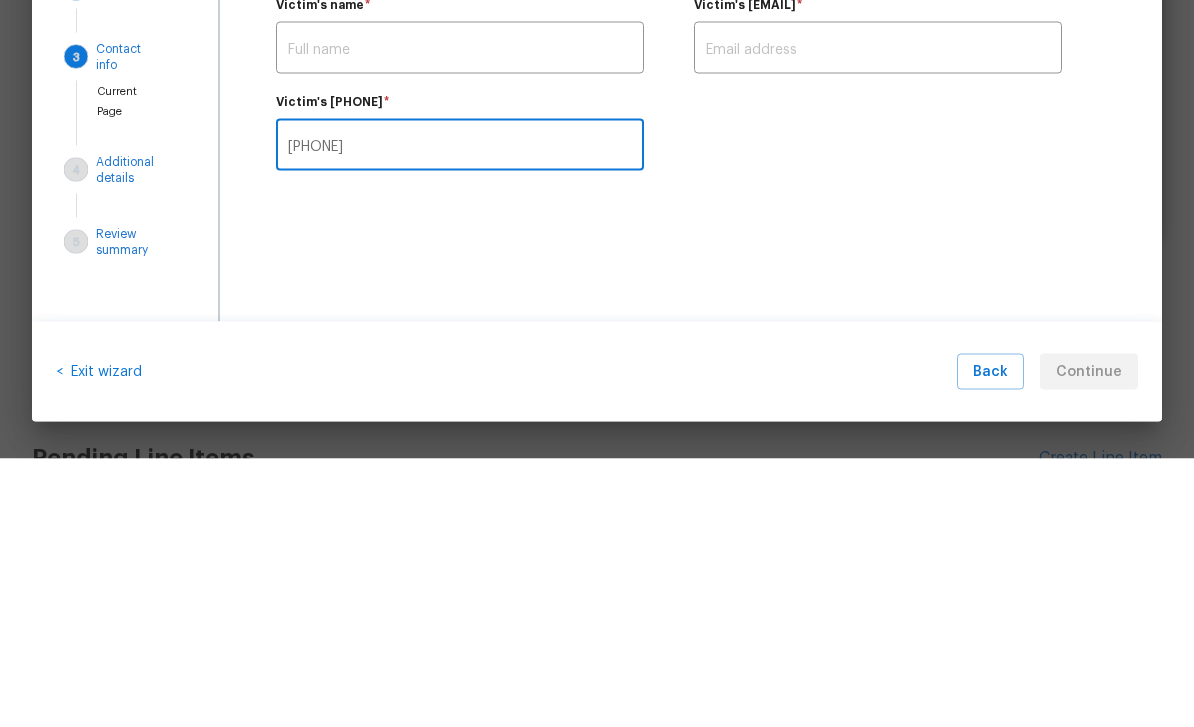scroll, scrollTop: 64, scrollLeft: 0, axis: vertical 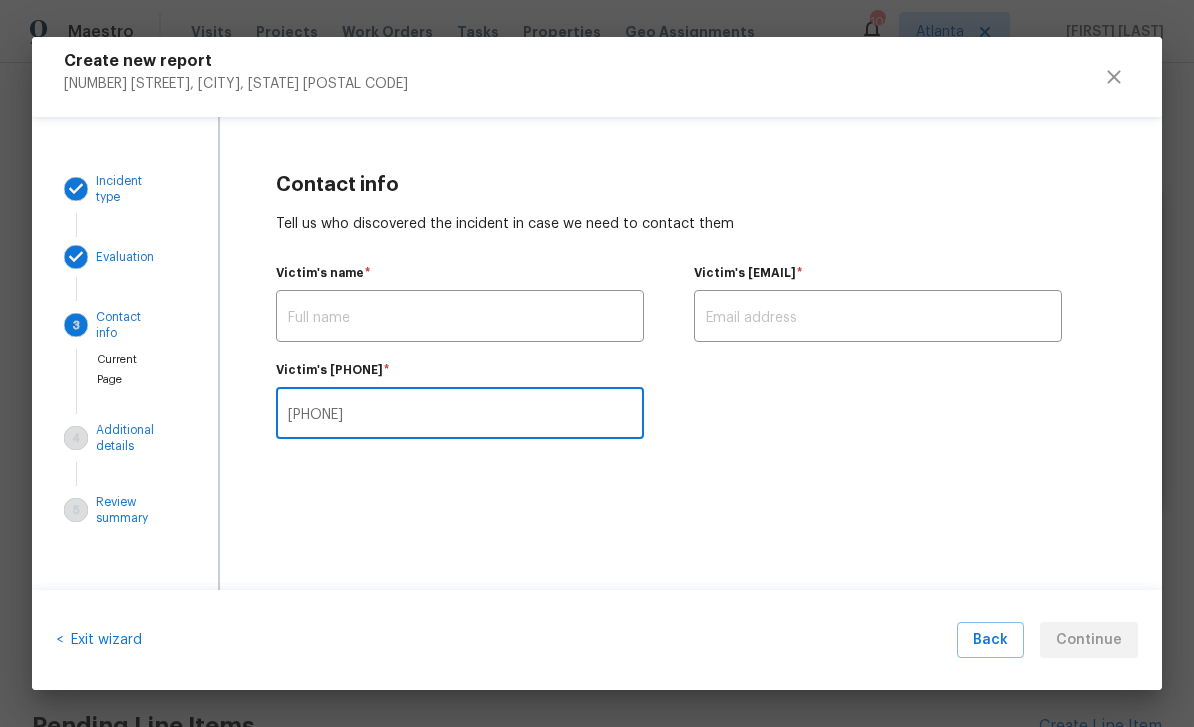 type on "[PHONE]" 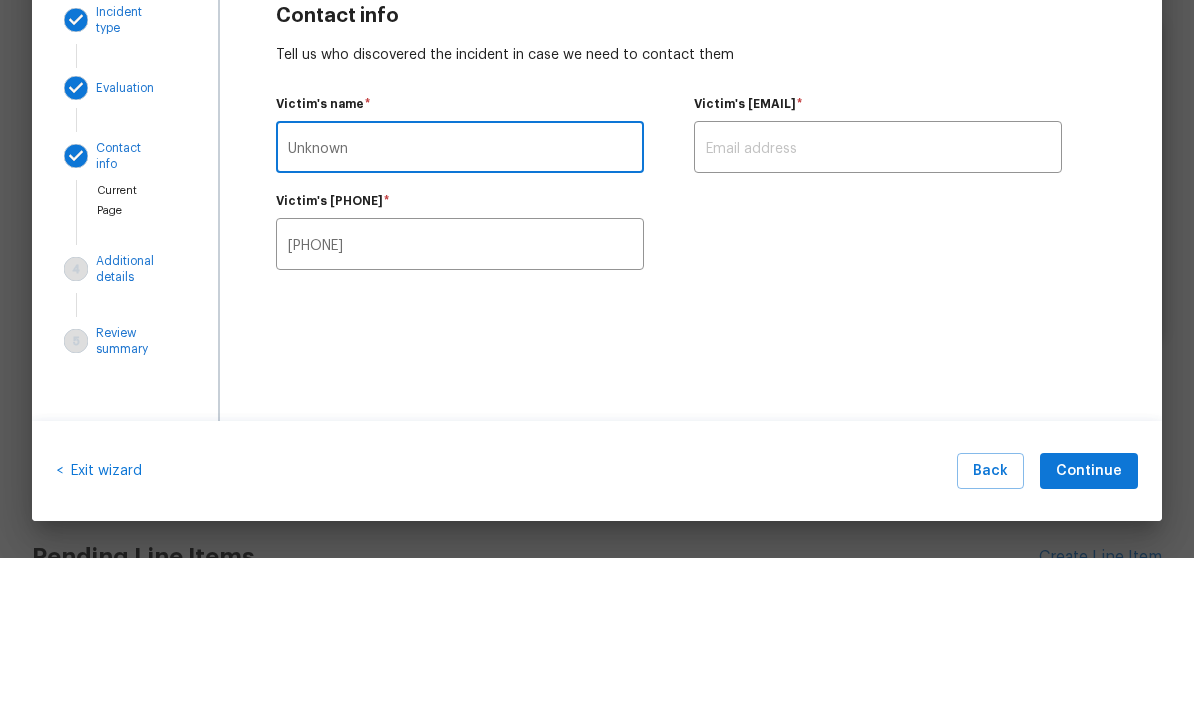 type on "Unknown" 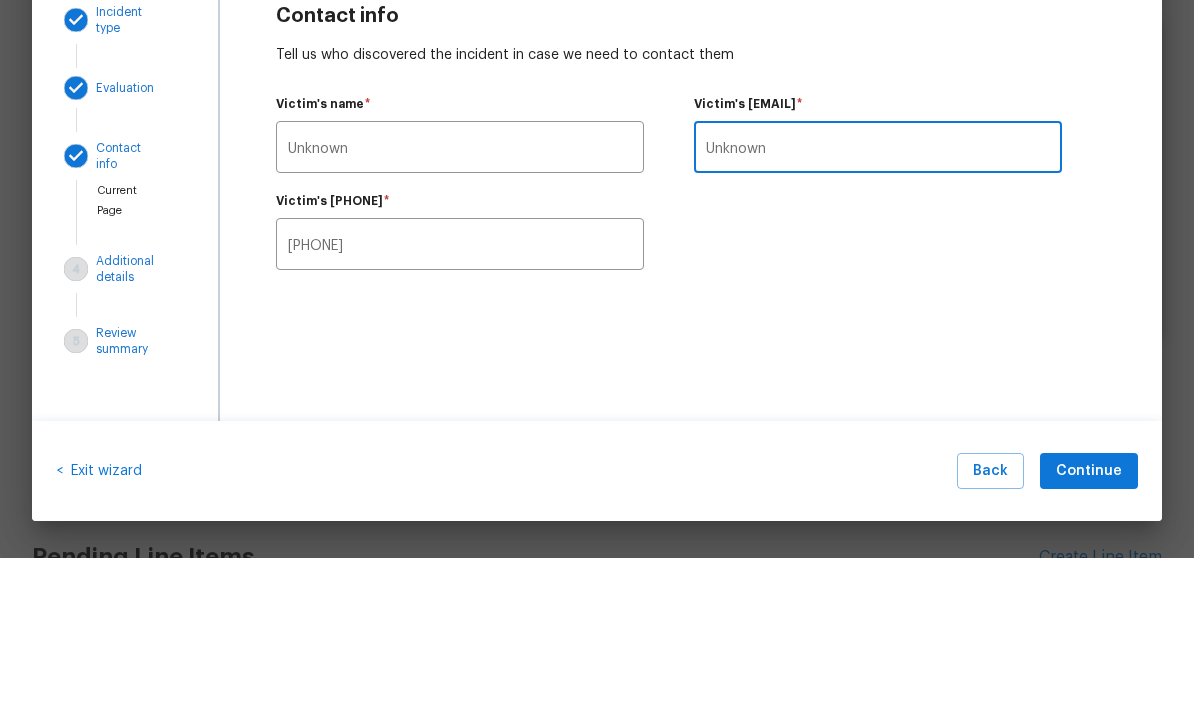 type on "Unknown" 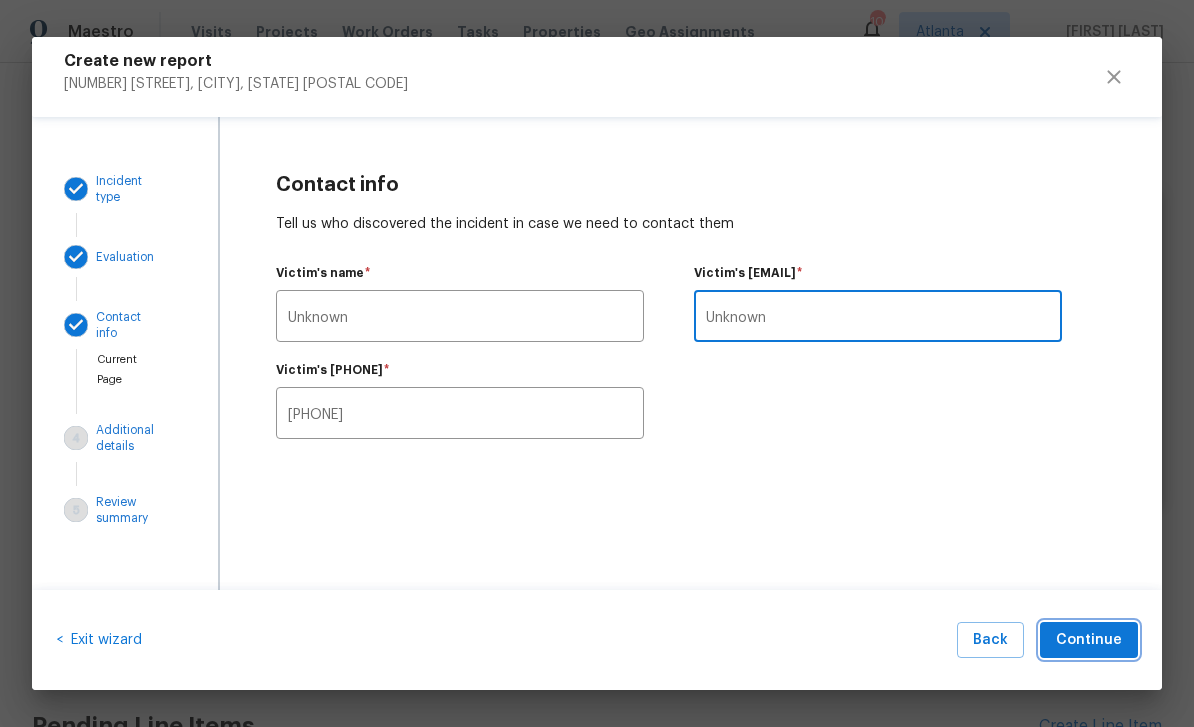 click on "Continue" at bounding box center (1089, 640) 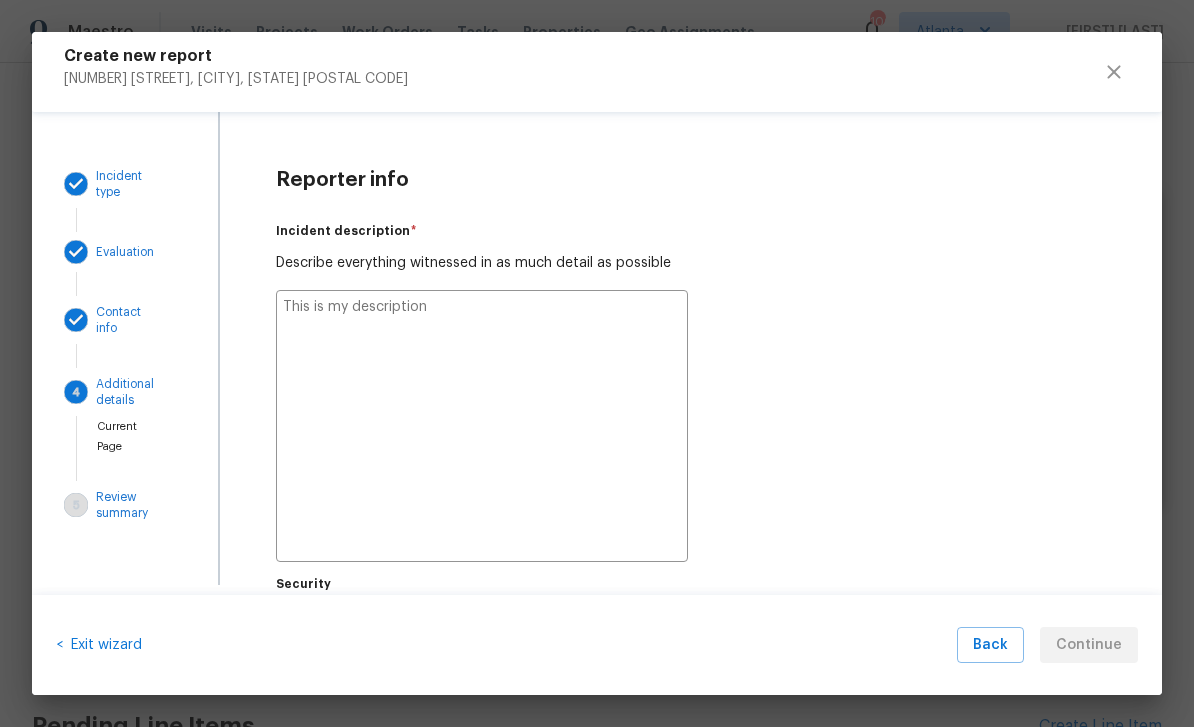 click at bounding box center [482, 426] 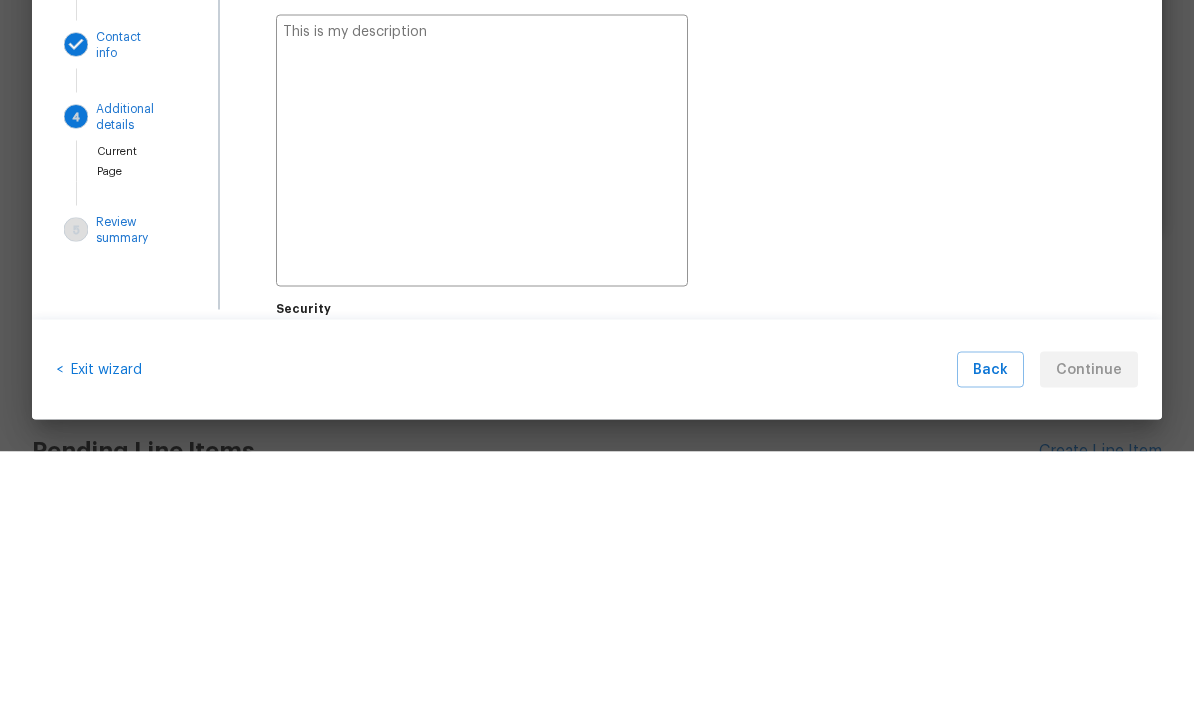 type on "L" 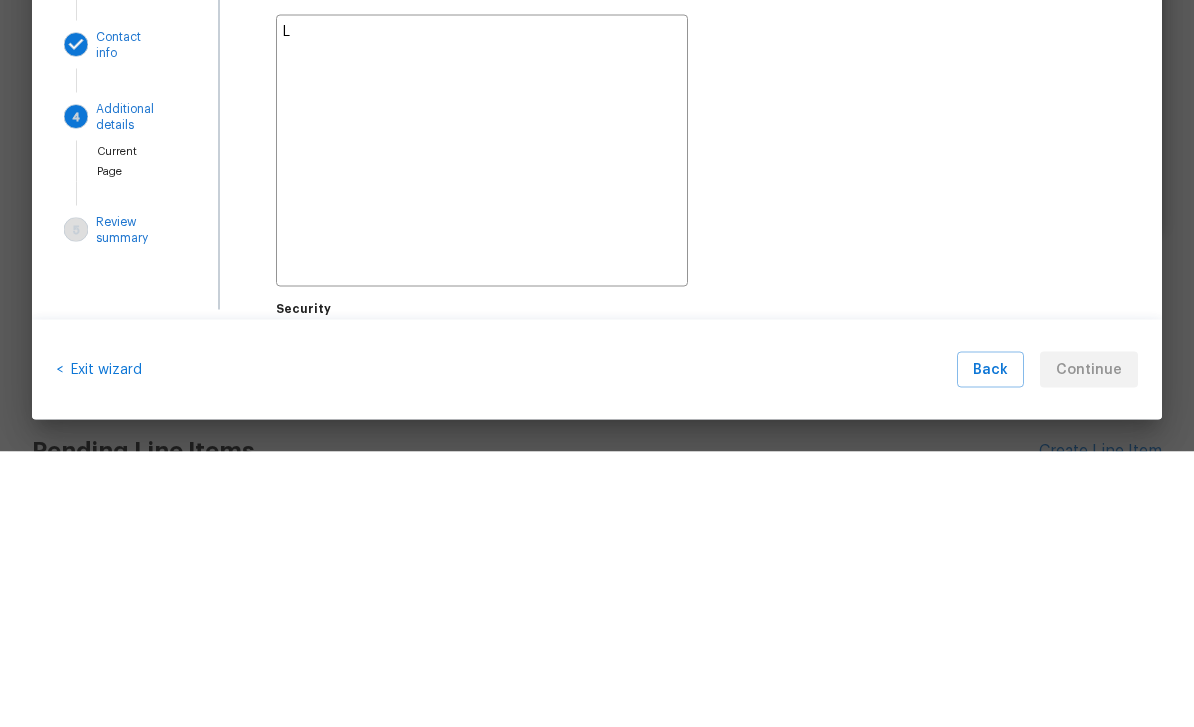 type on "x" 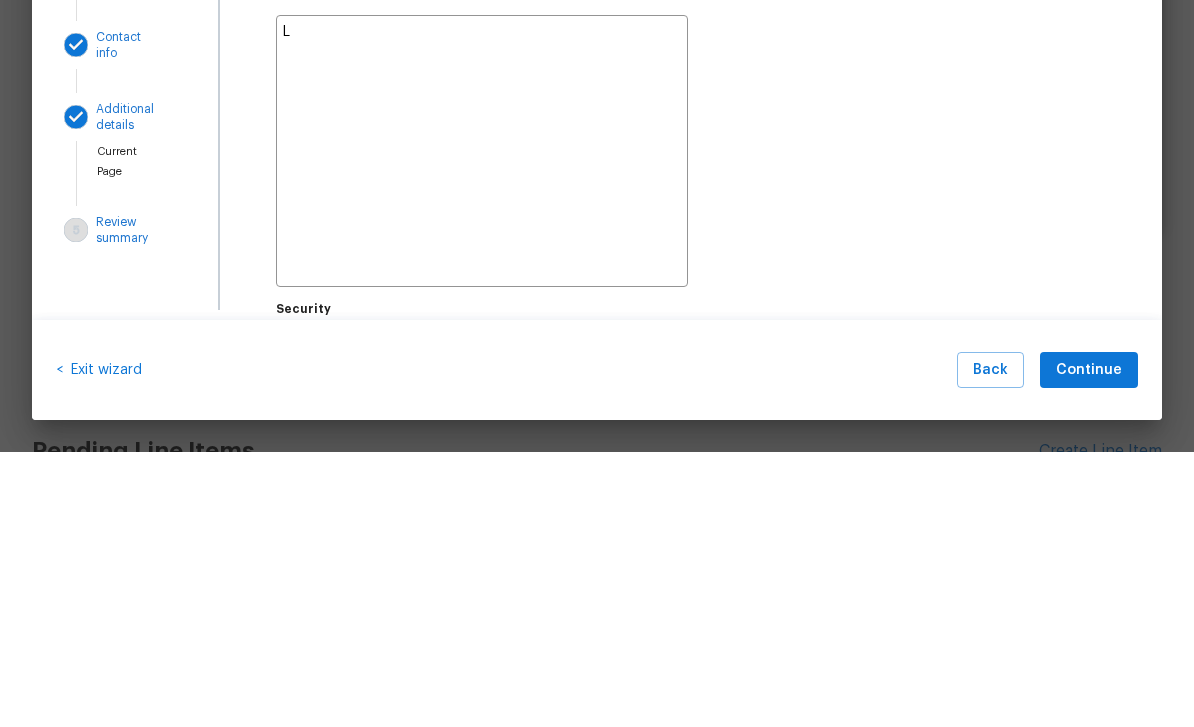type on "Lo" 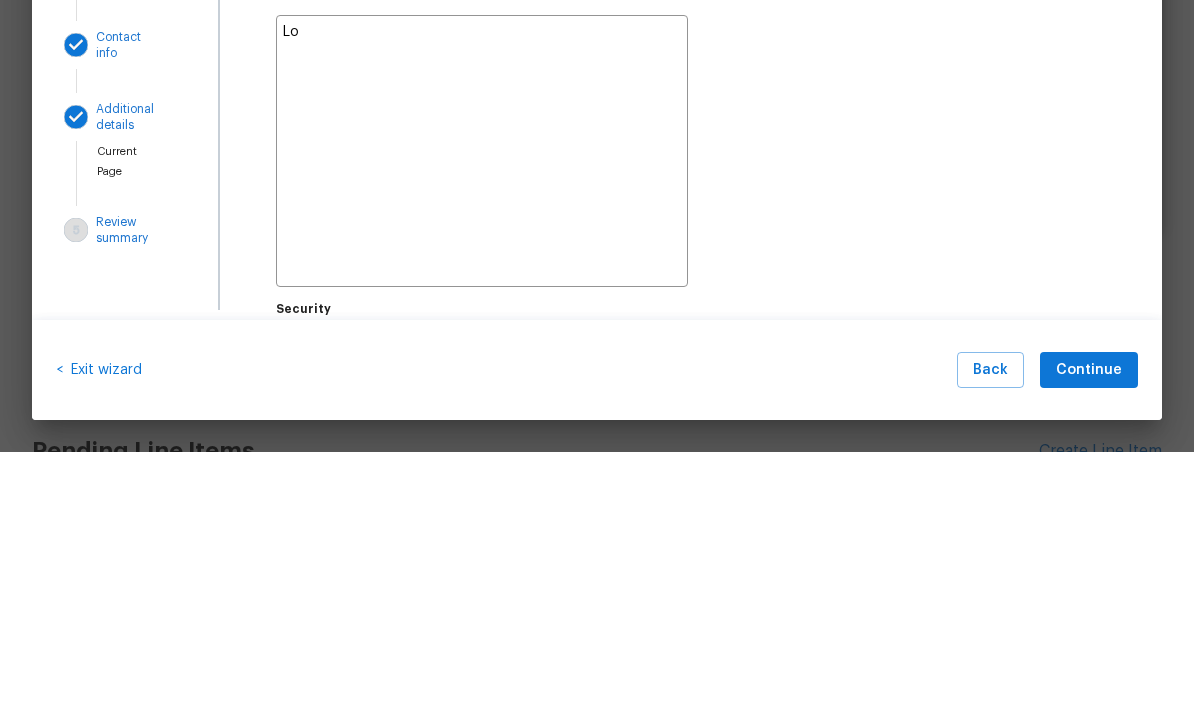 type on "x" 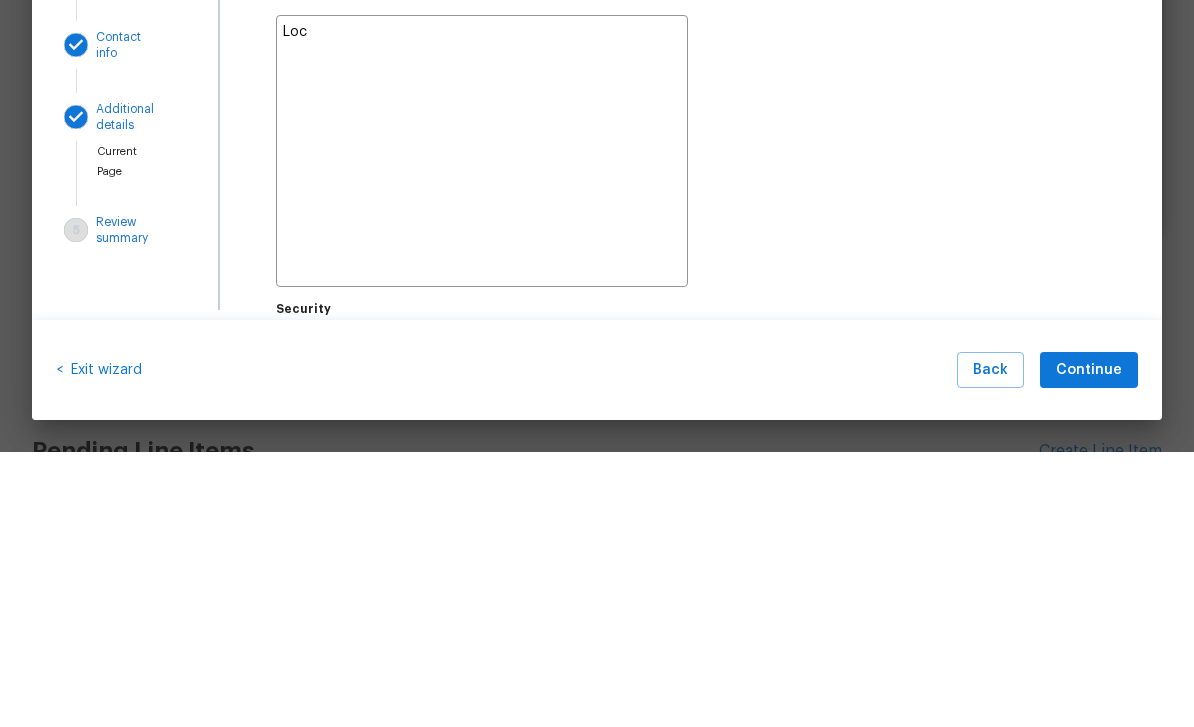 type on "x" 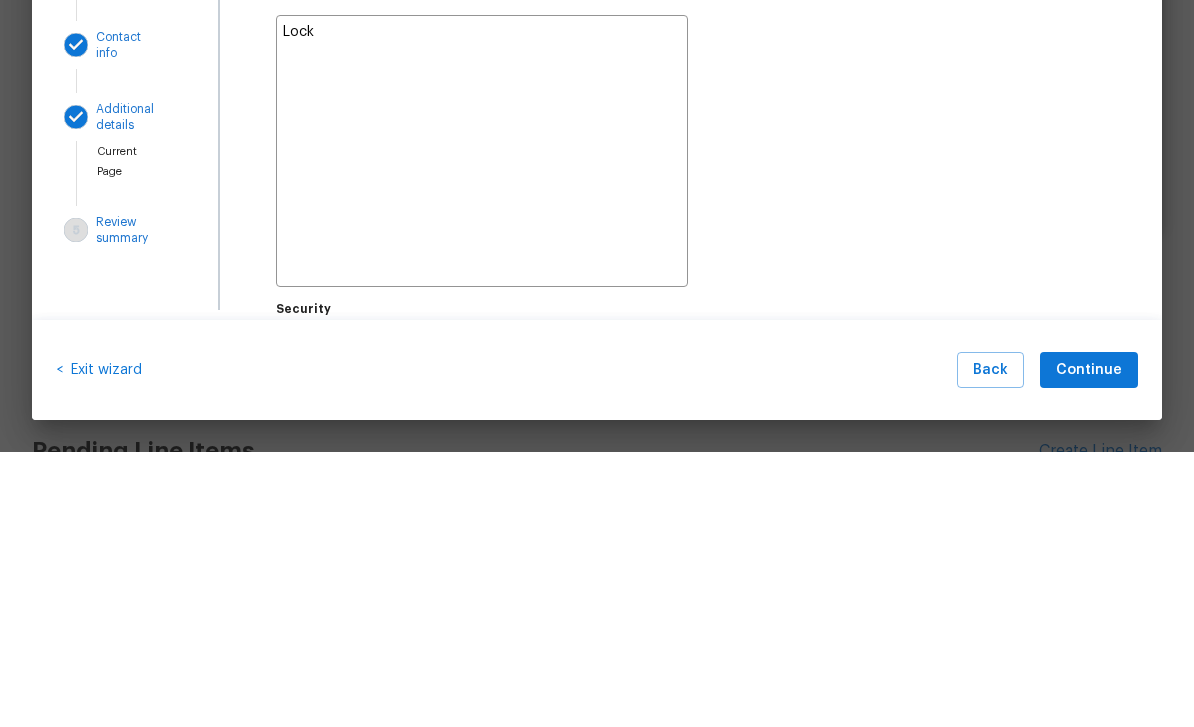 type on "x" 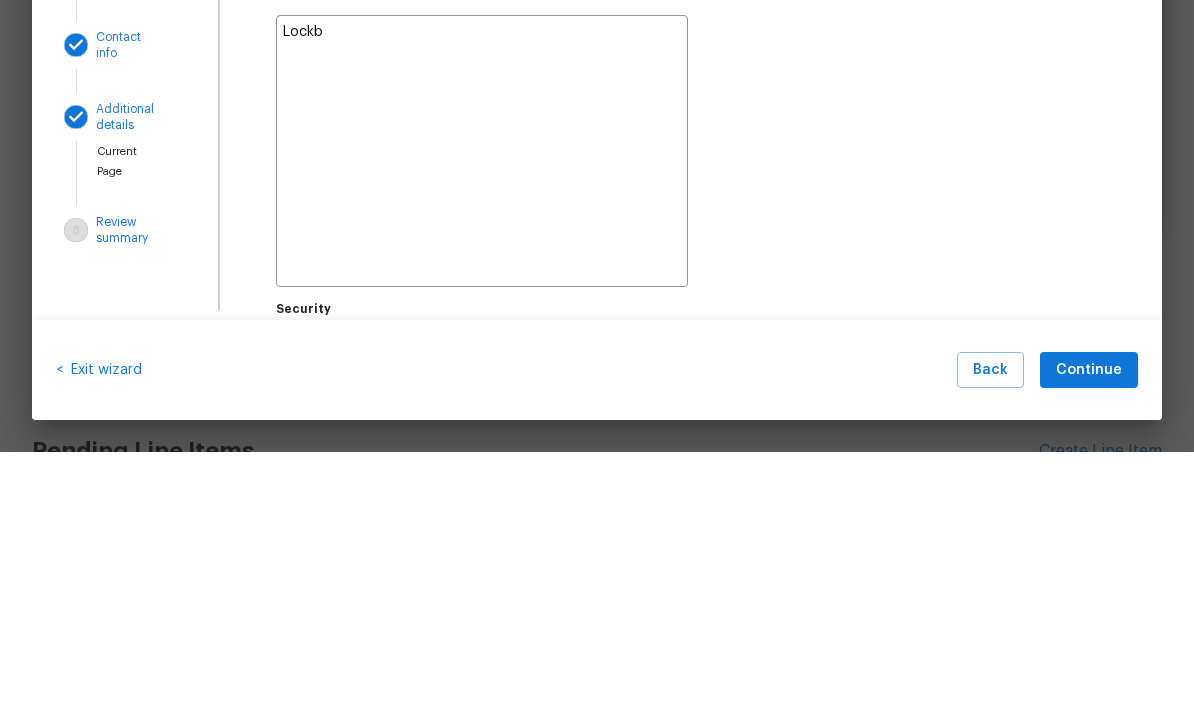 type on "x" 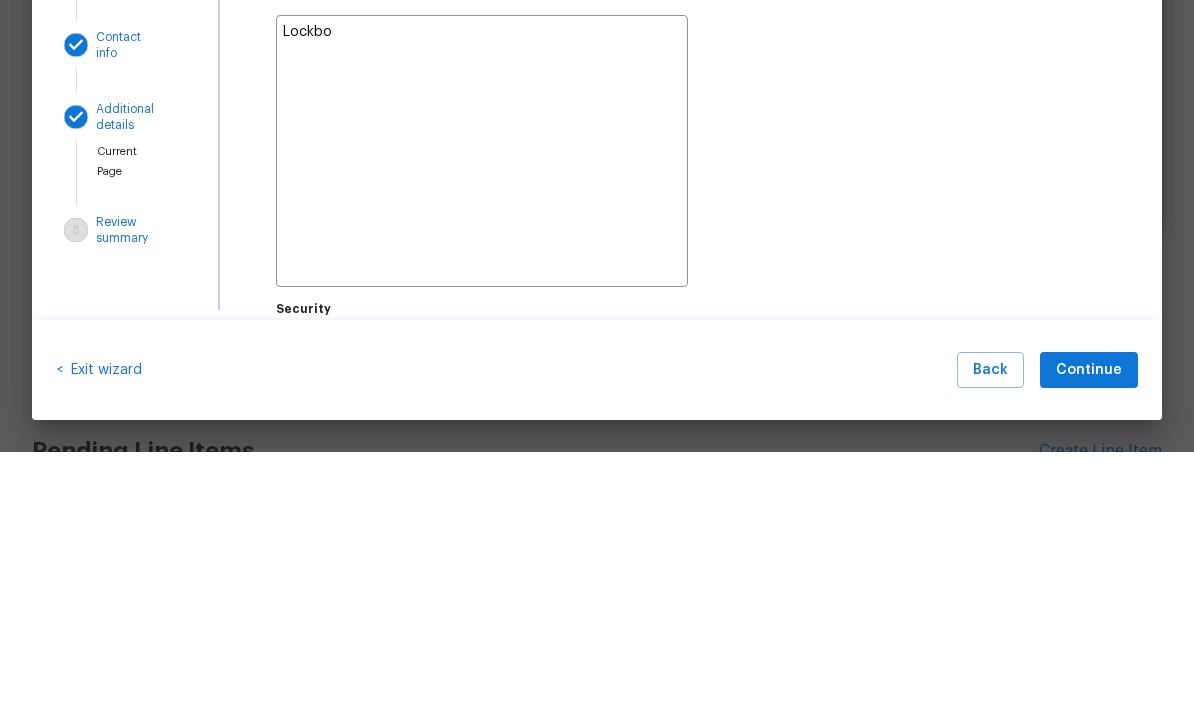 type on "x" 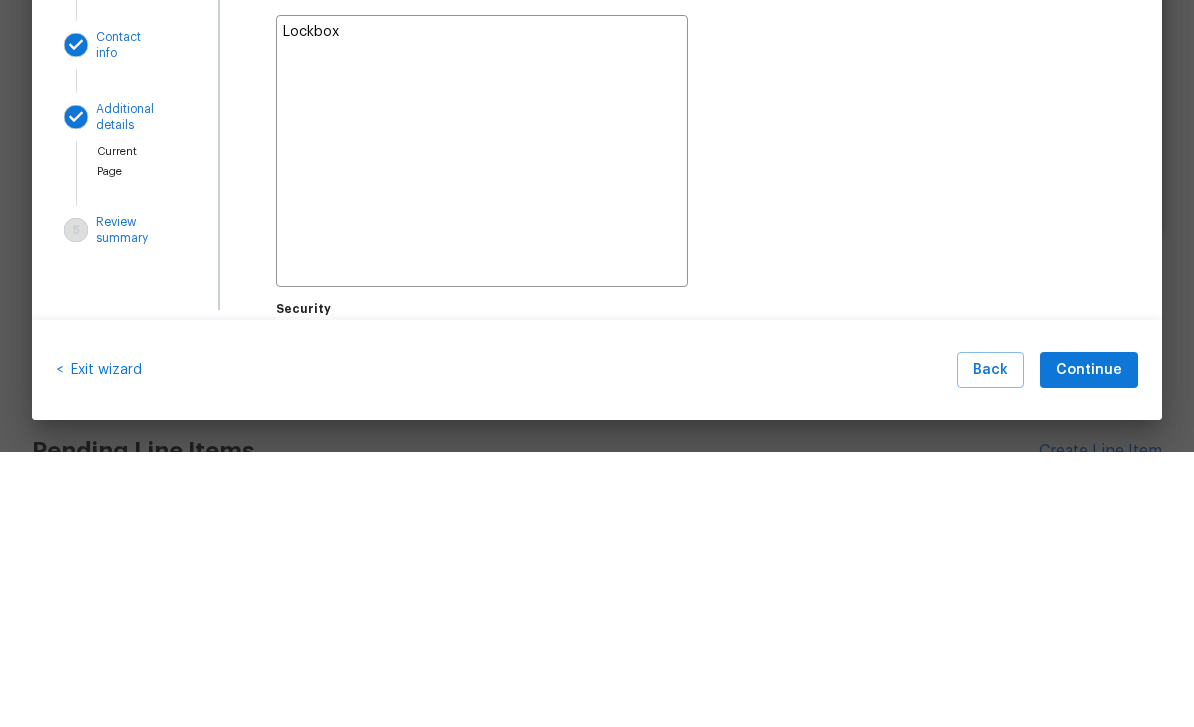 type on "x" 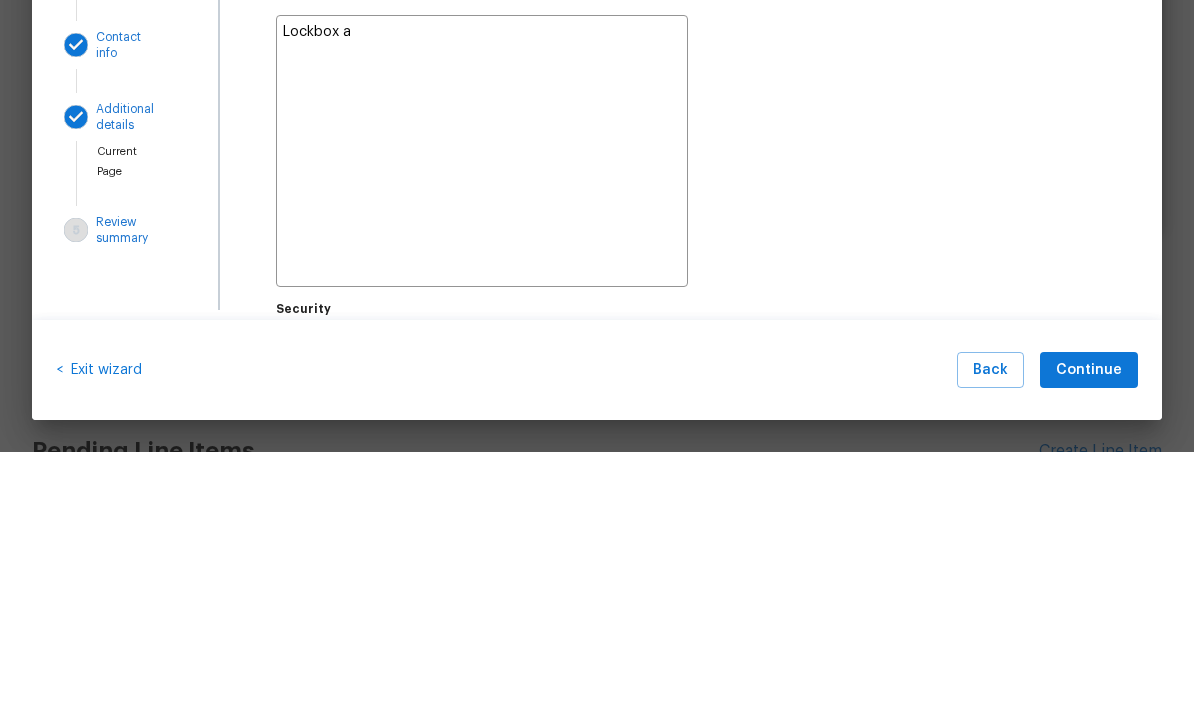 type on "x" 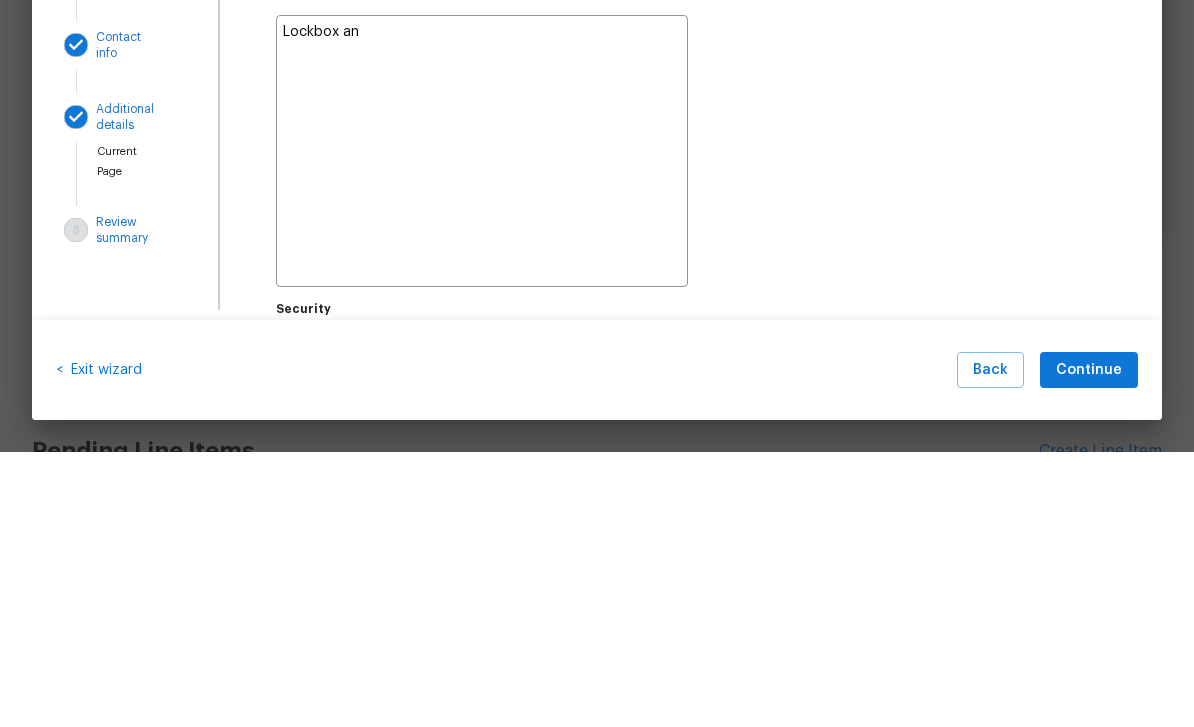 type on "x" 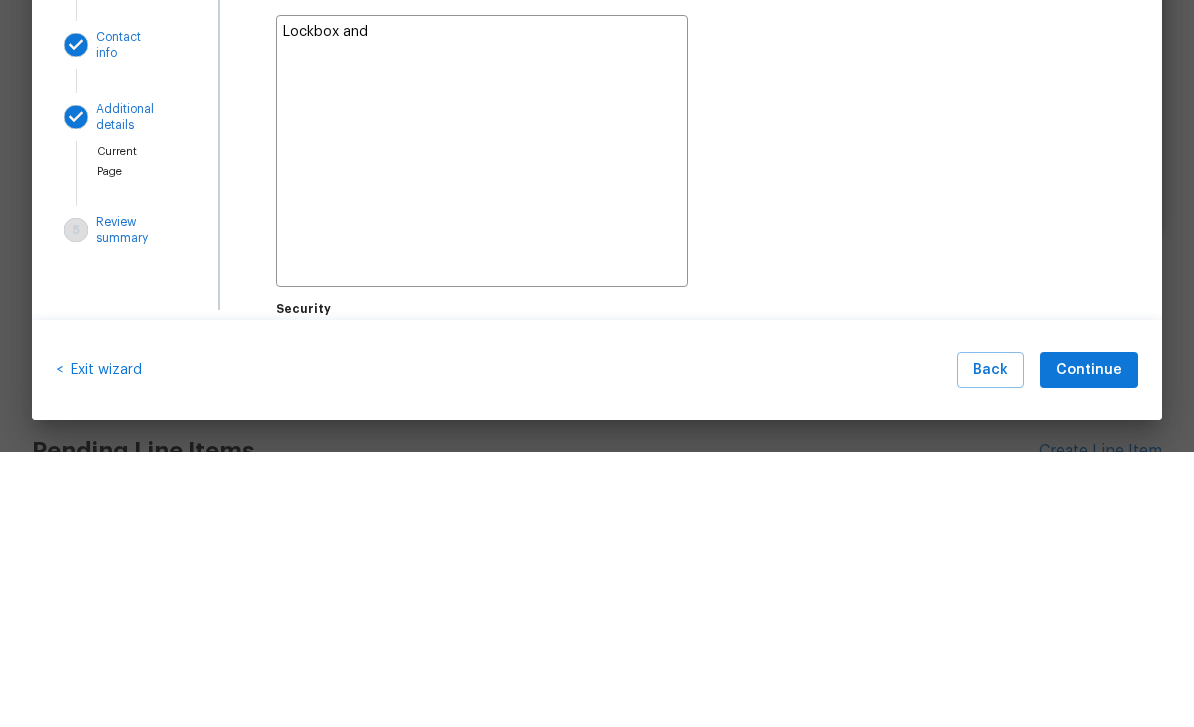 type on "x" 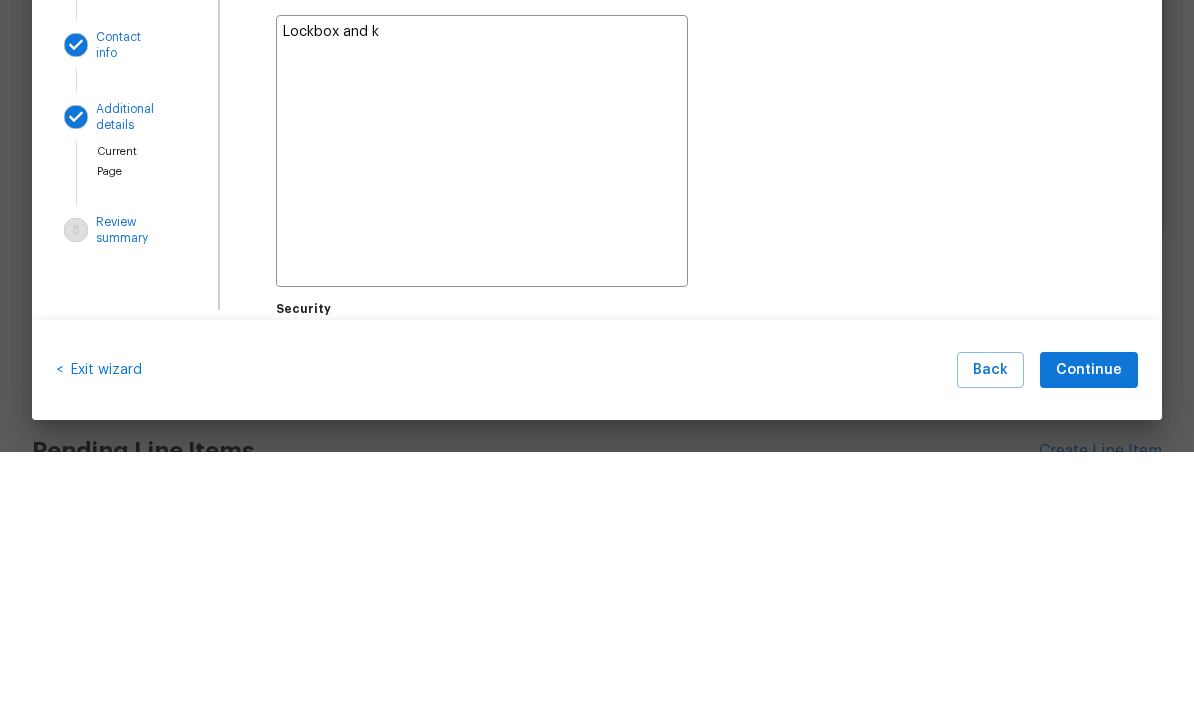 type on "x" 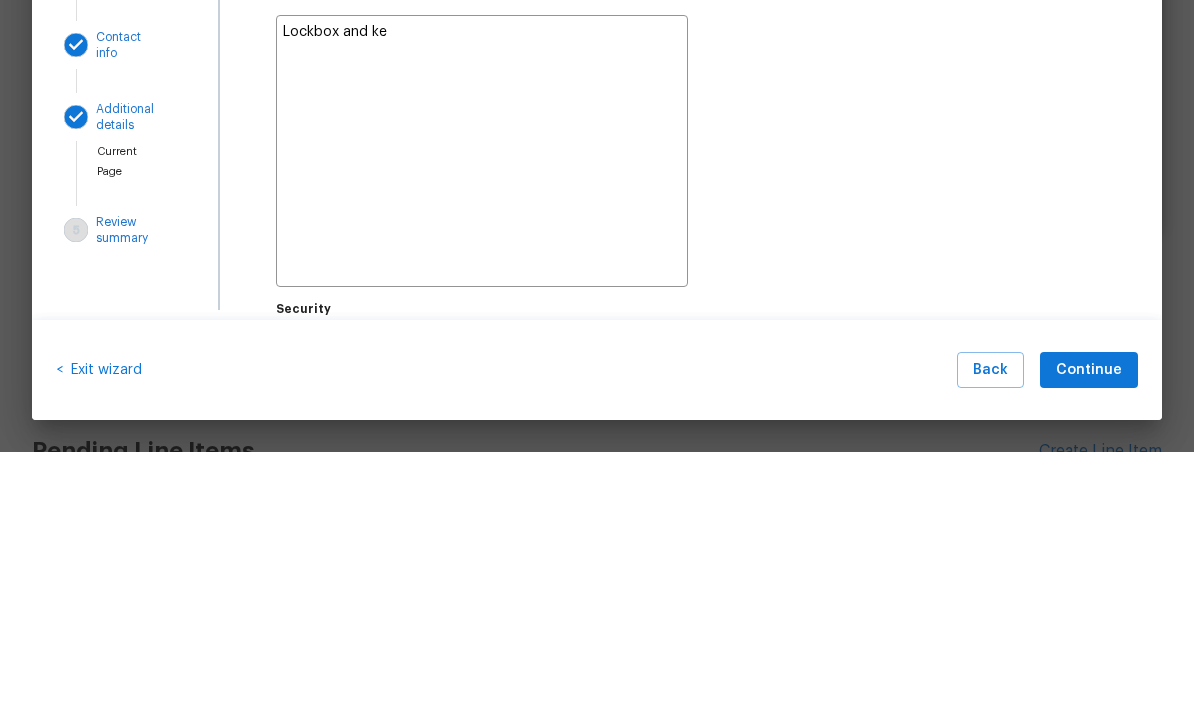 type on "x" 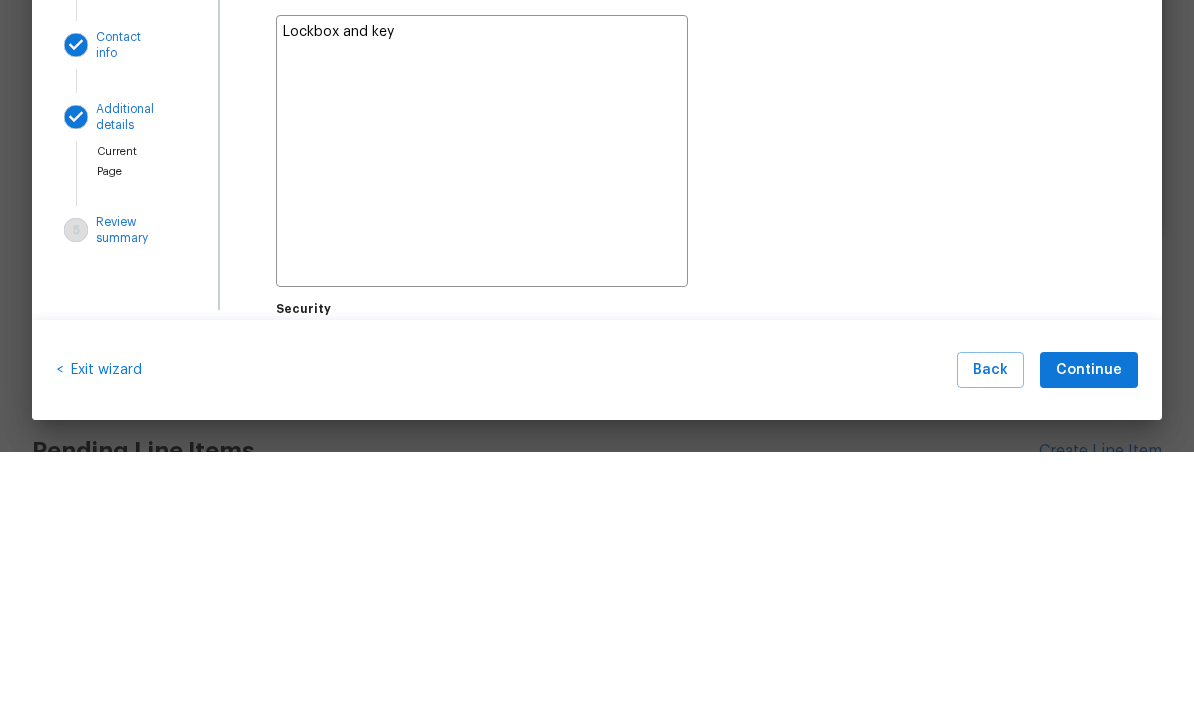 type on "x" 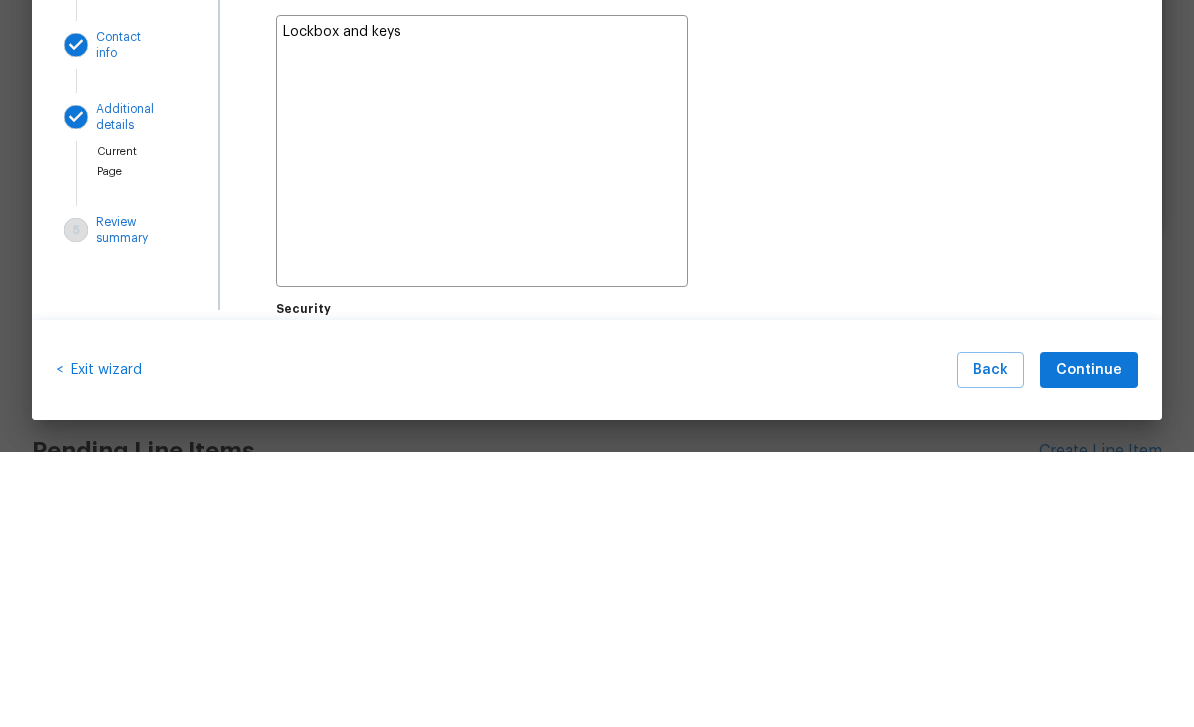 type on "x" 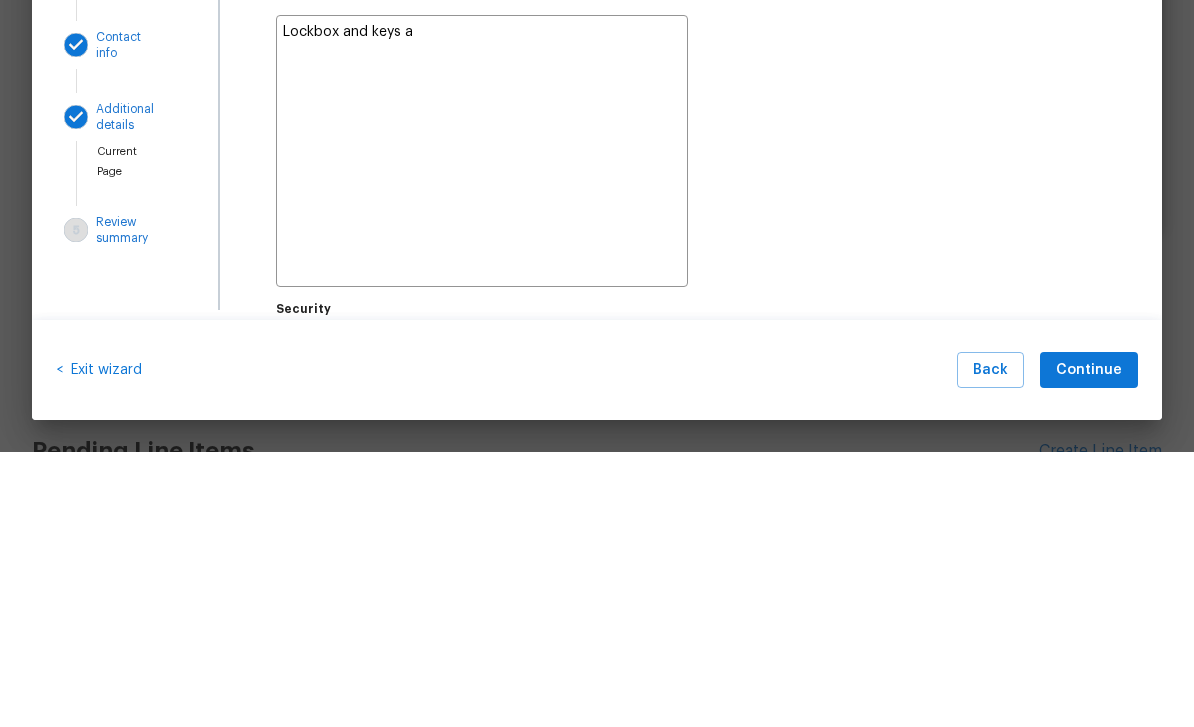 type on "x" 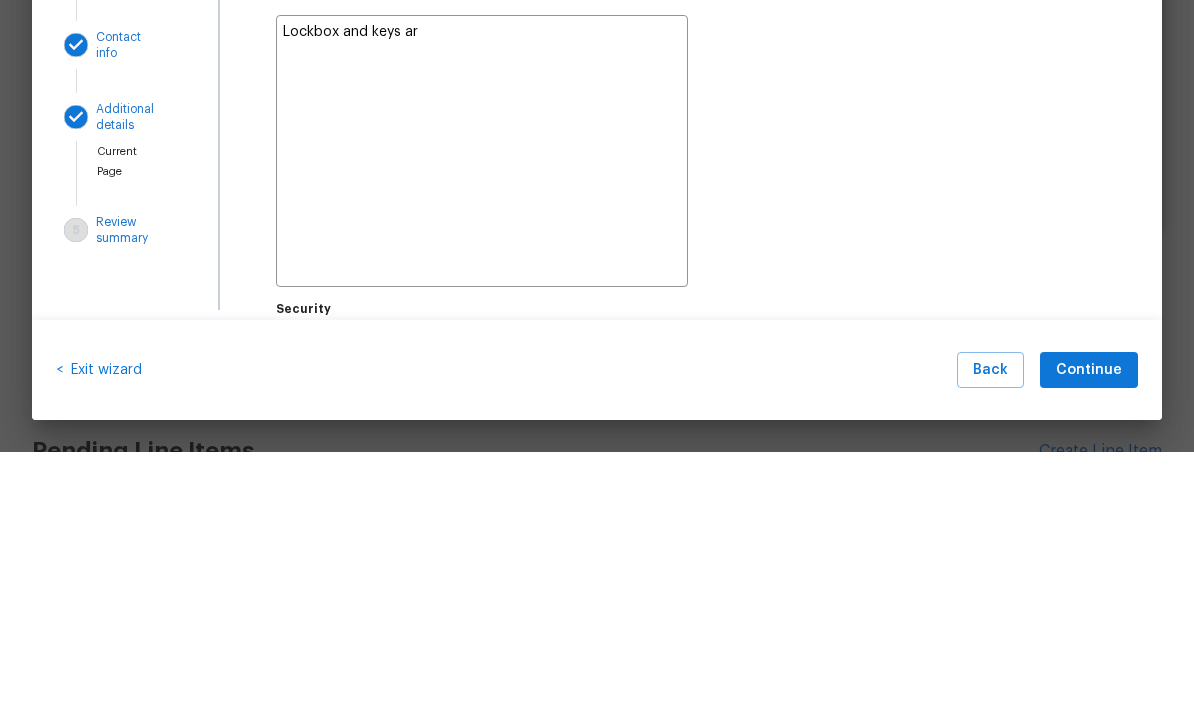 type on "x" 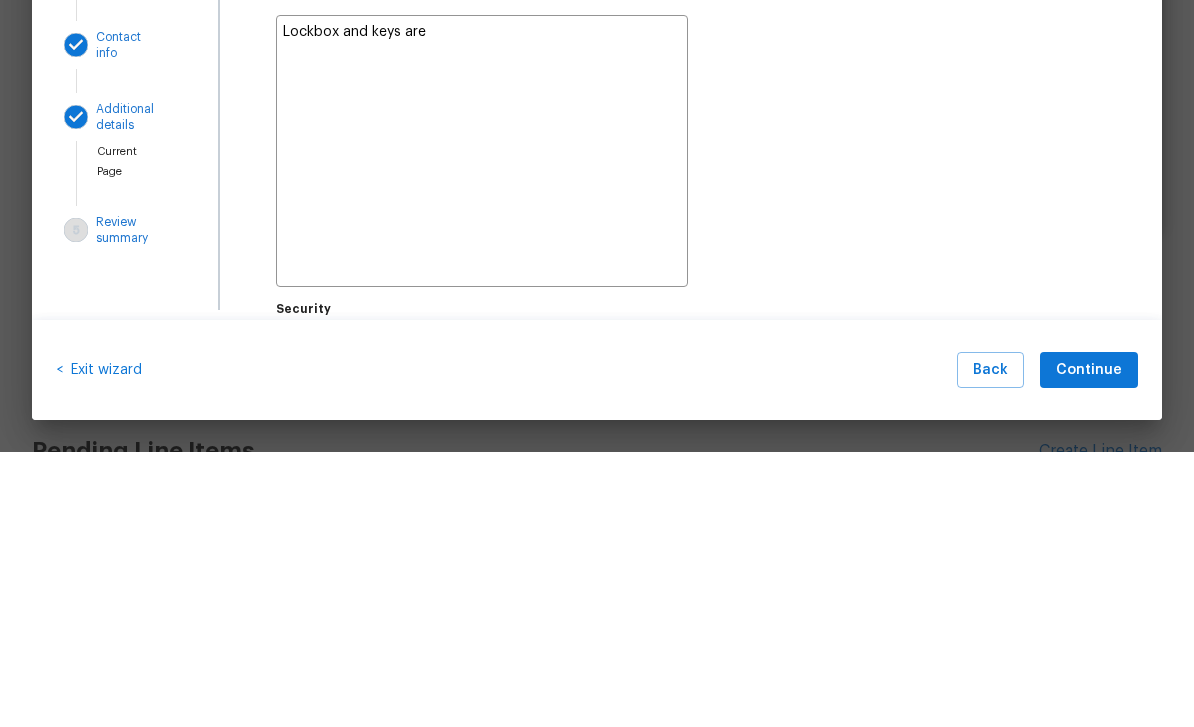 type on "x" 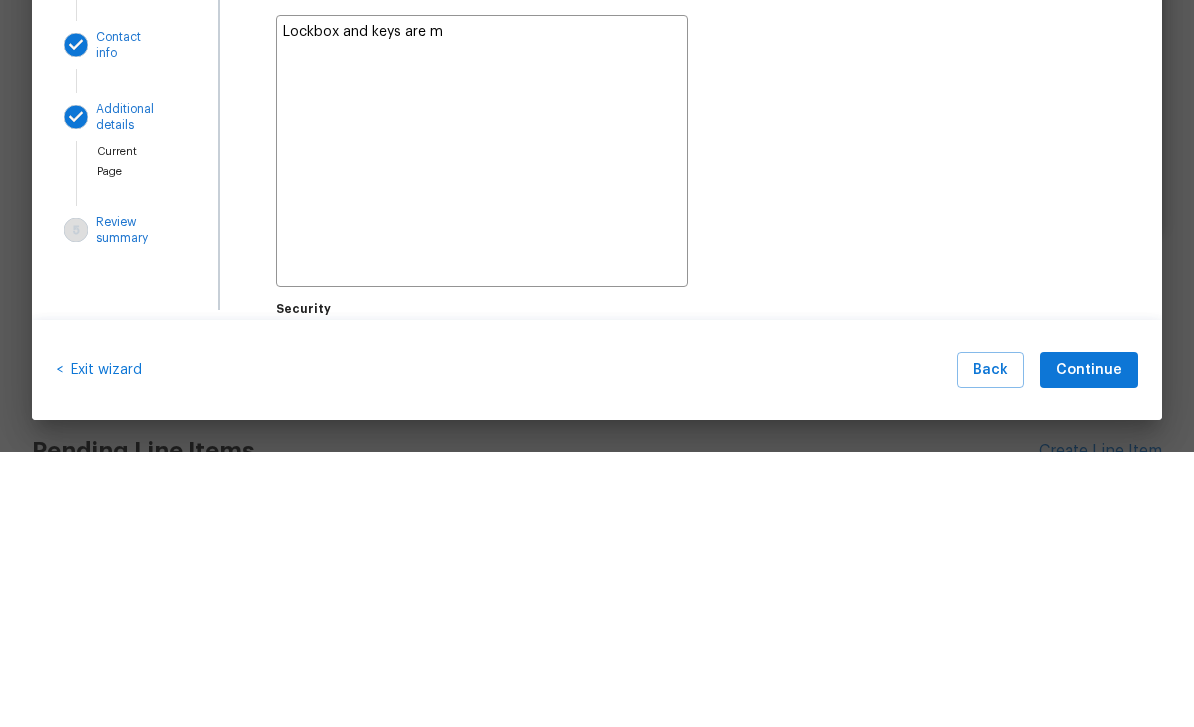 type on "x" 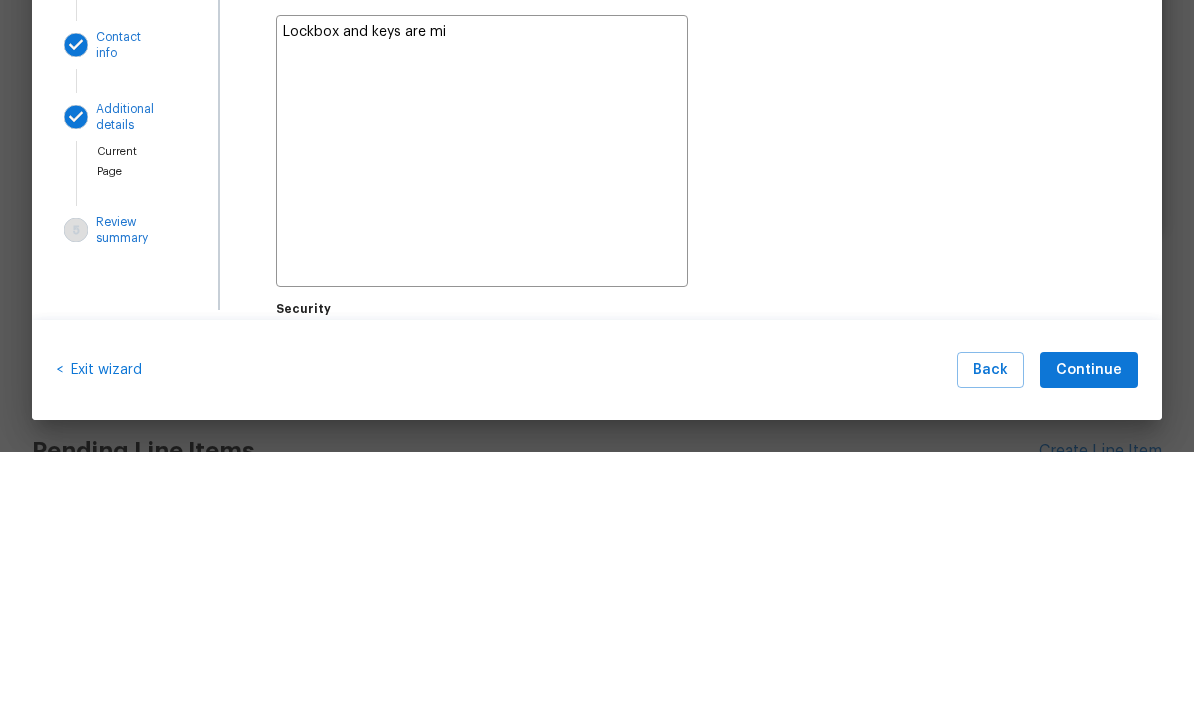 type on "x" 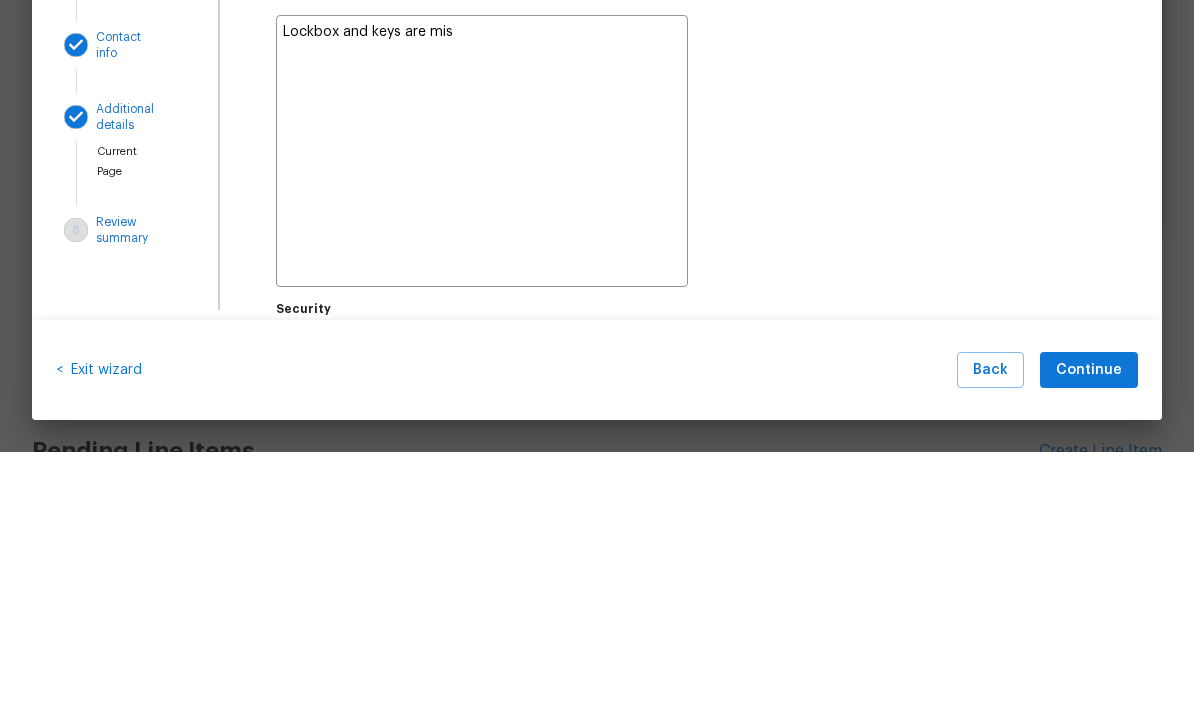 type on "x" 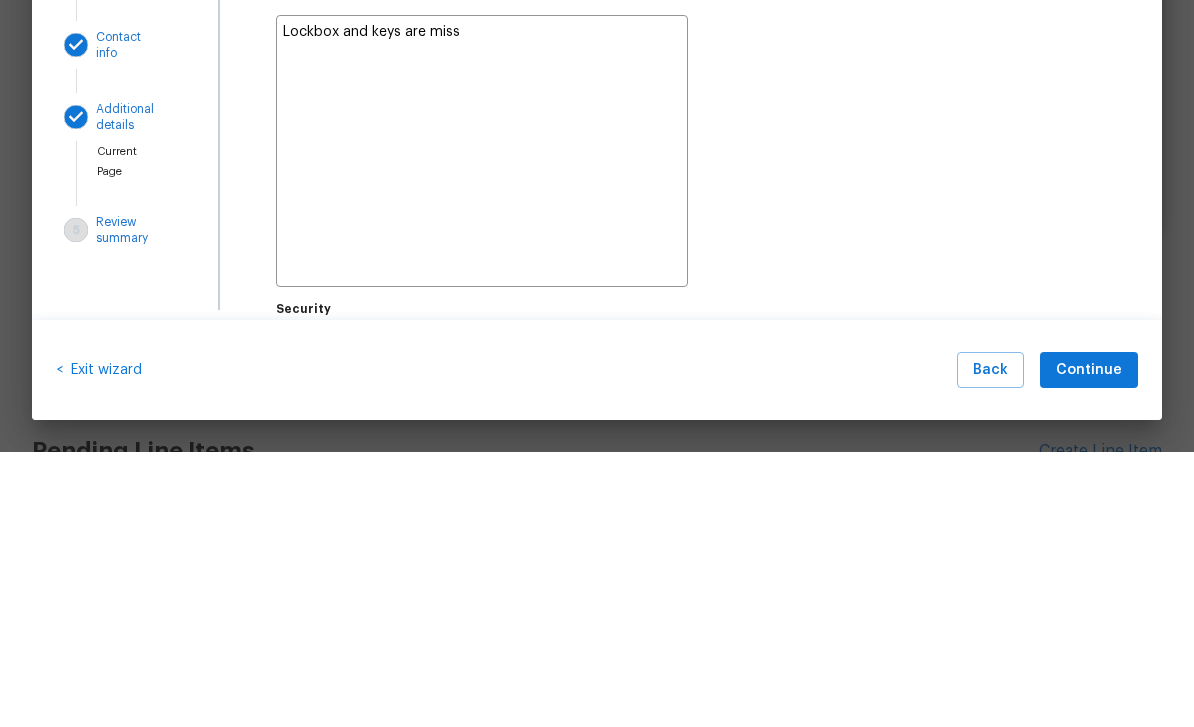 type on "x" 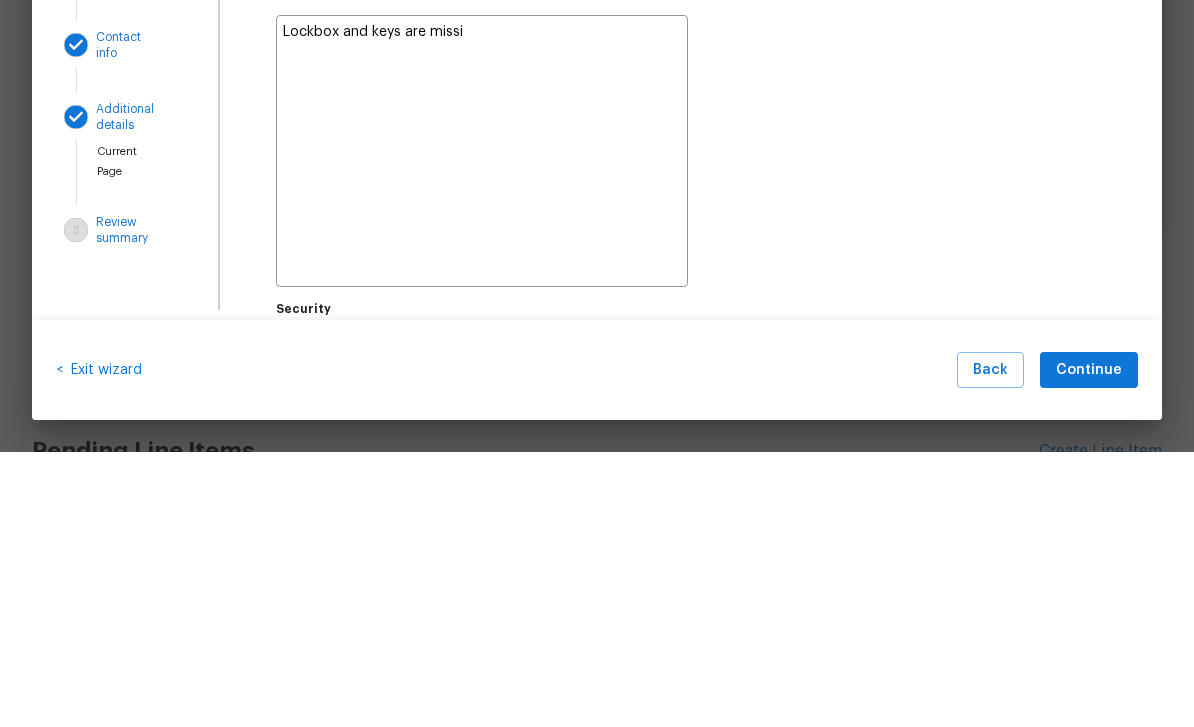 type on "x" 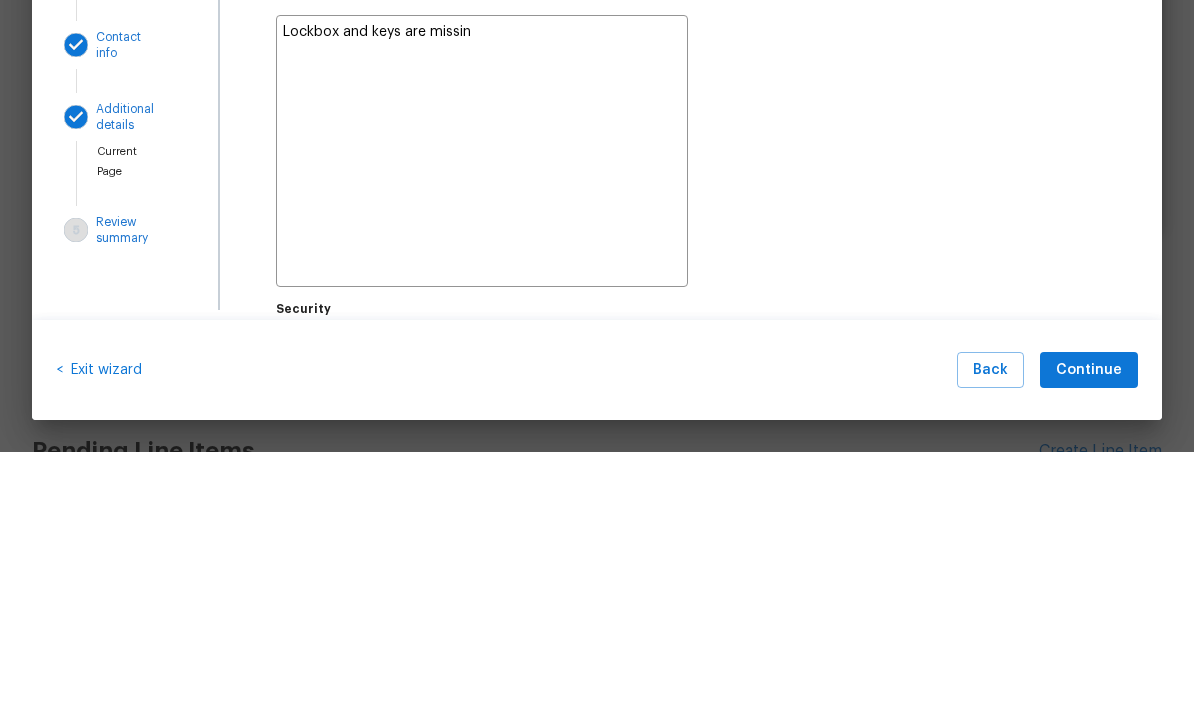 type on "x" 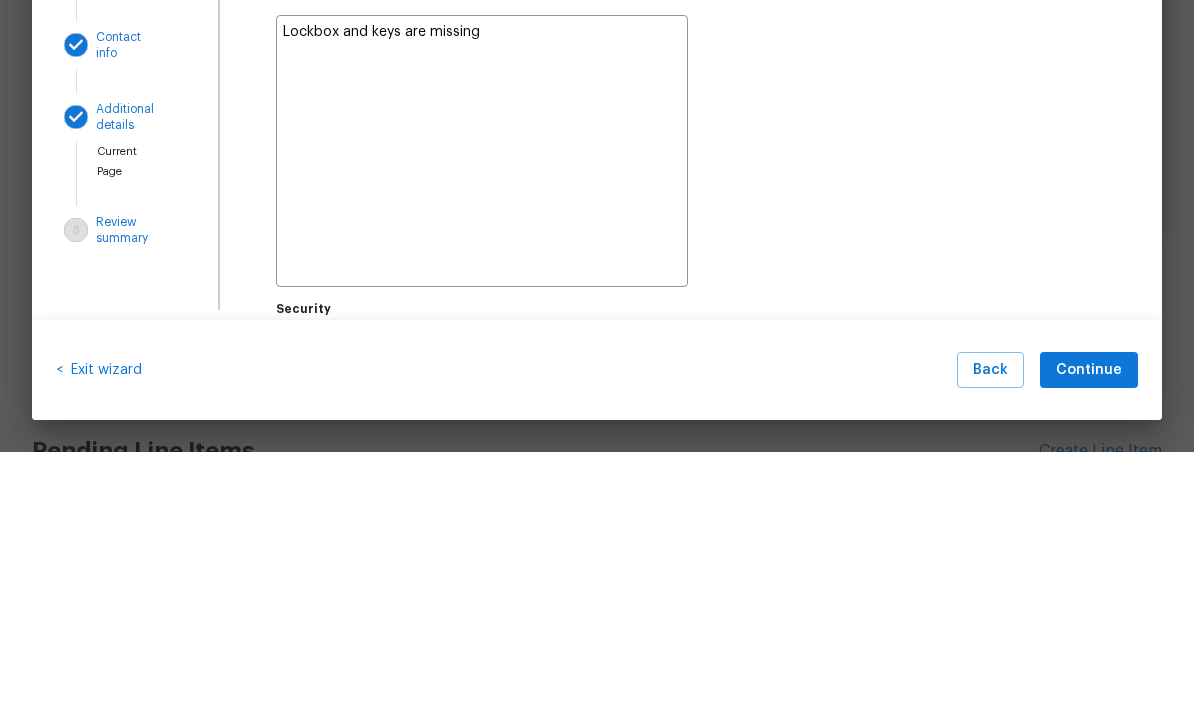 type on "x" 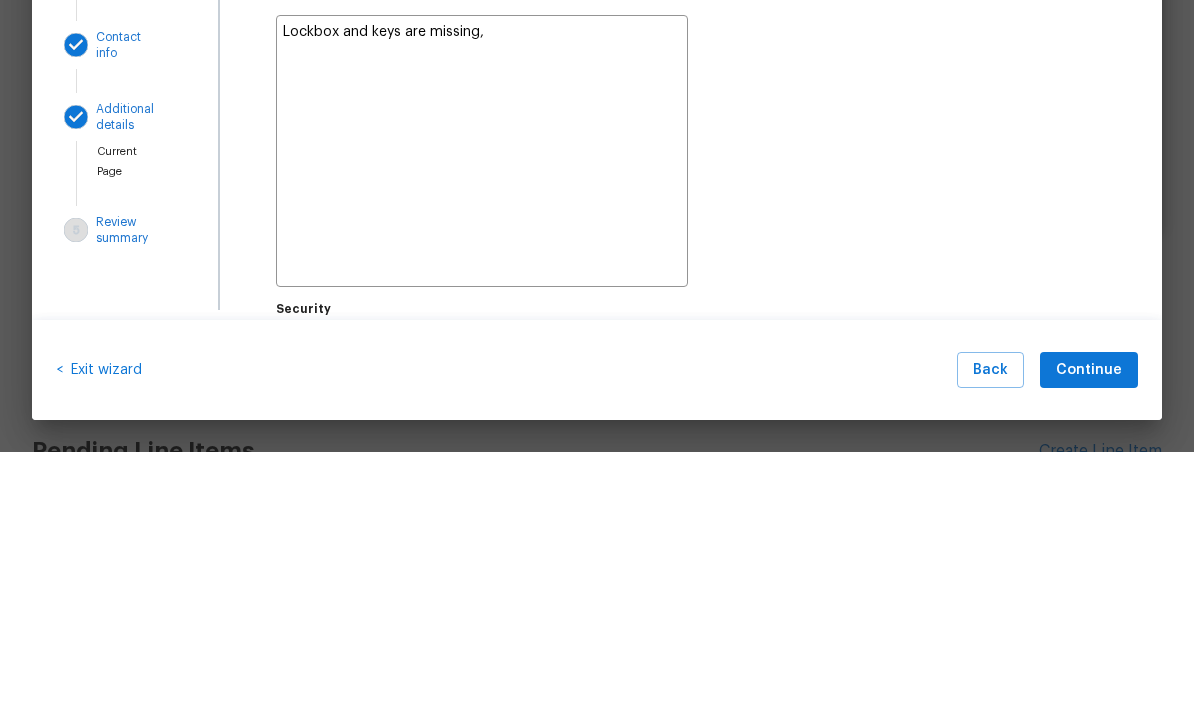 type on "x" 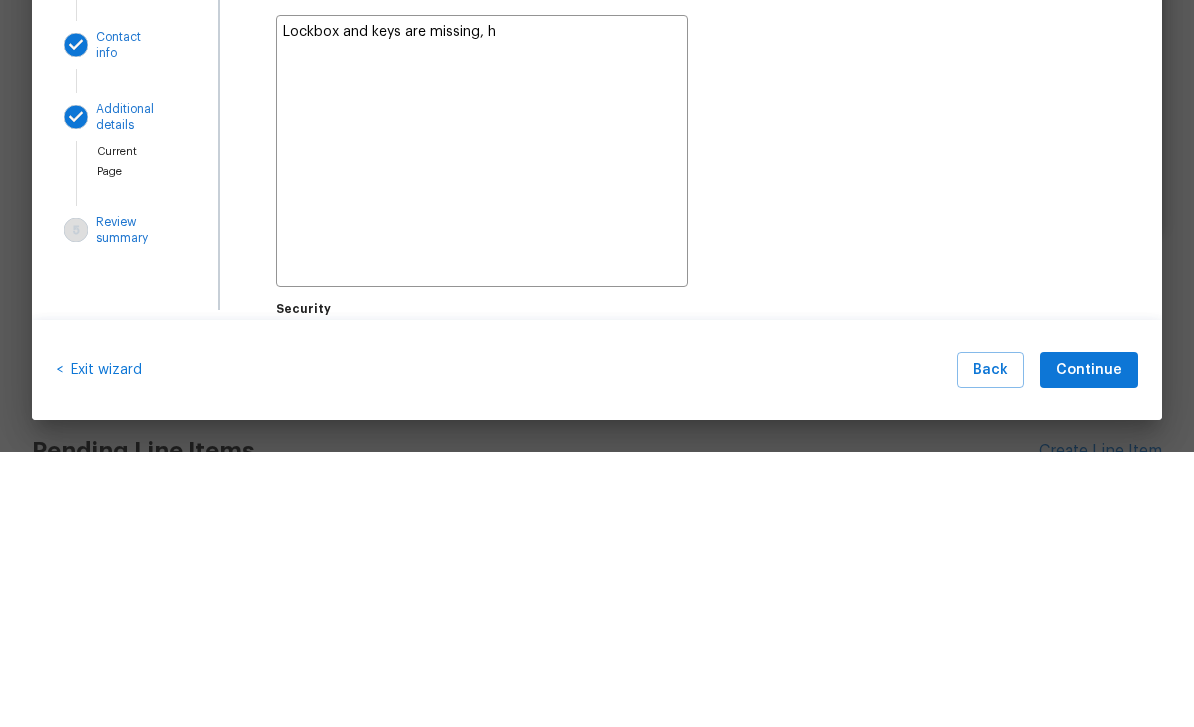 type on "x" 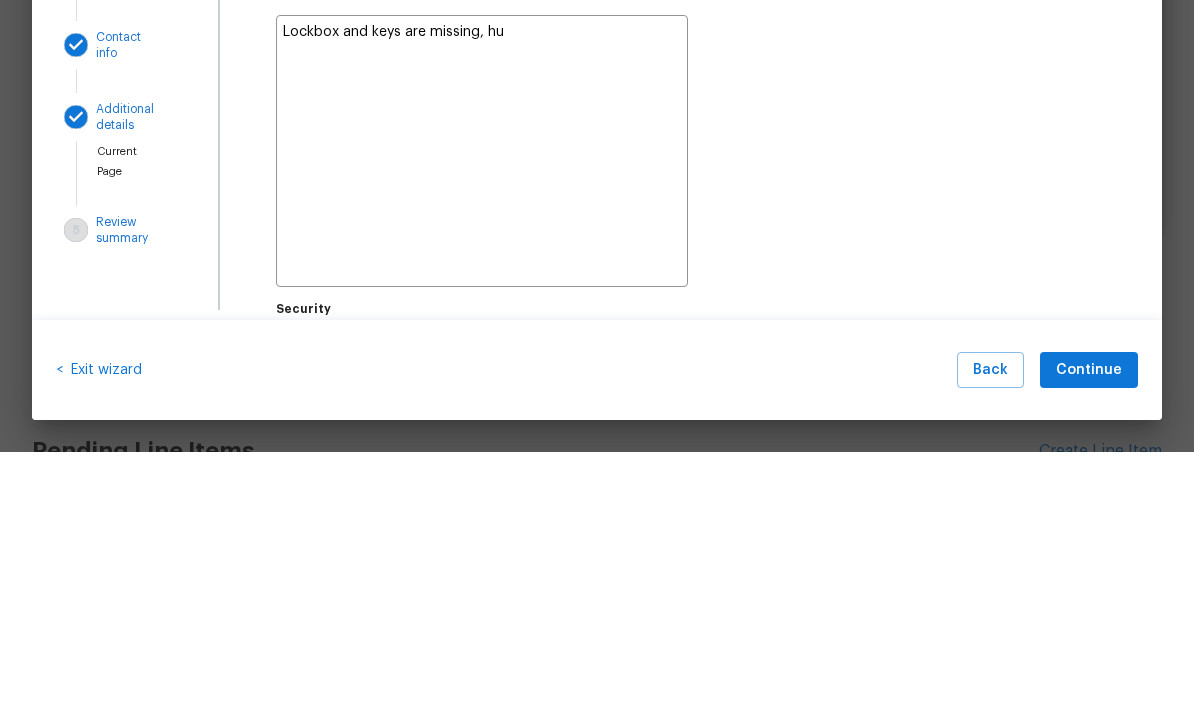 type on "x" 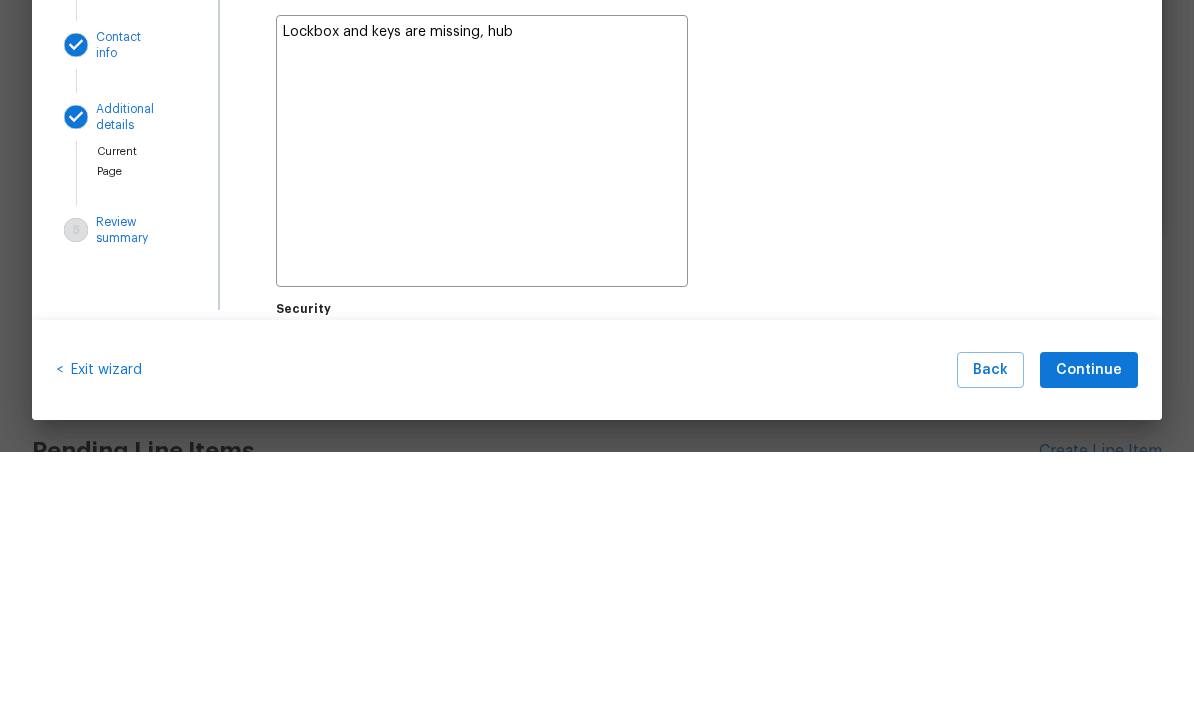 type on "x" 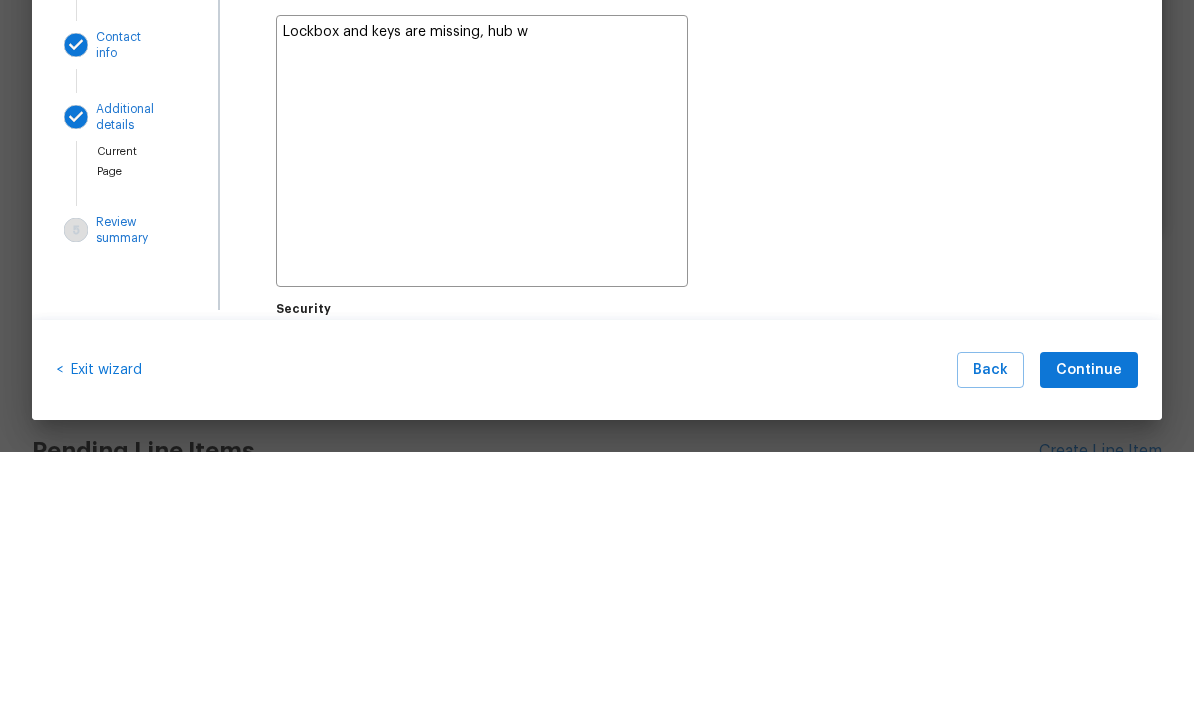 type on "x" 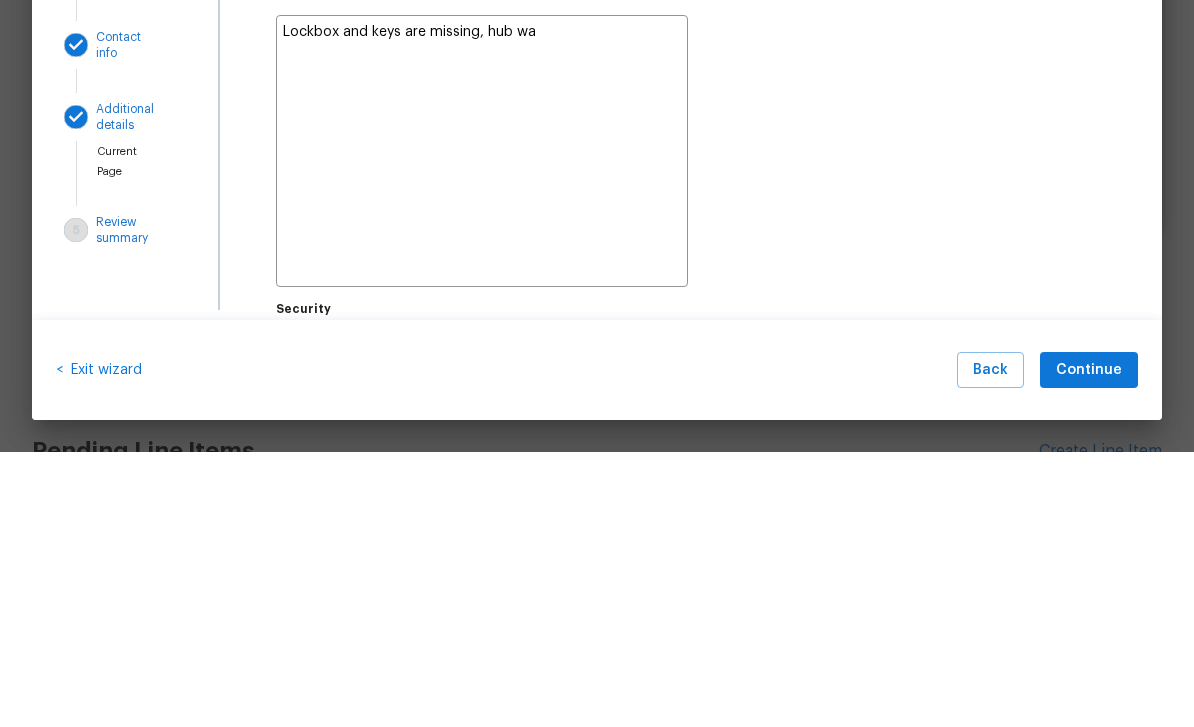 type on "x" 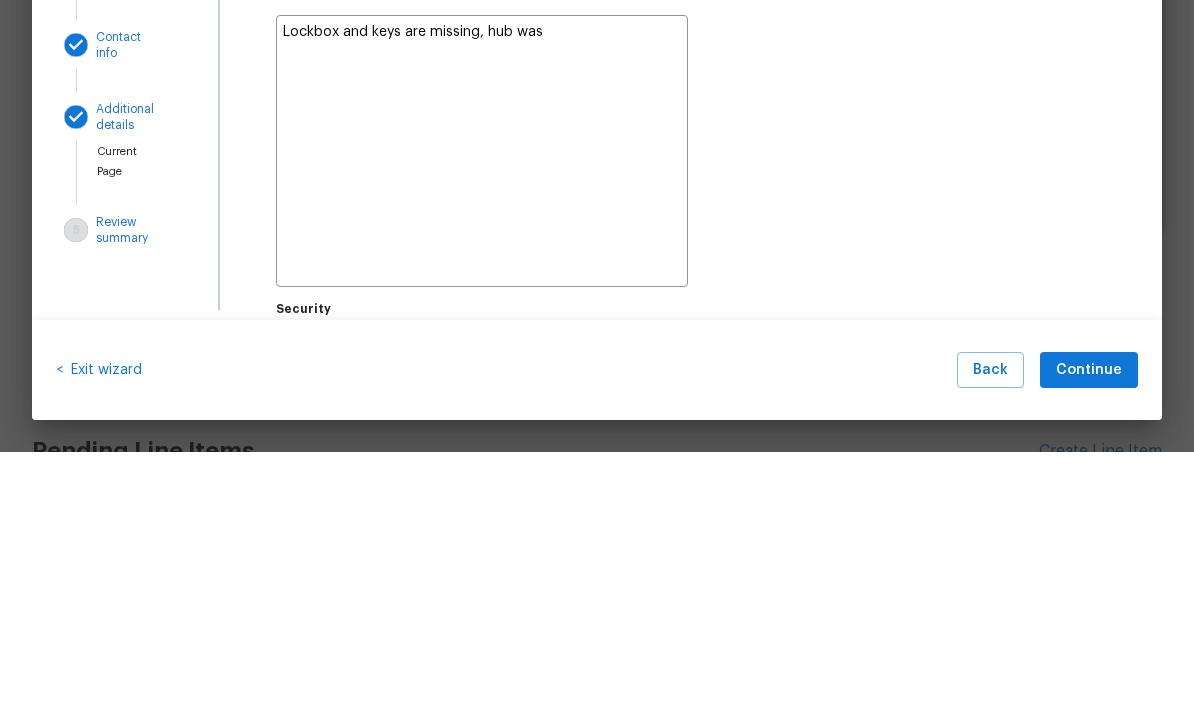 type on "x" 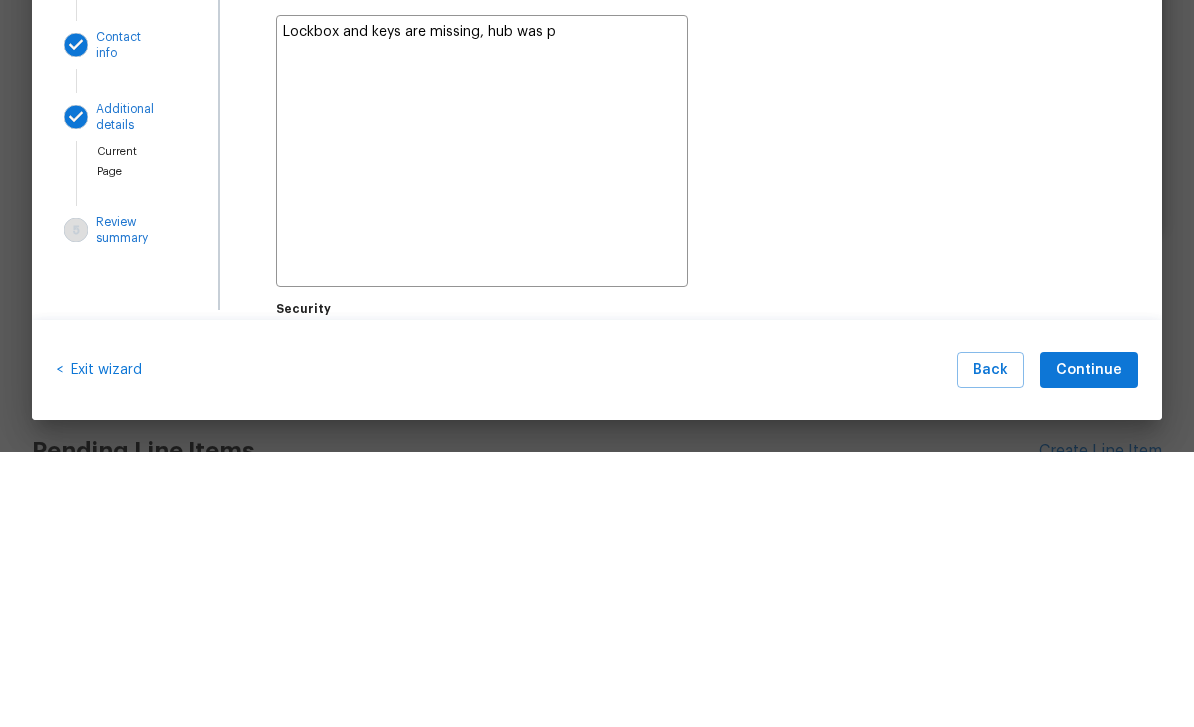 type on "x" 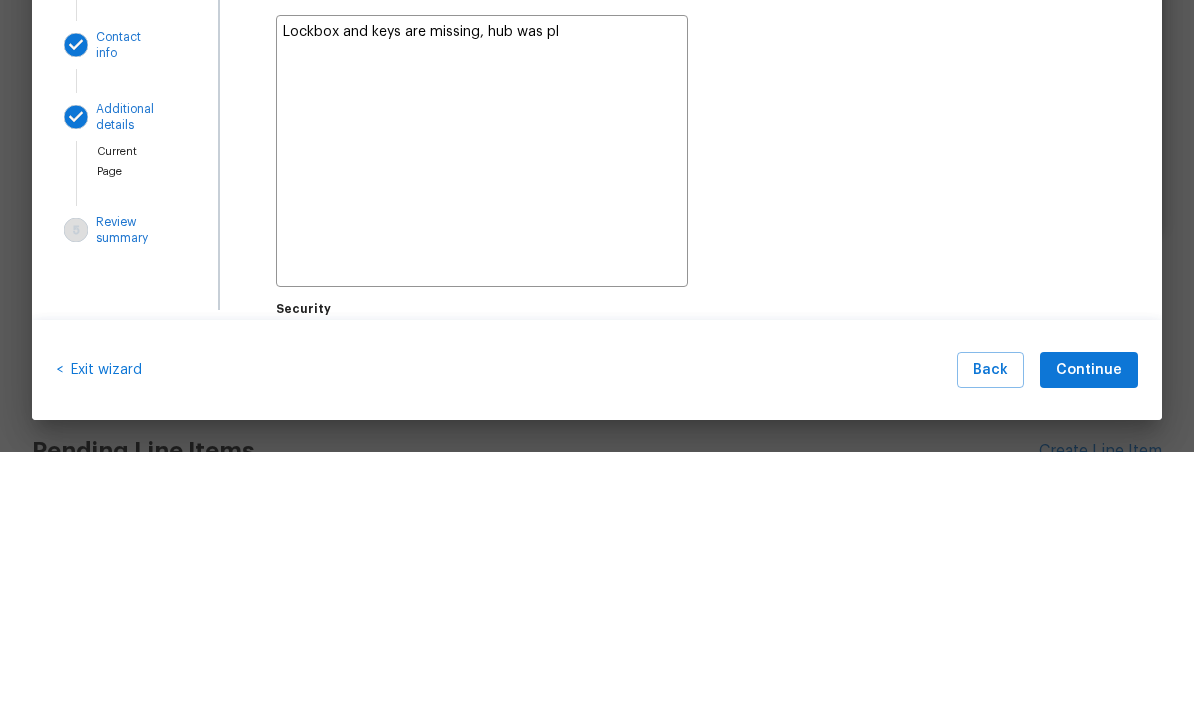 type on "x" 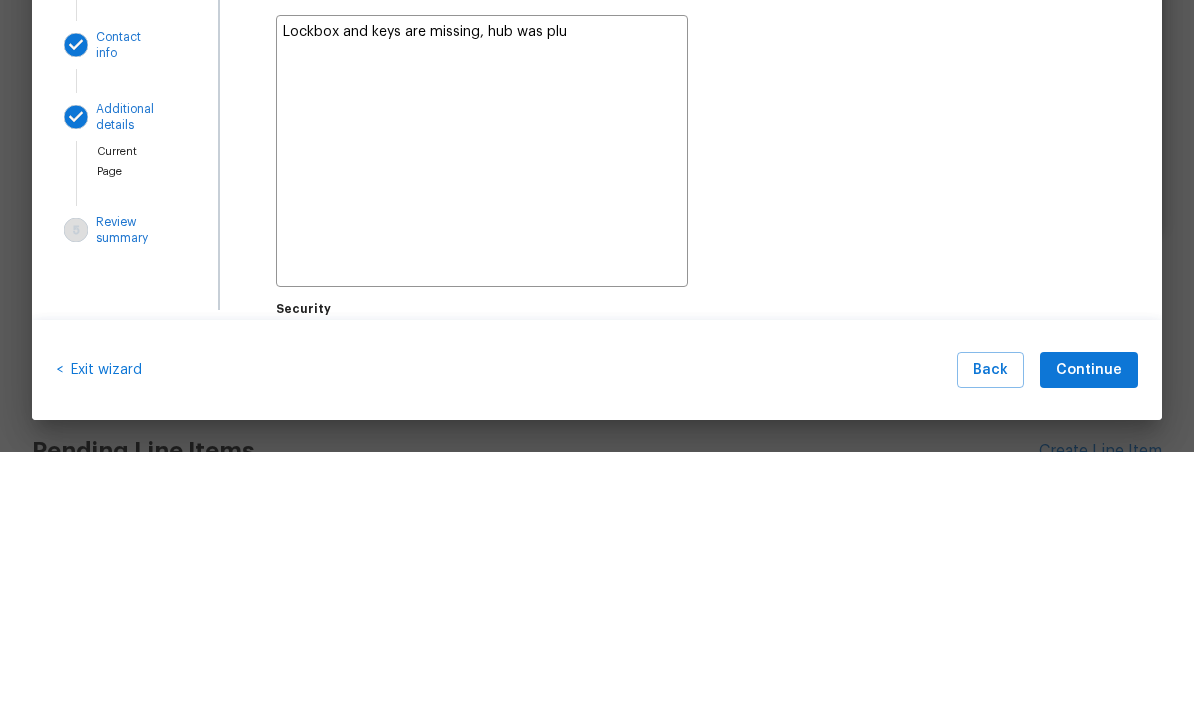 type on "x" 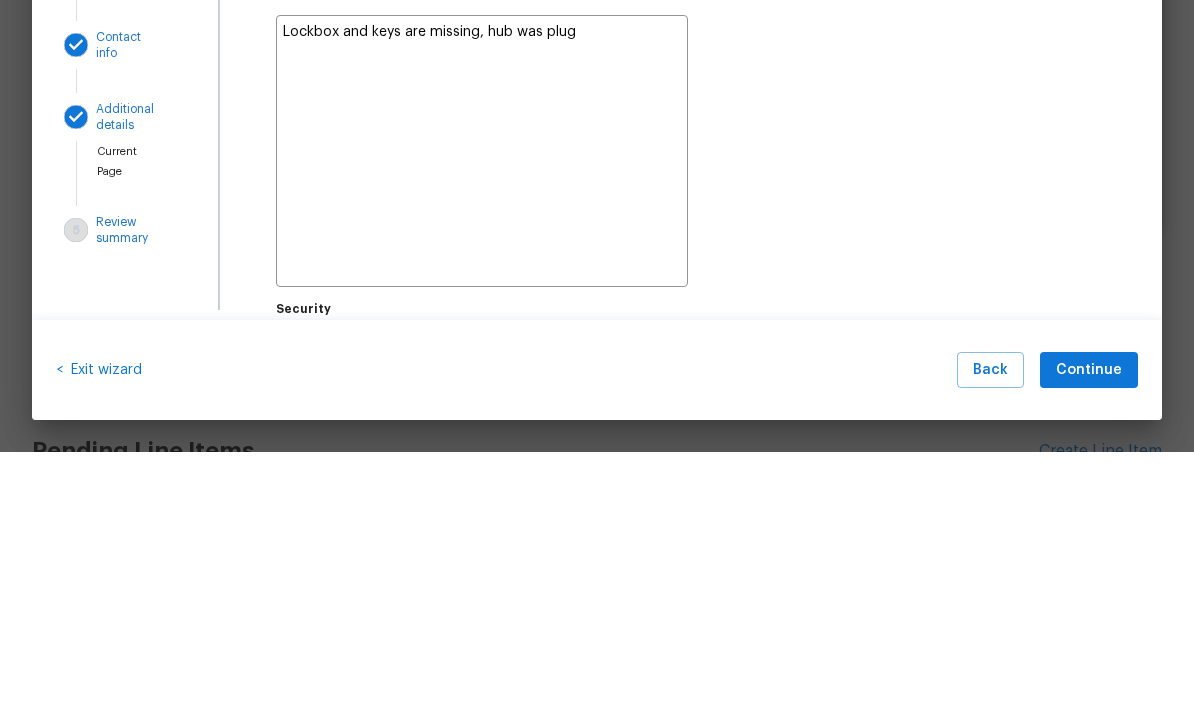 type on "x" 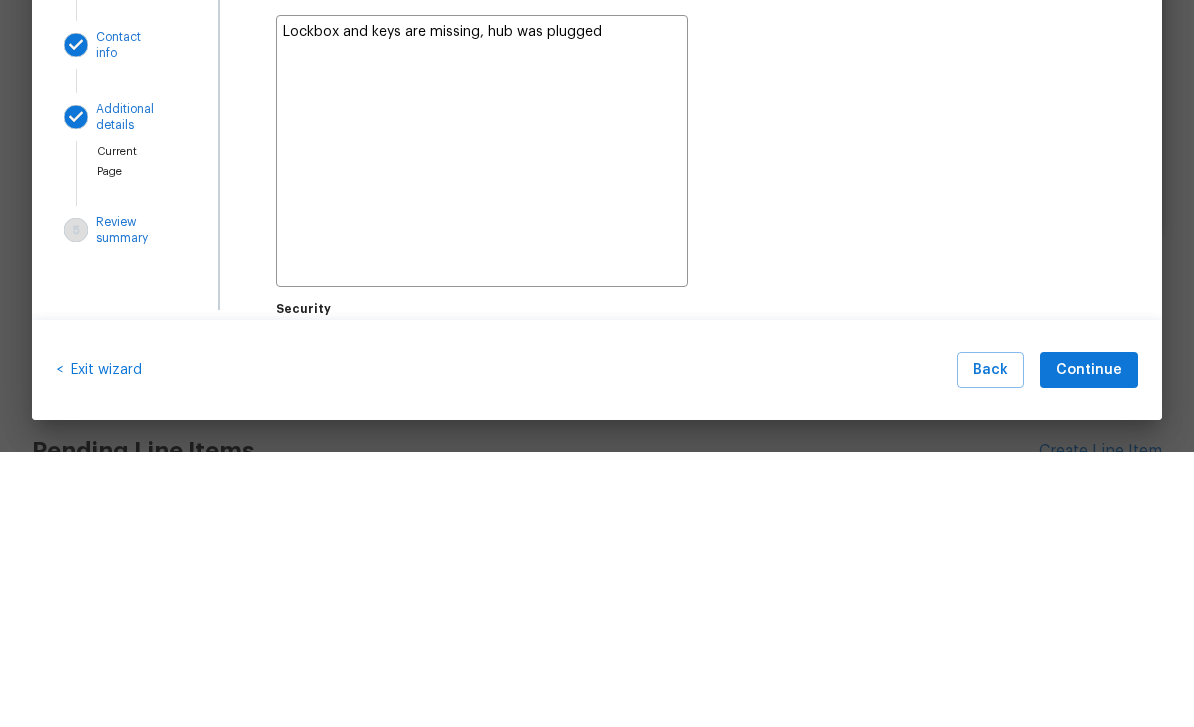type on "x" 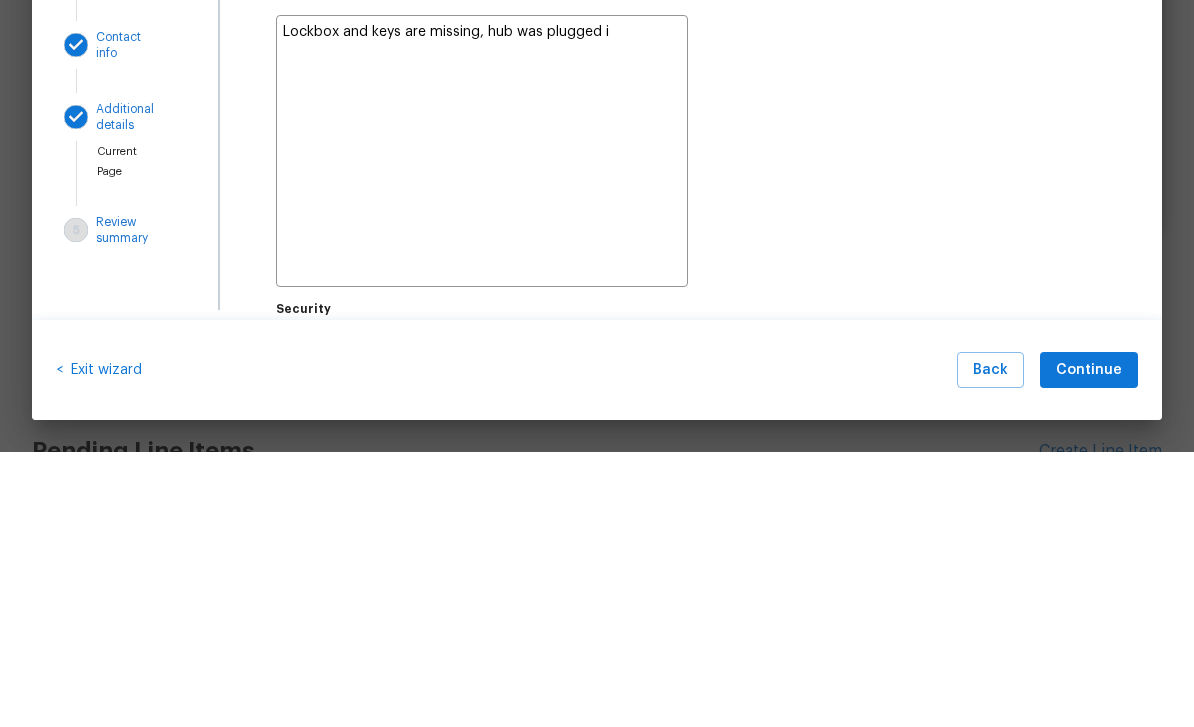 type on "x" 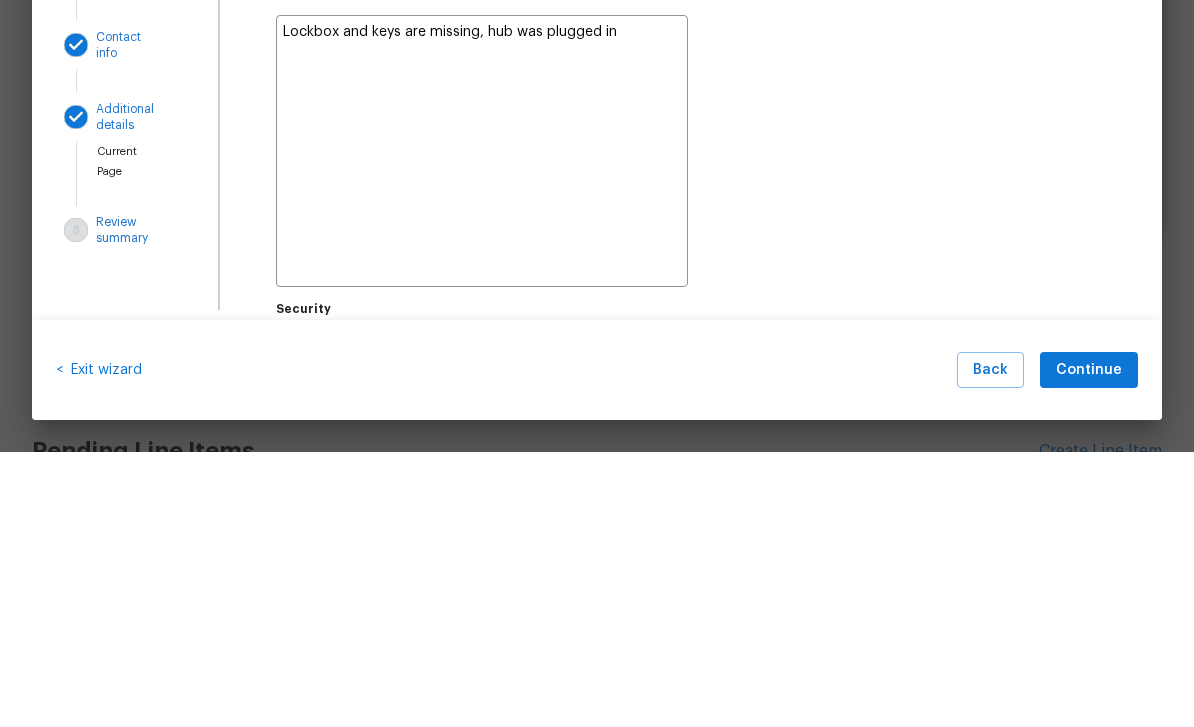 type on "x" 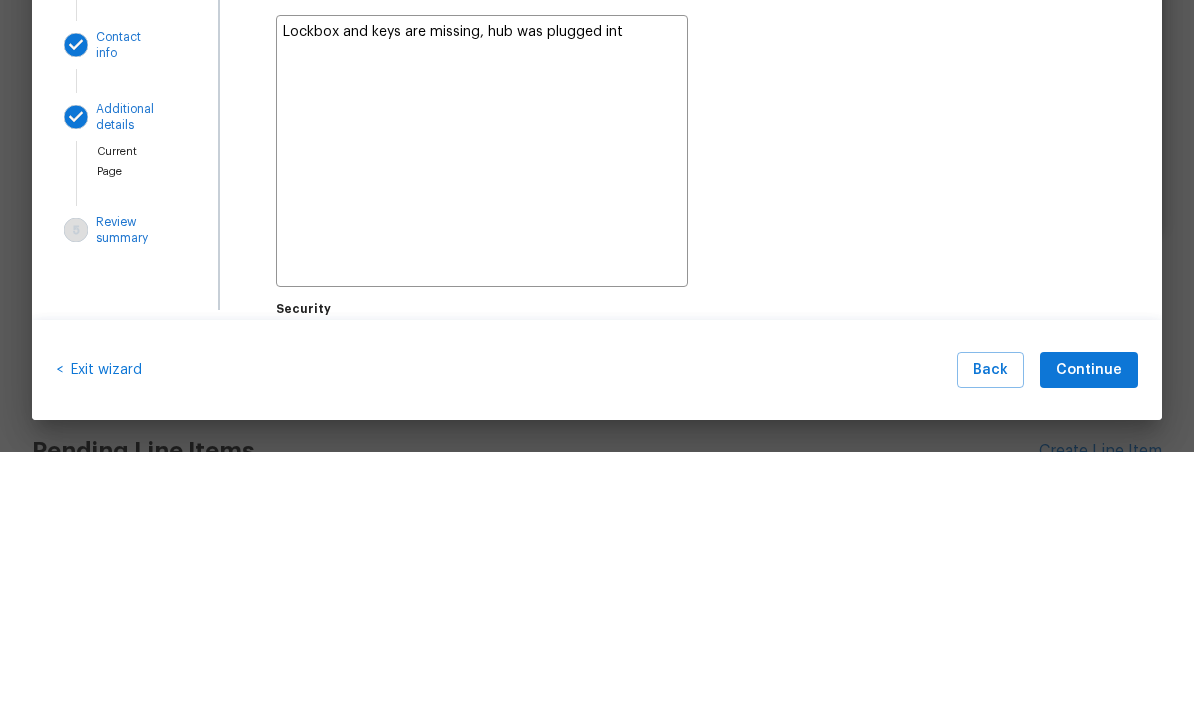 type on "x" 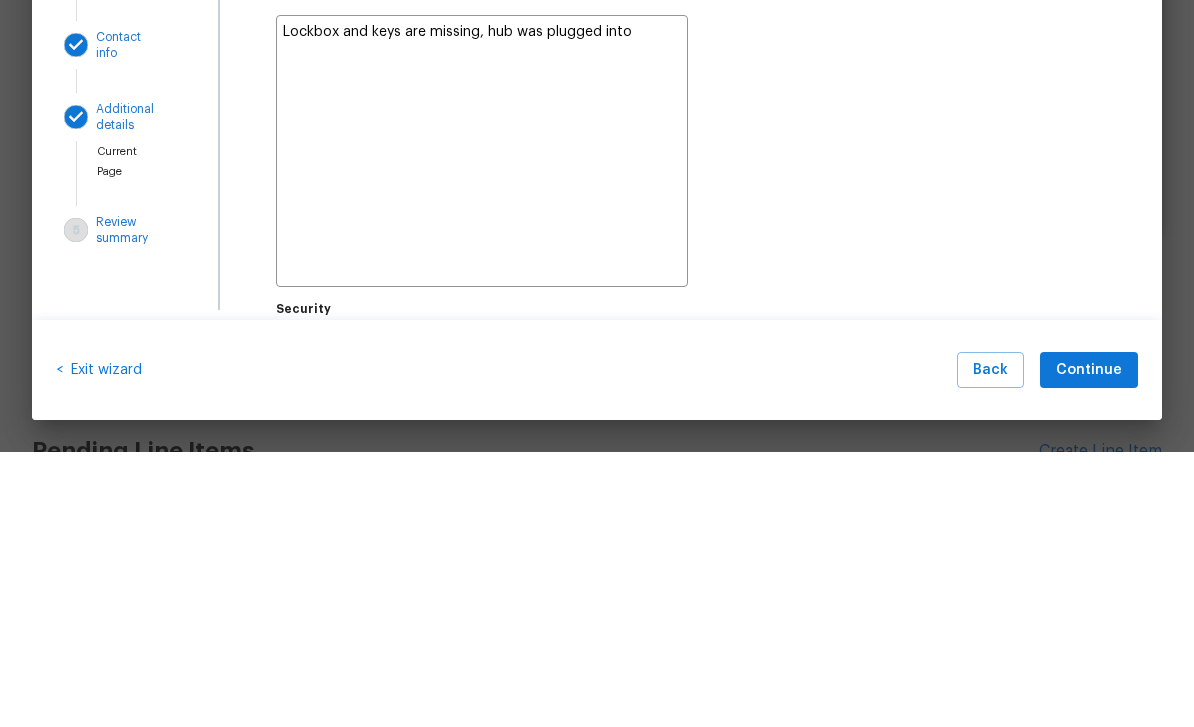 type on "x" 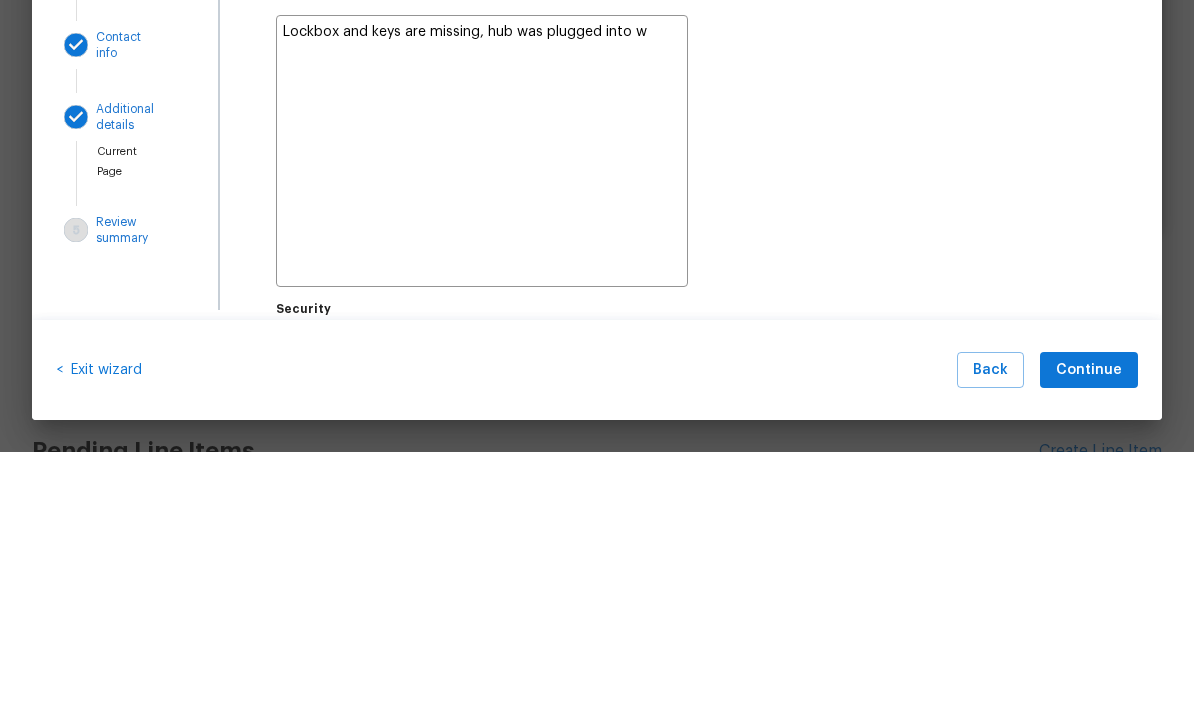 type on "x" 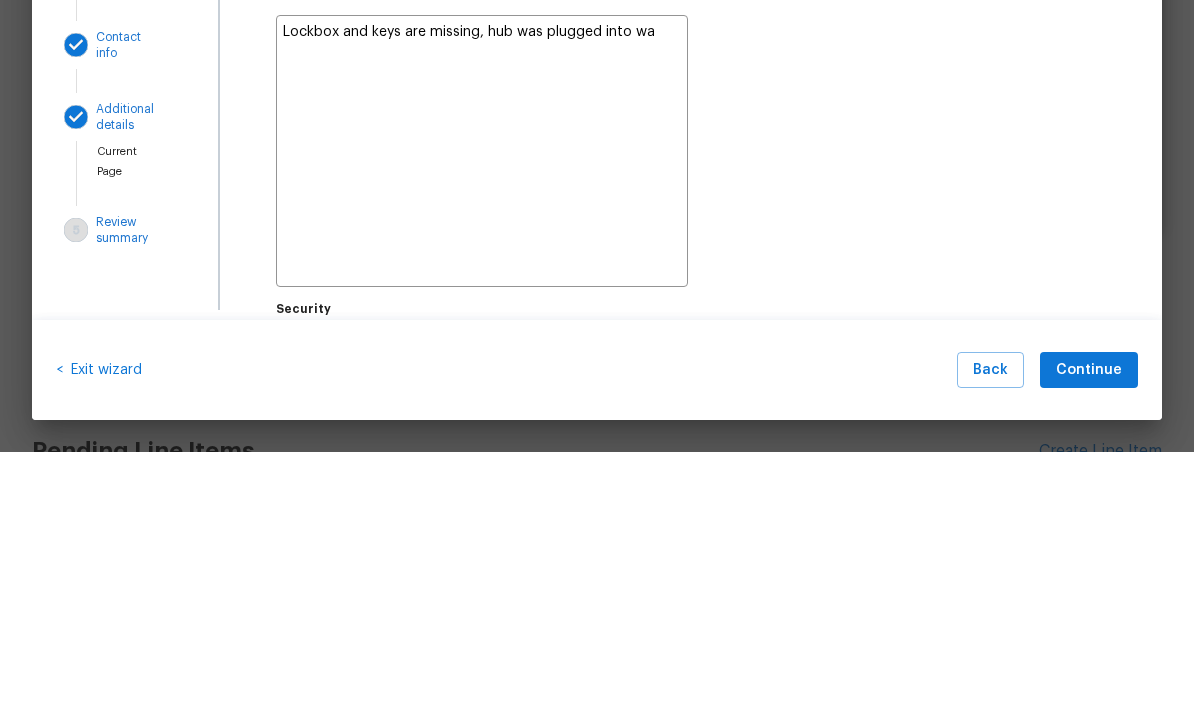 type on "x" 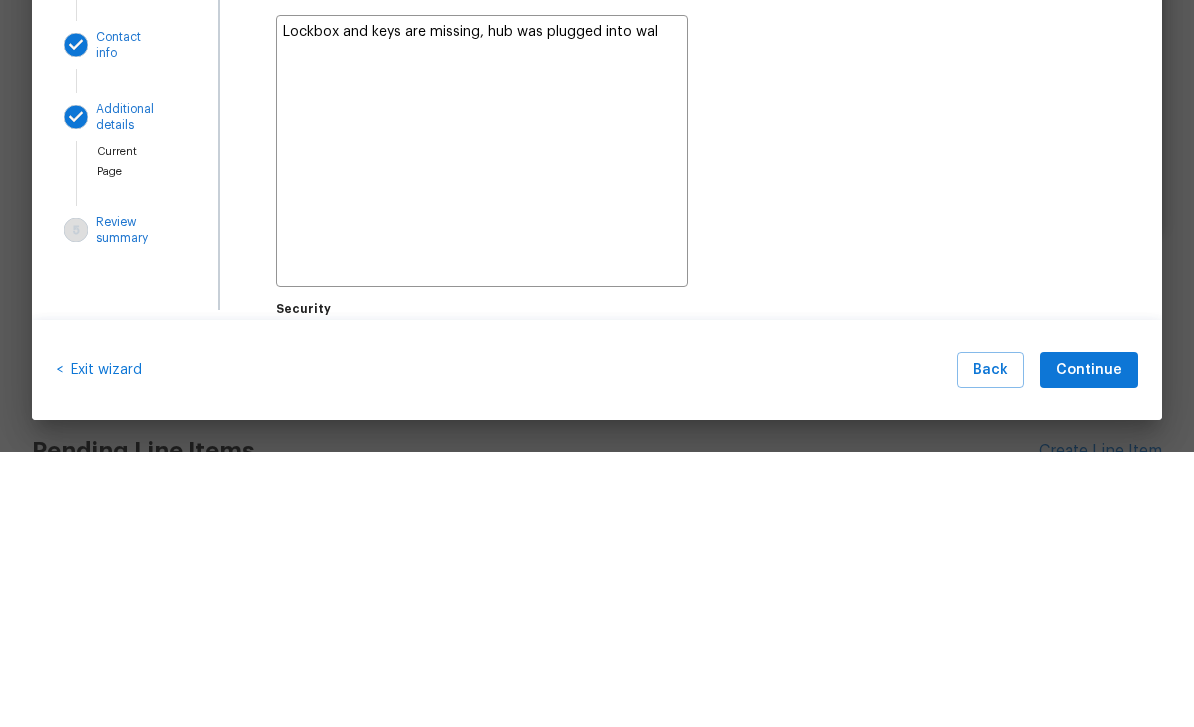 type on "x" 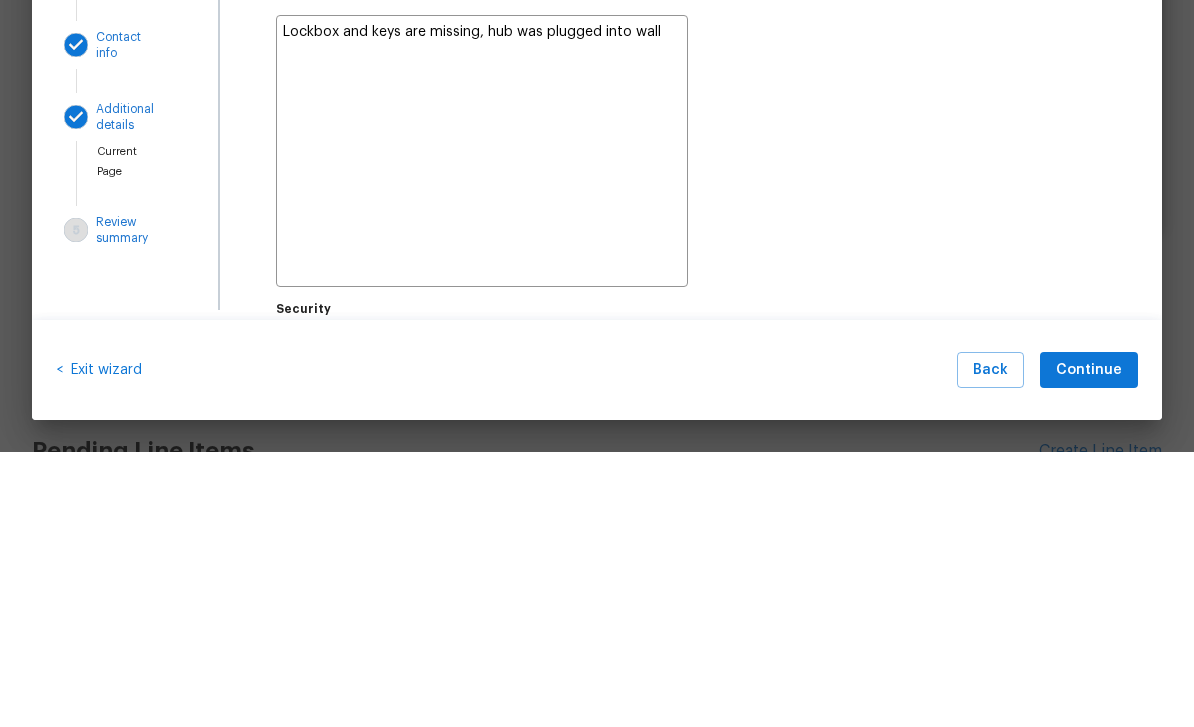 type on "x" 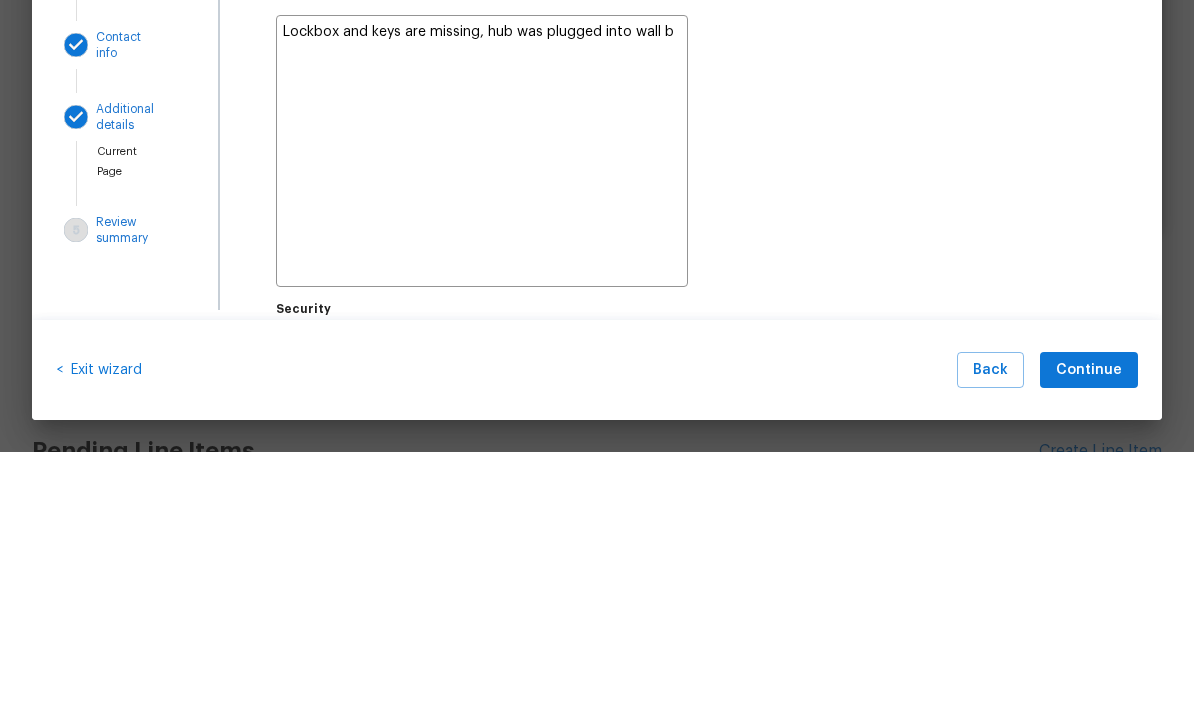 type on "x" 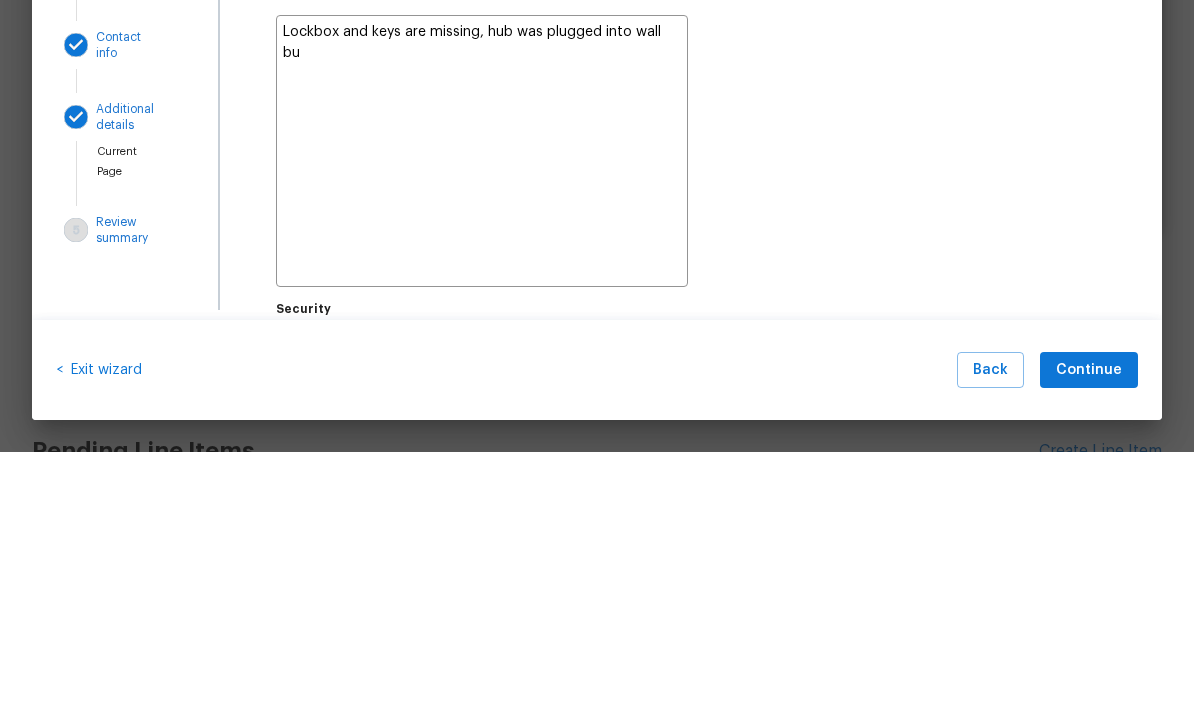 type on "x" 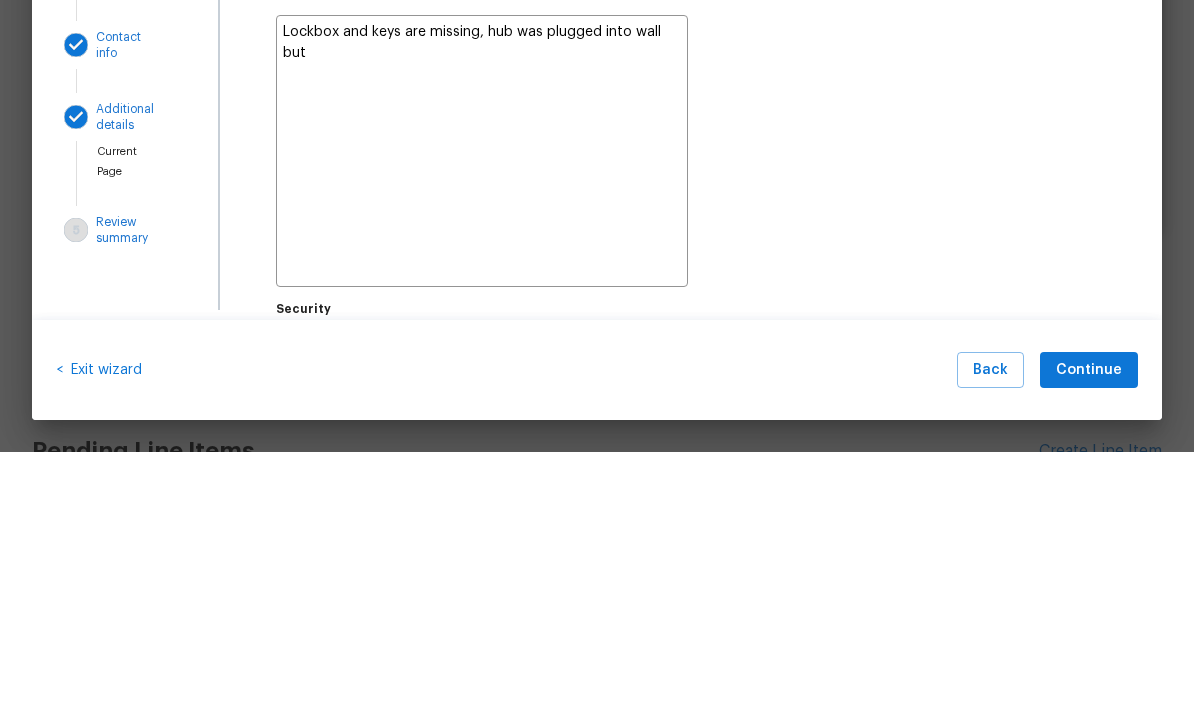 type on "x" 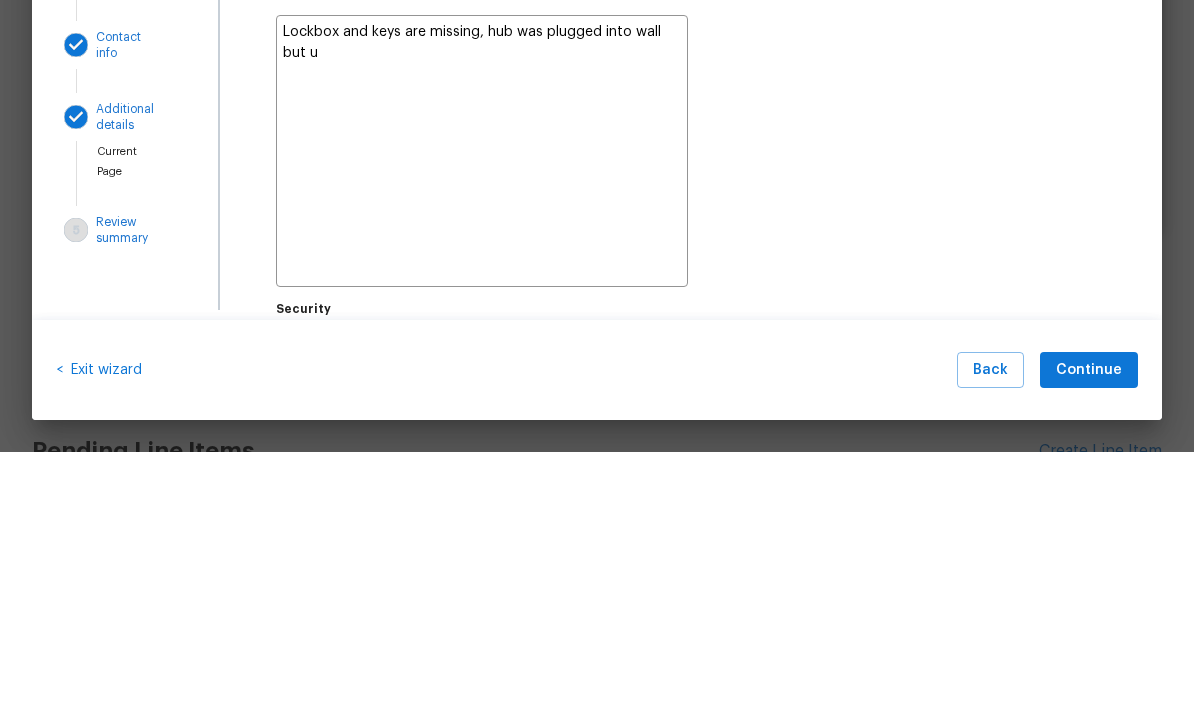 type on "x" 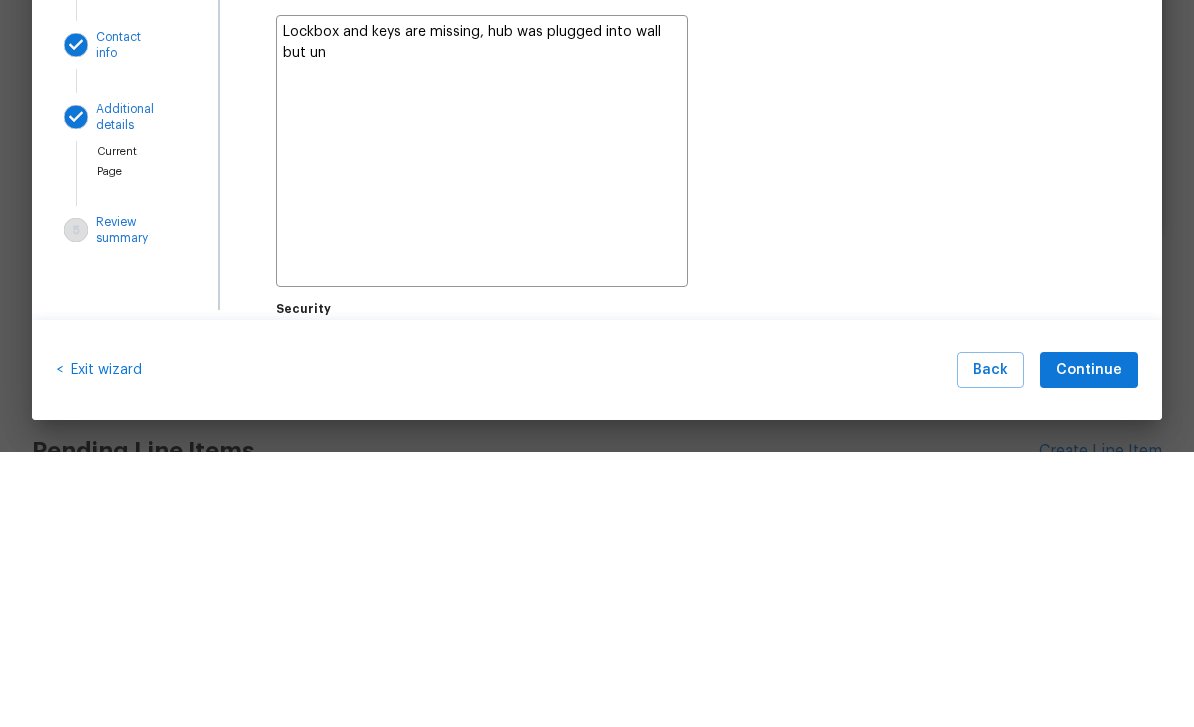 type on "x" 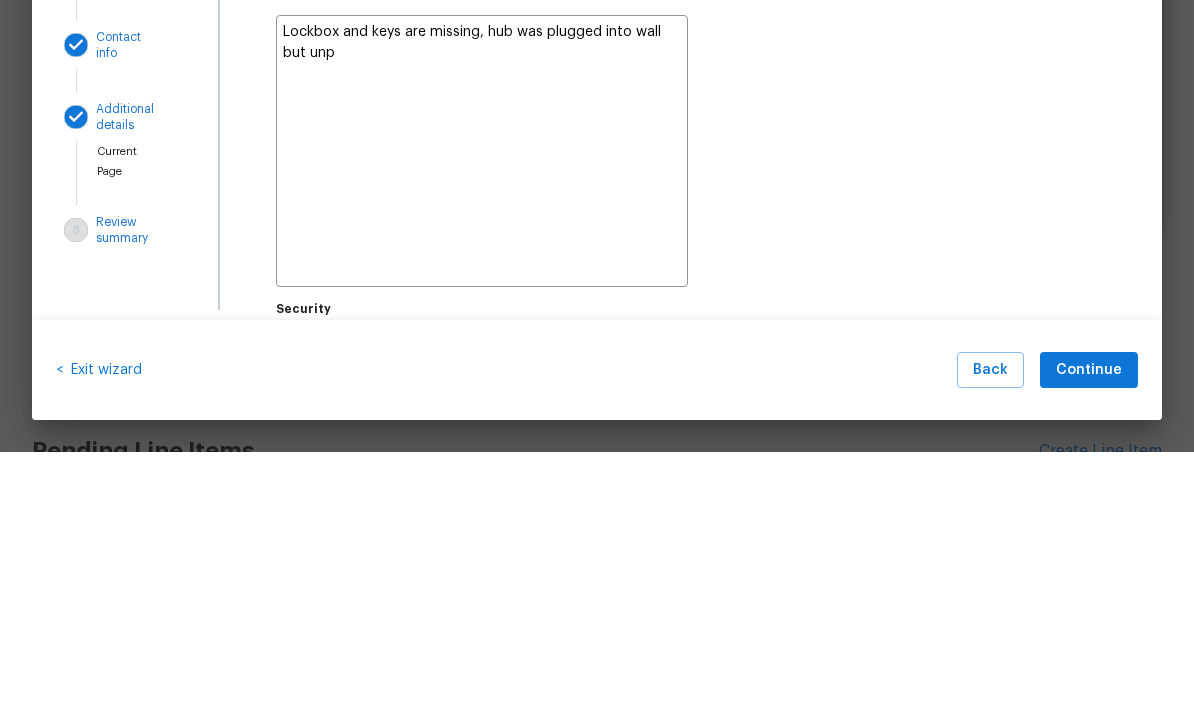 type on "x" 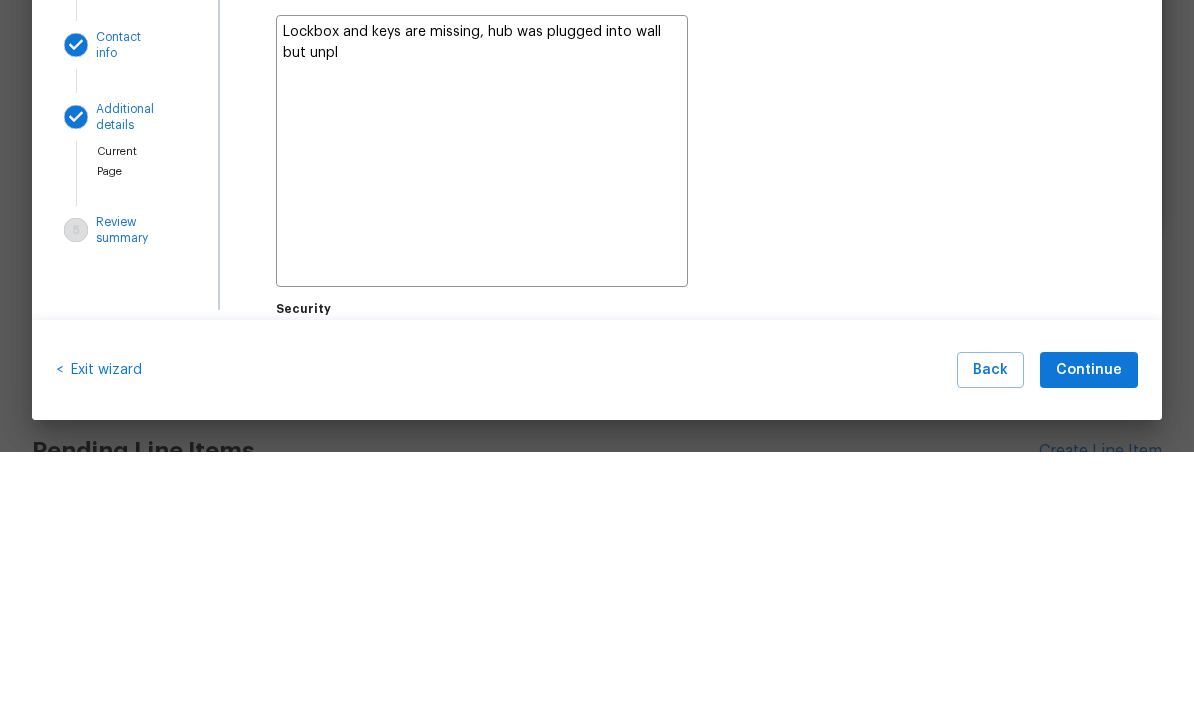 type on "x" 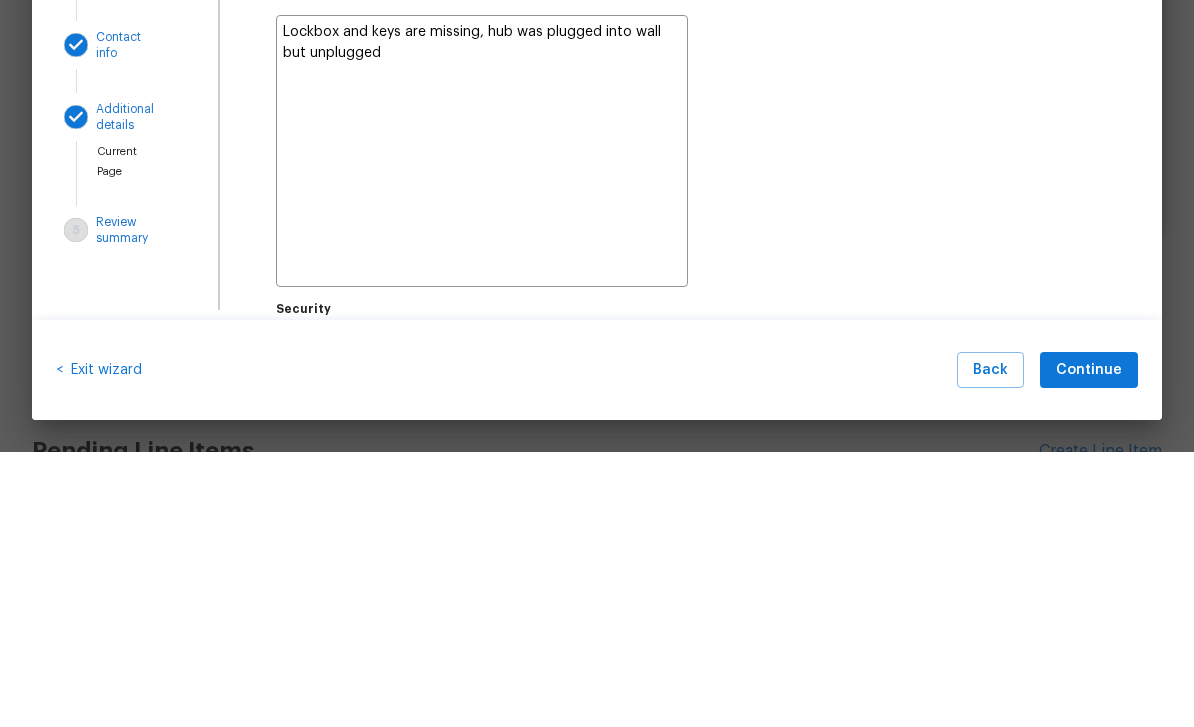 type on "x" 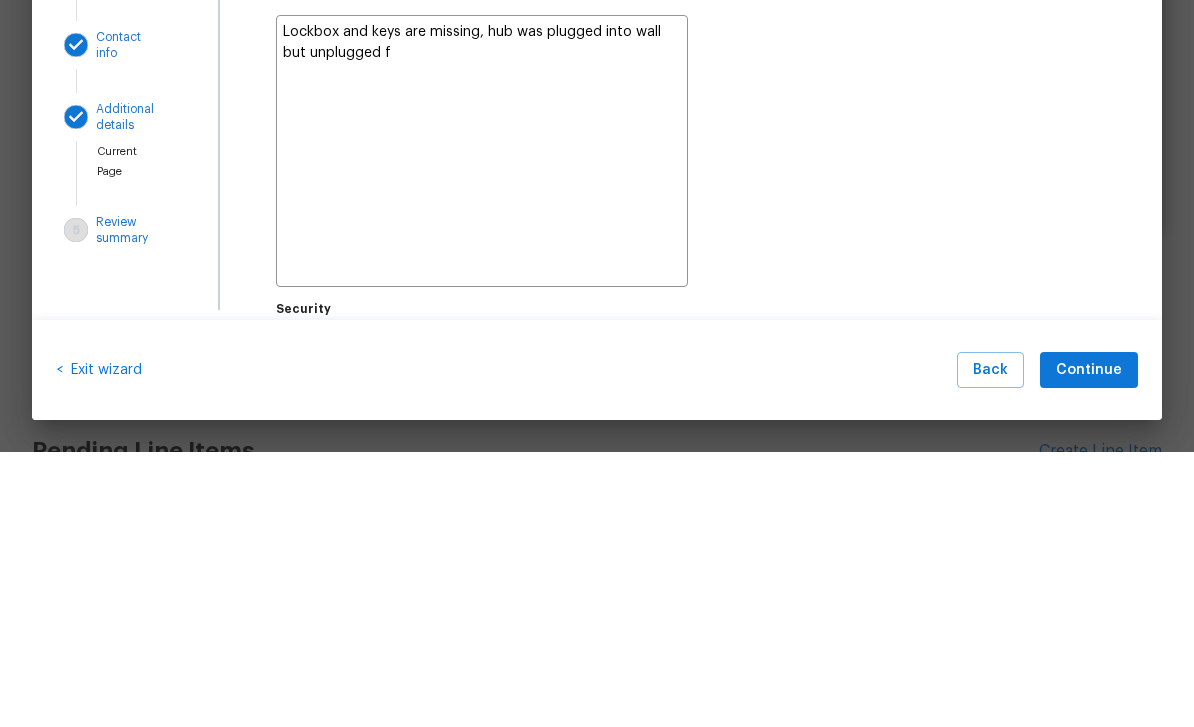 type on "x" 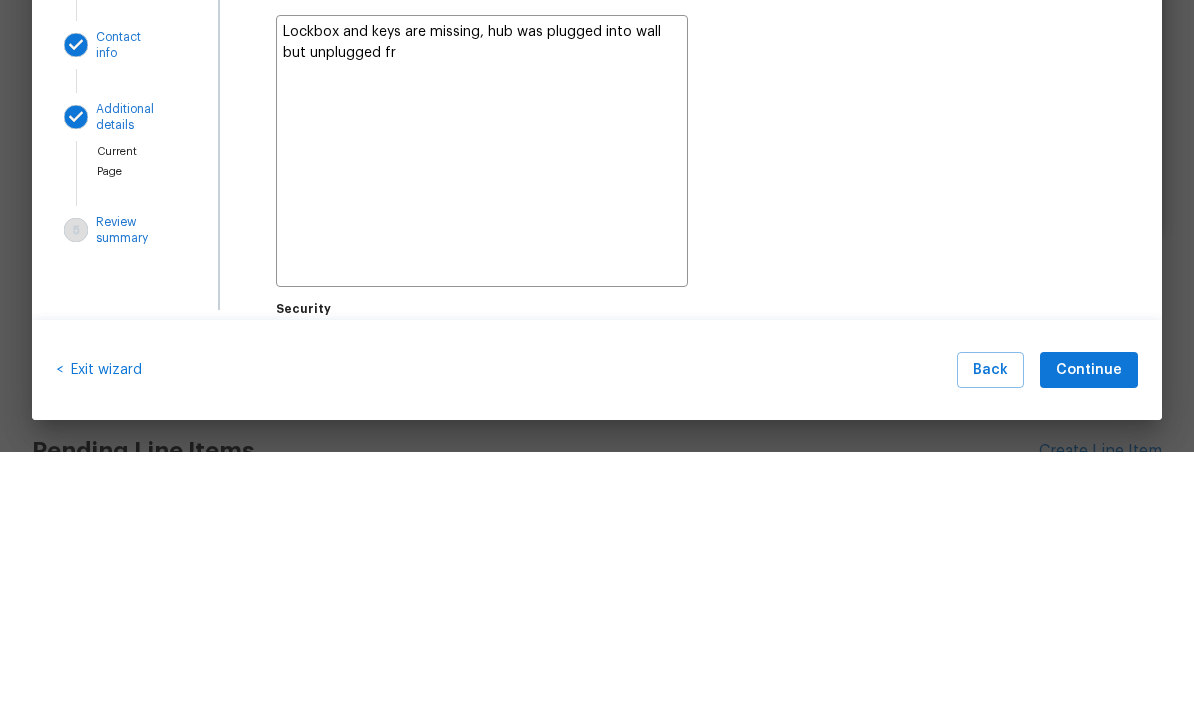type on "x" 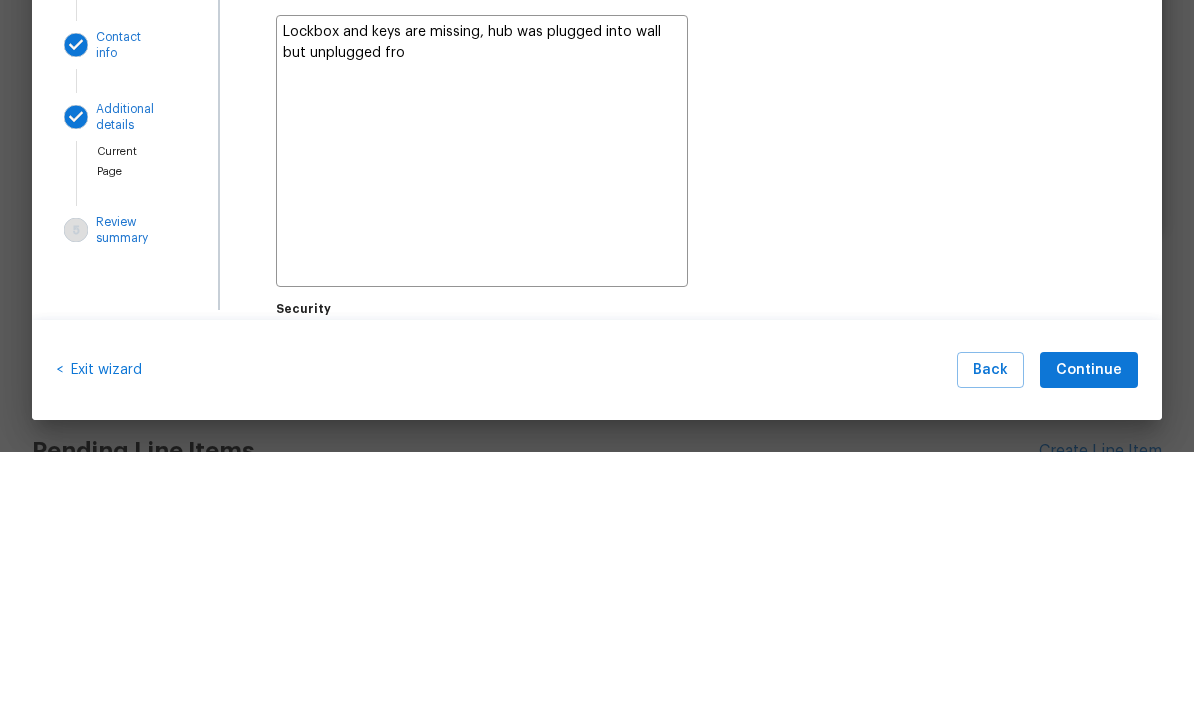 type on "x" 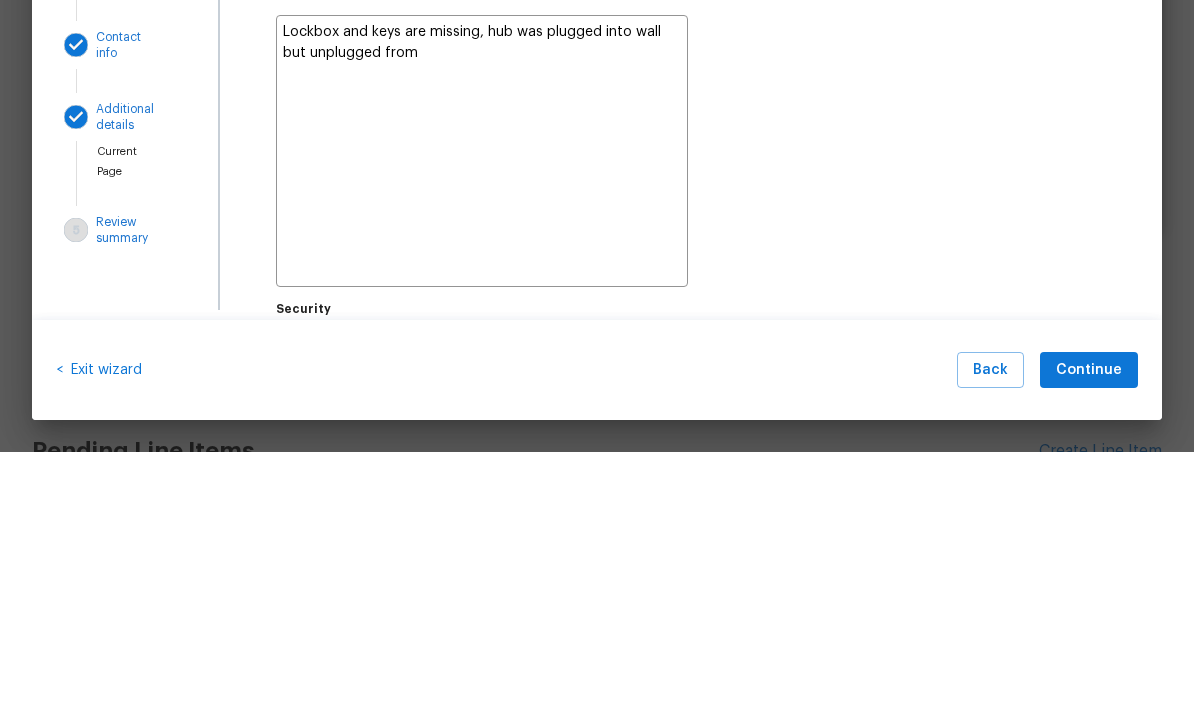 type on "x" 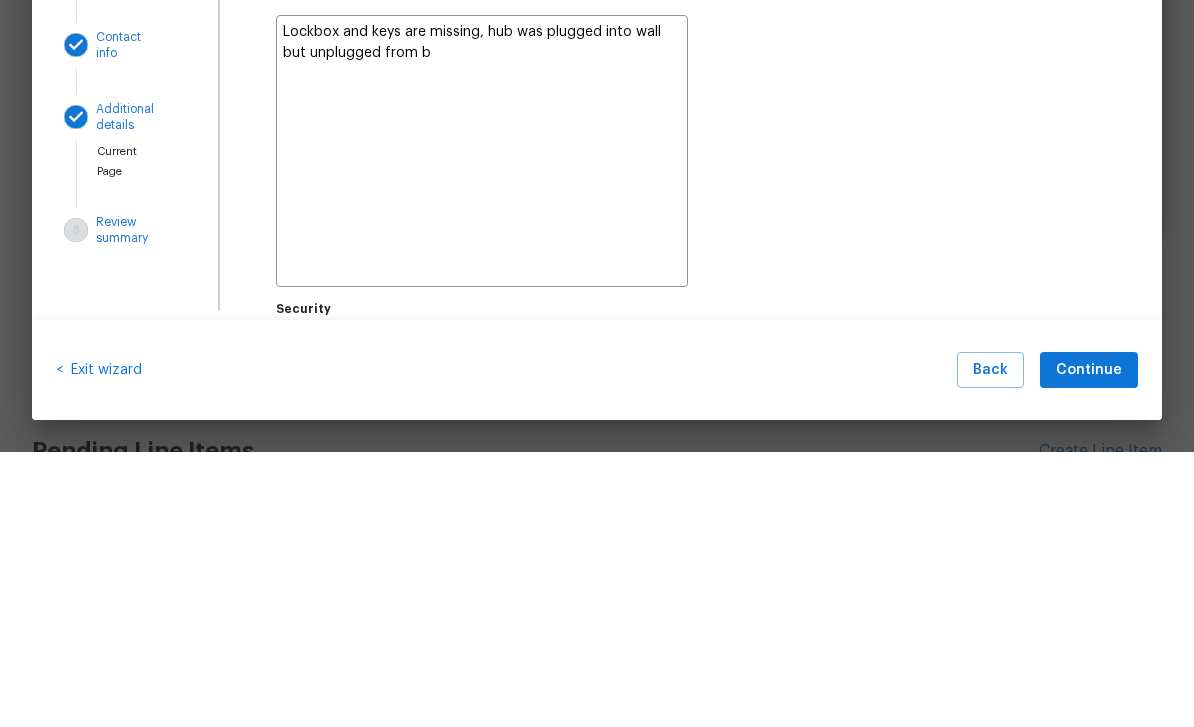 type on "x" 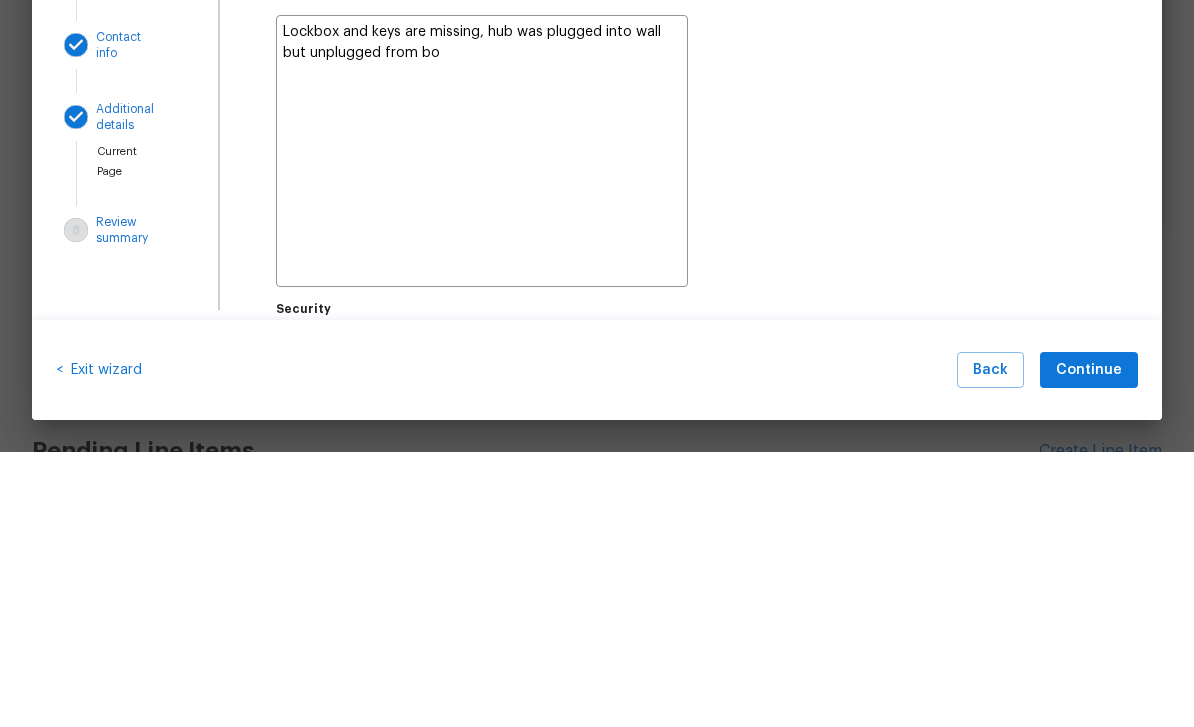 type on "x" 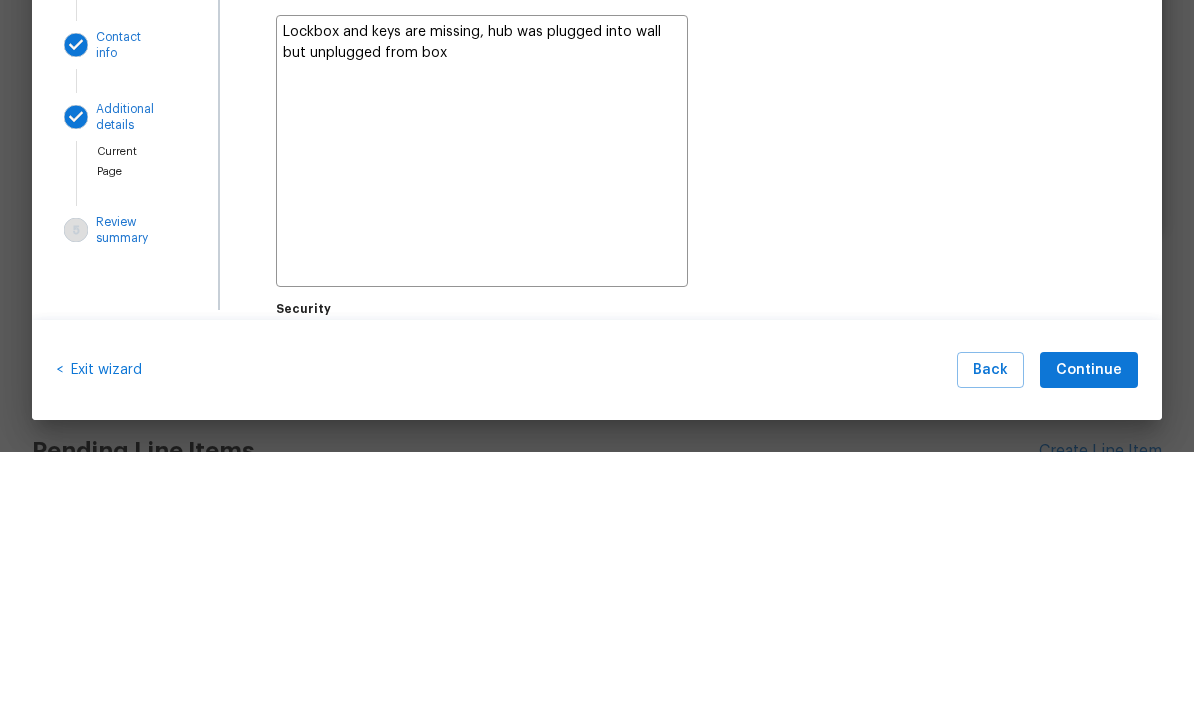 type on "x" 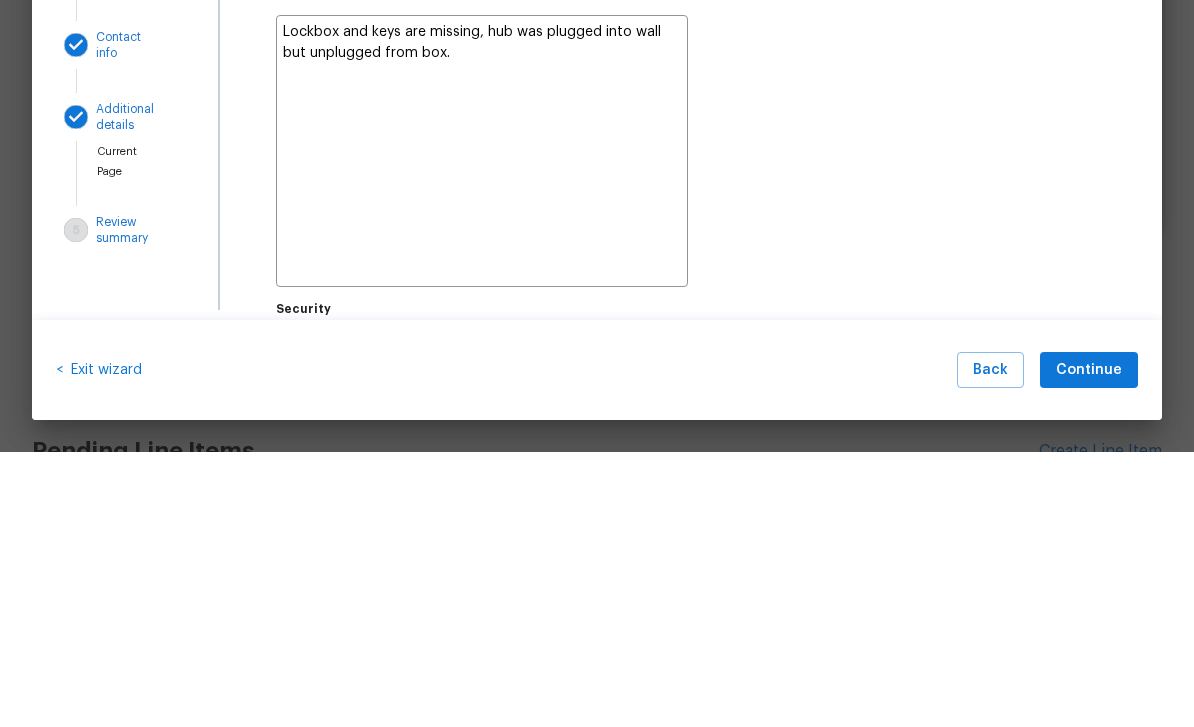 type on "x" 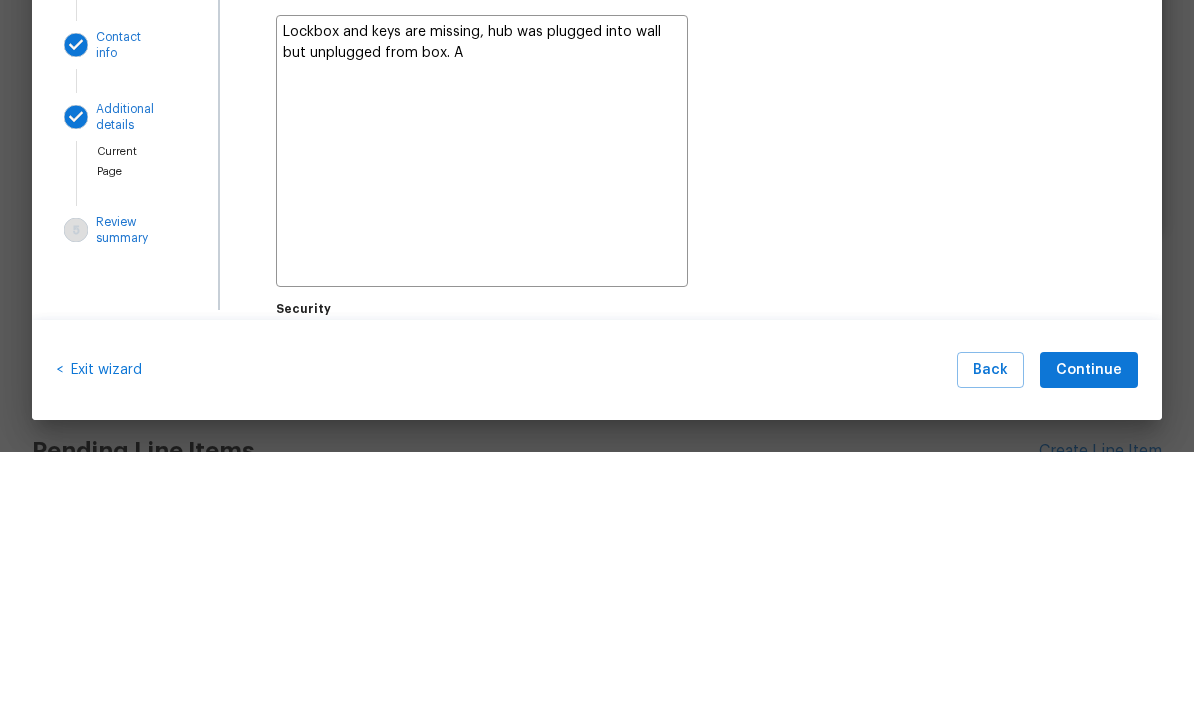 type on "x" 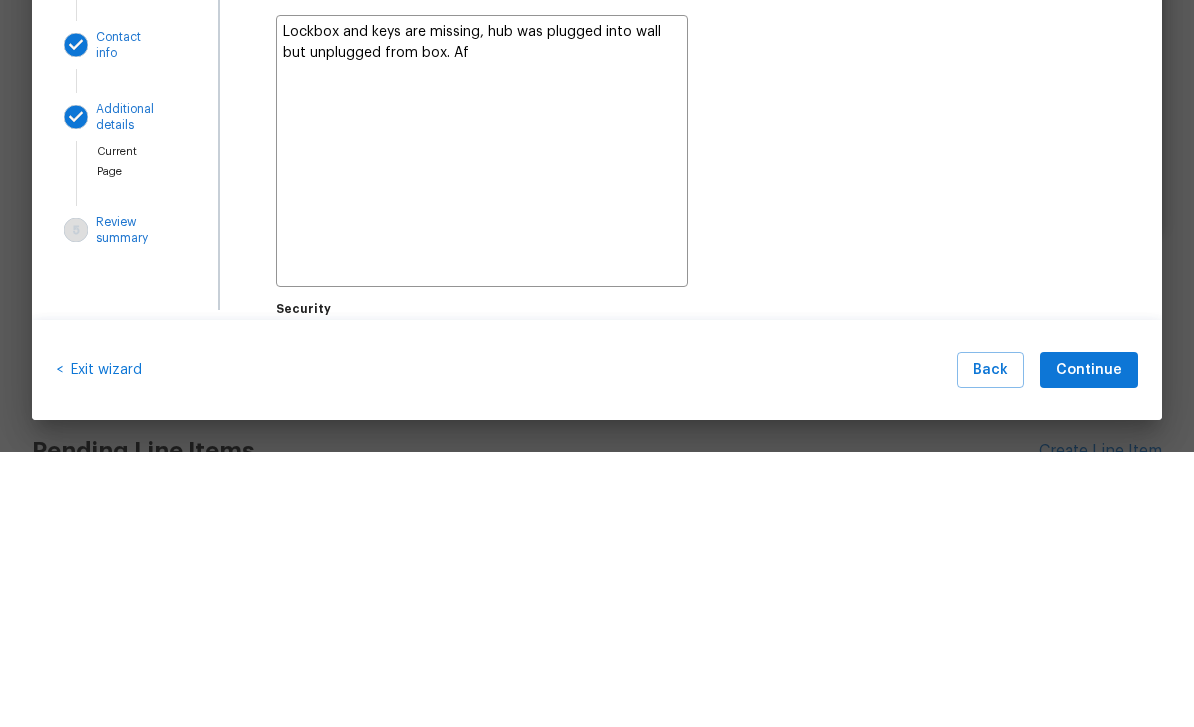 type on "x" 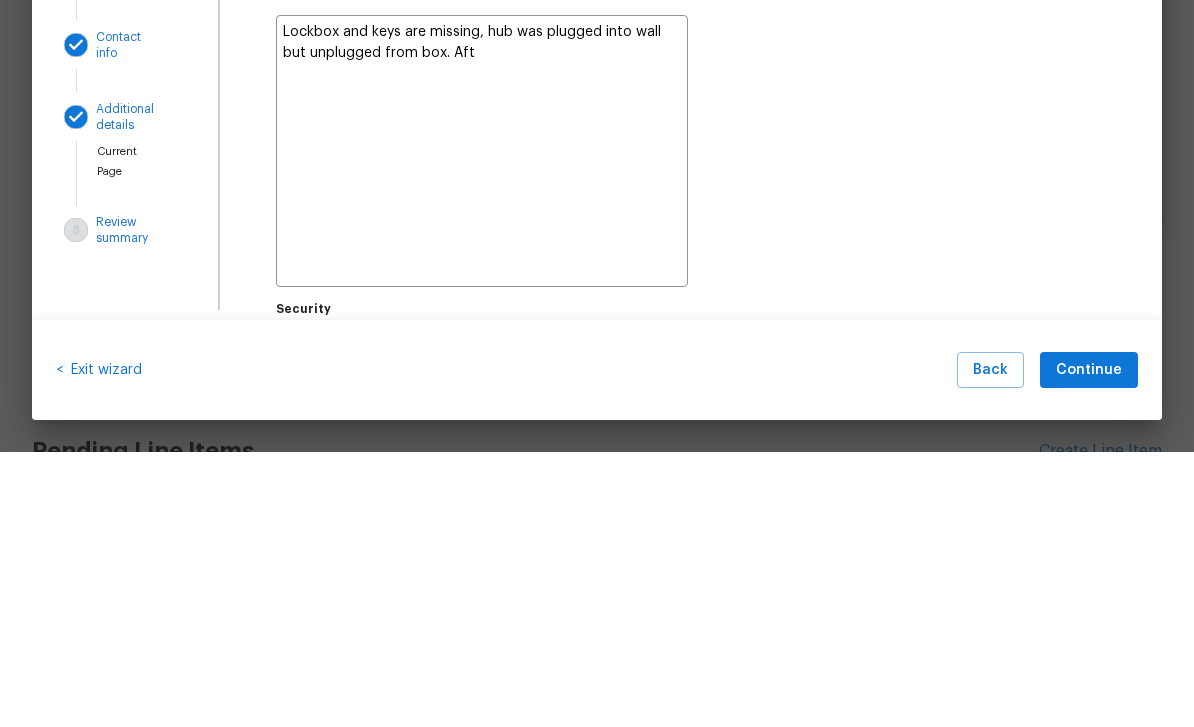 type on "x" 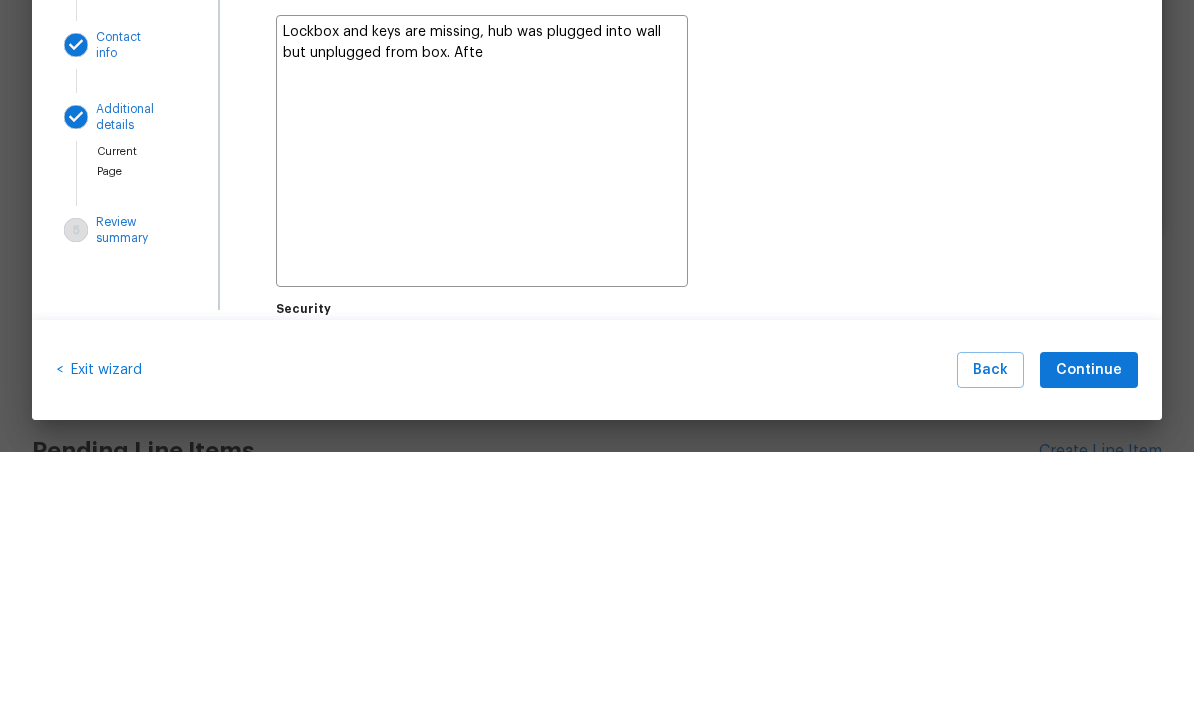 type on "x" 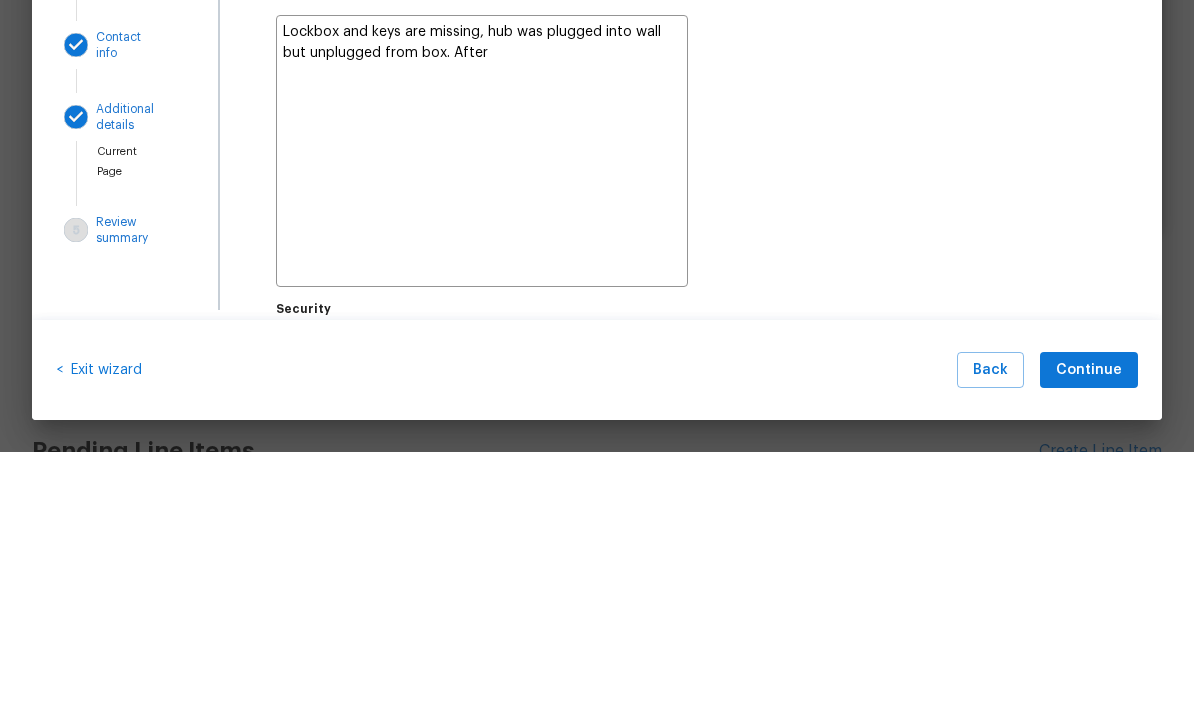 type on "x" 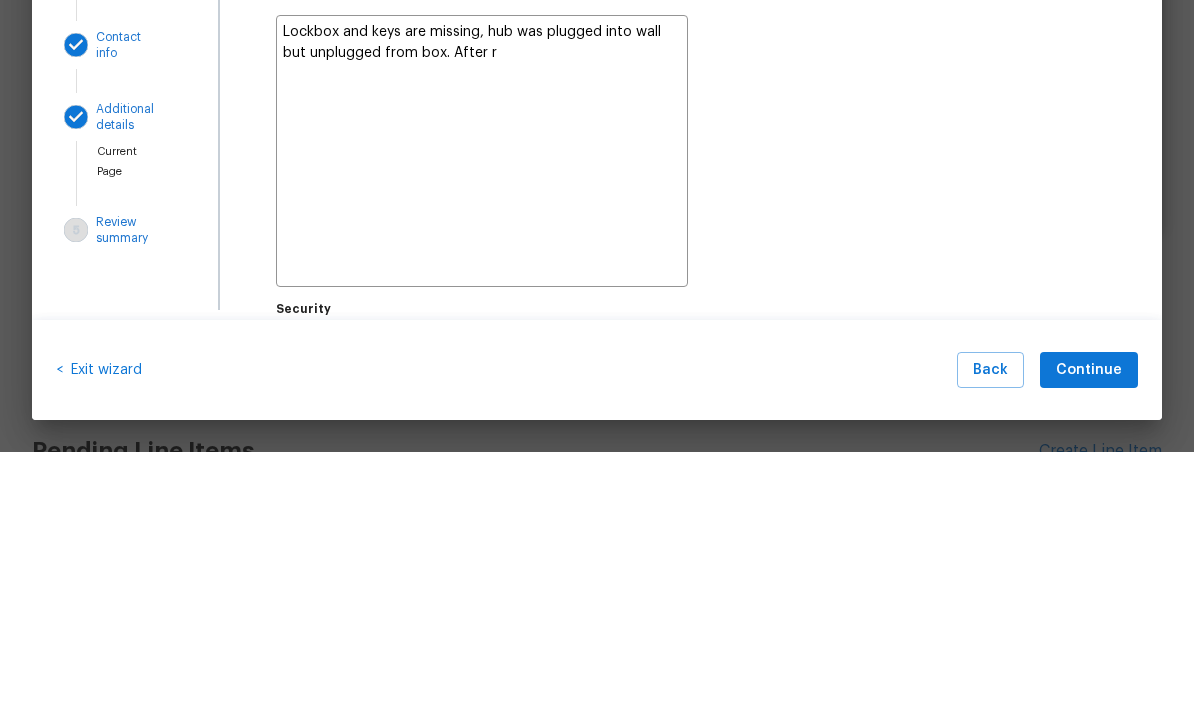 type on "x" 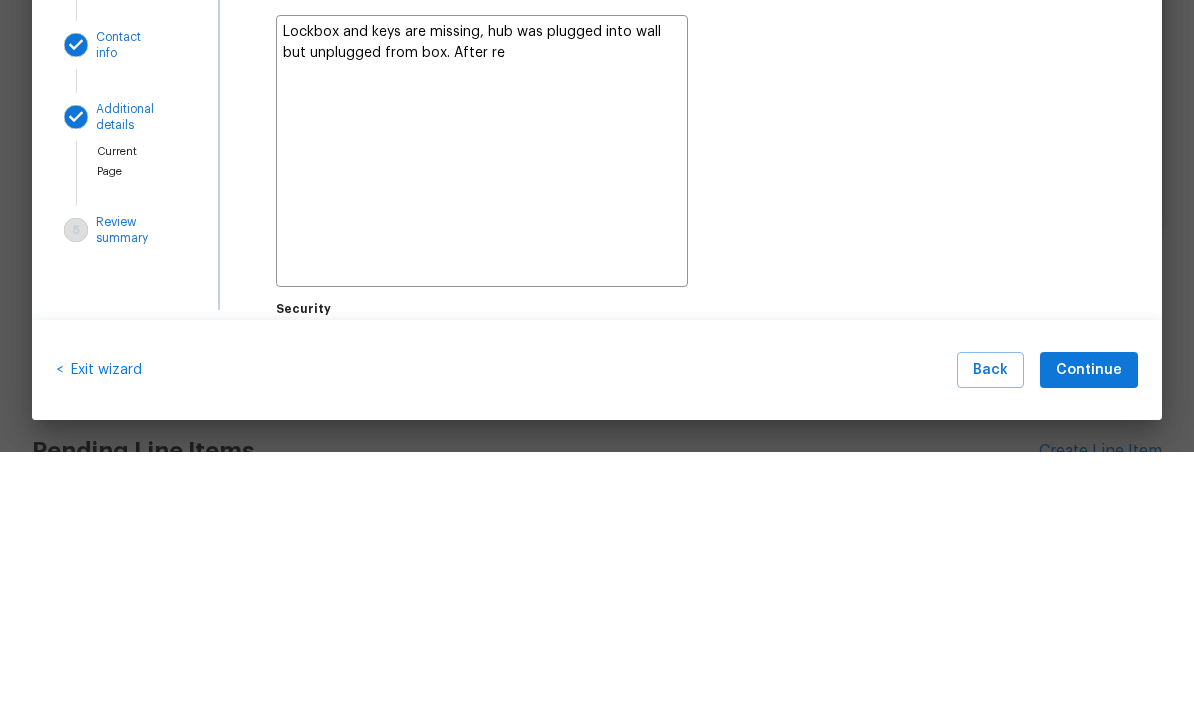 type on "x" 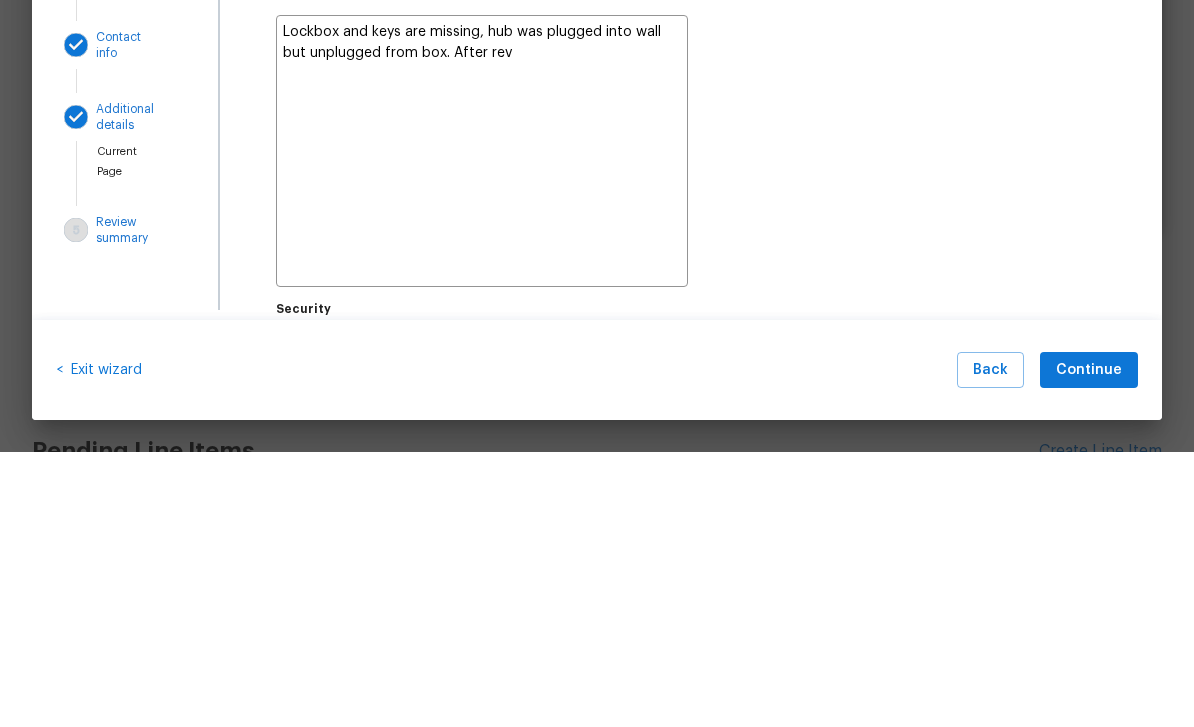 type on "x" 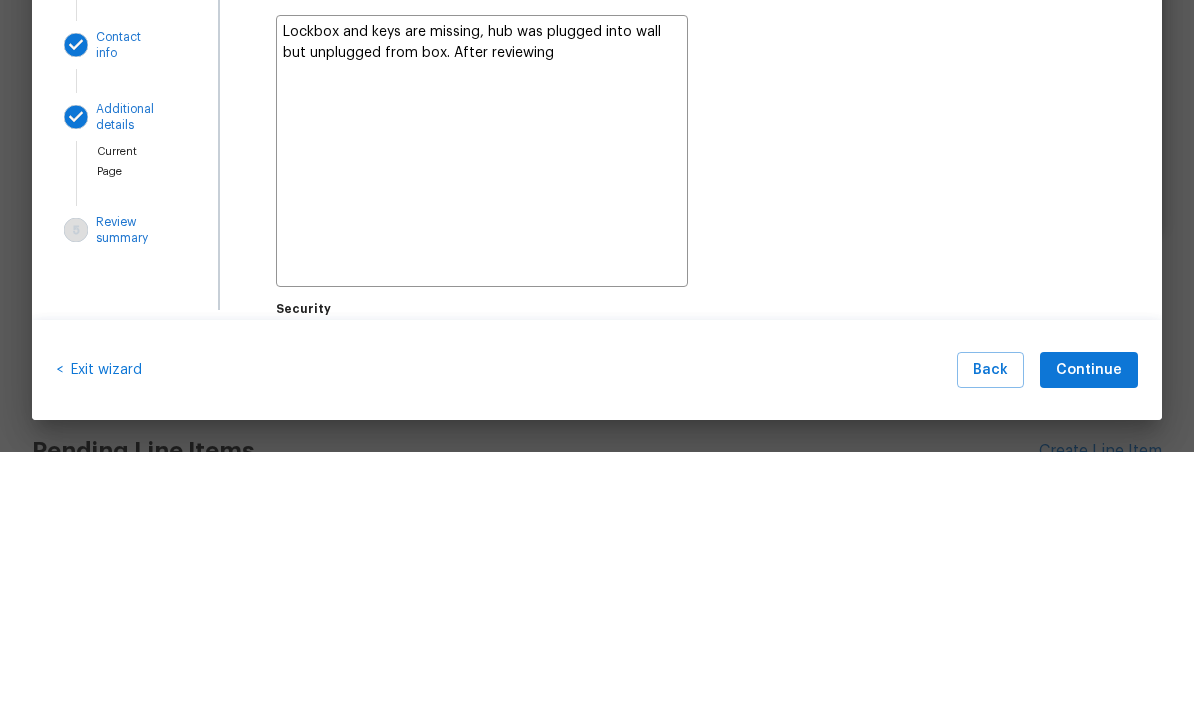 type on "x" 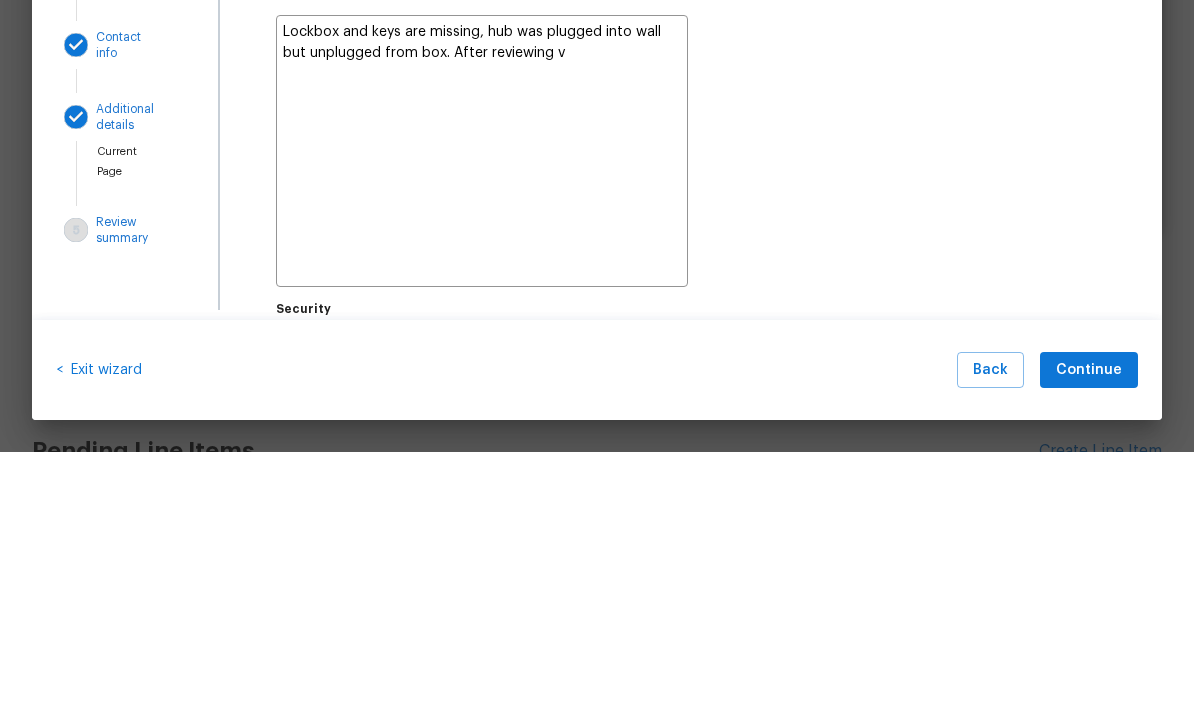 type on "x" 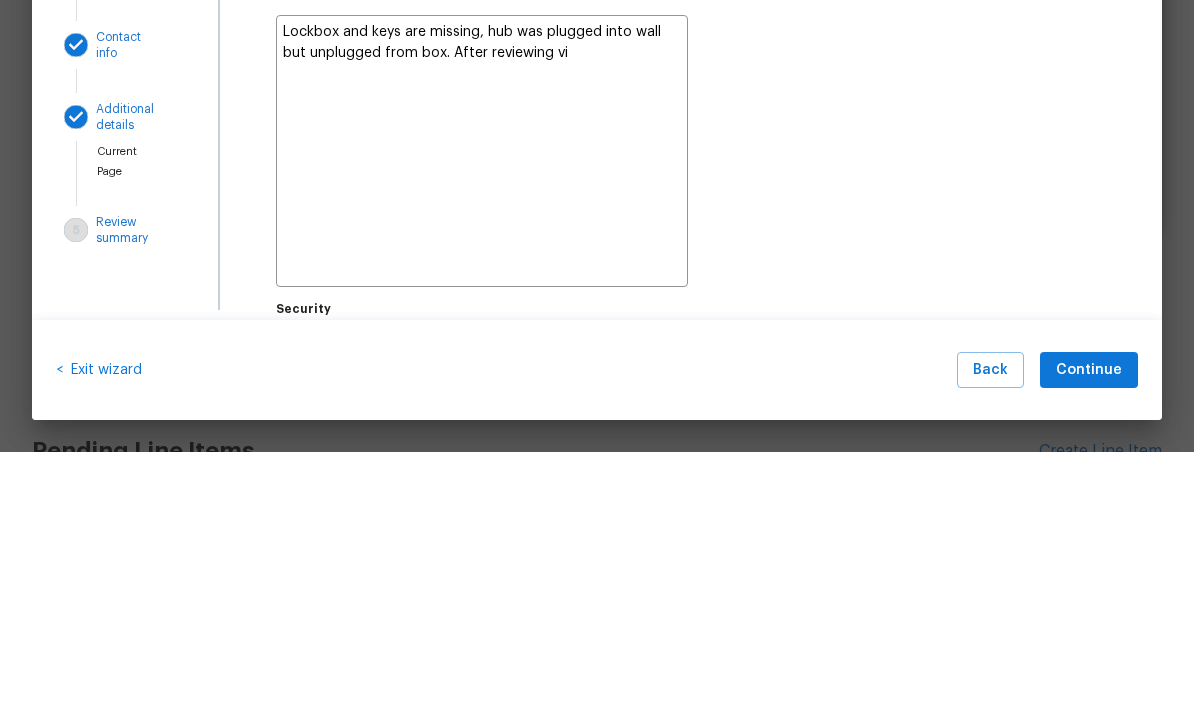 type on "x" 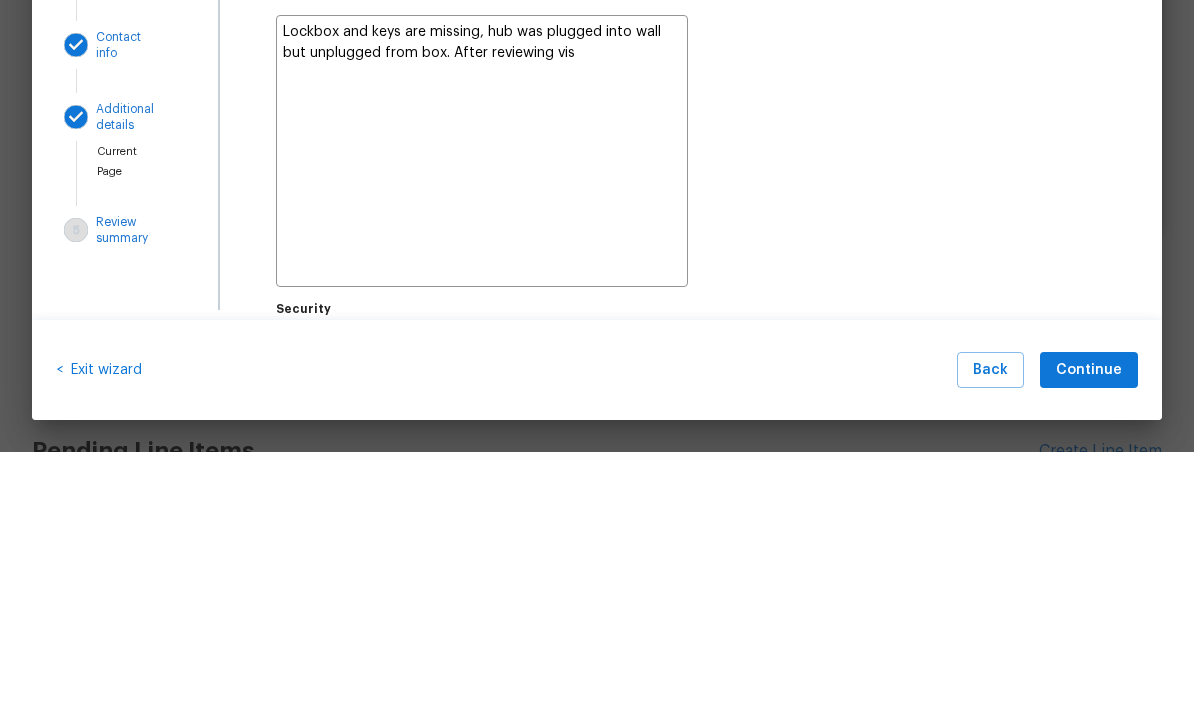 type on "x" 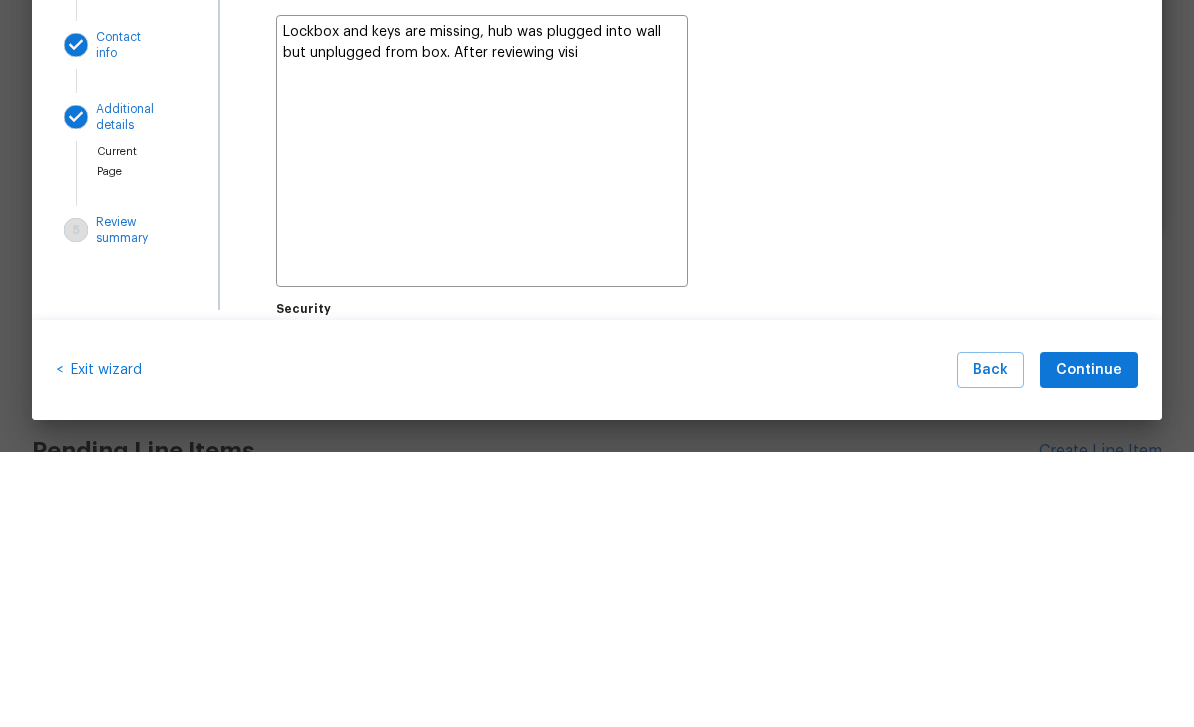 type on "x" 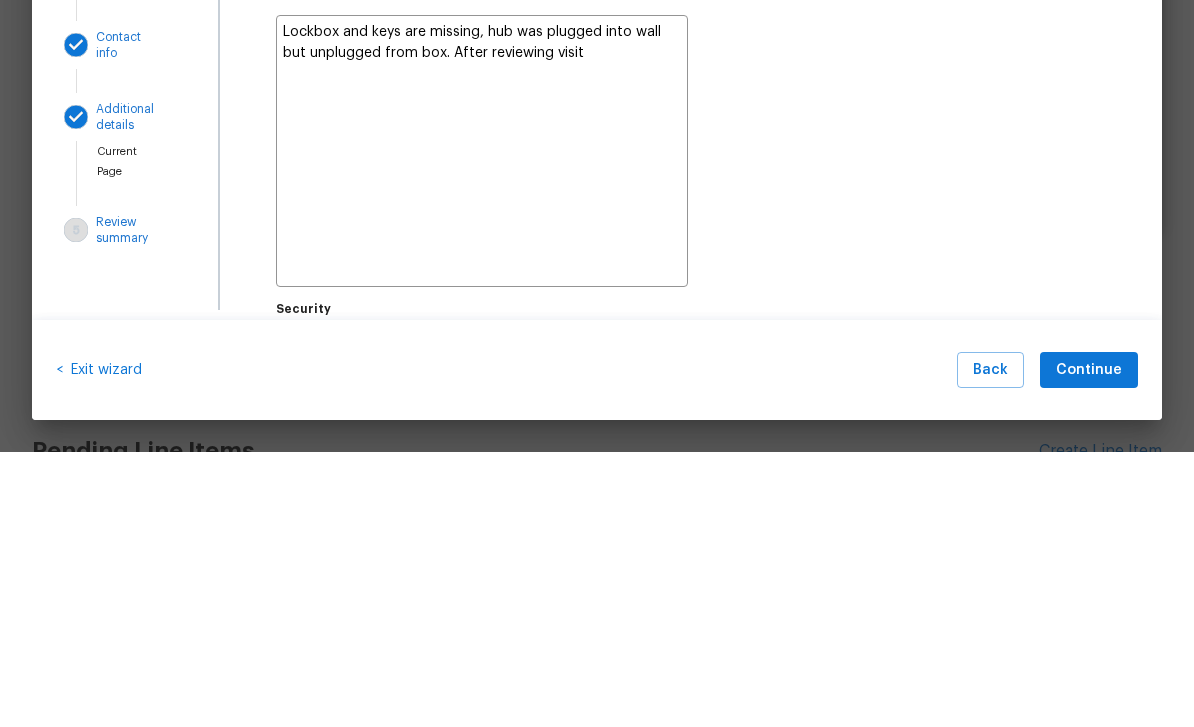type on "x" 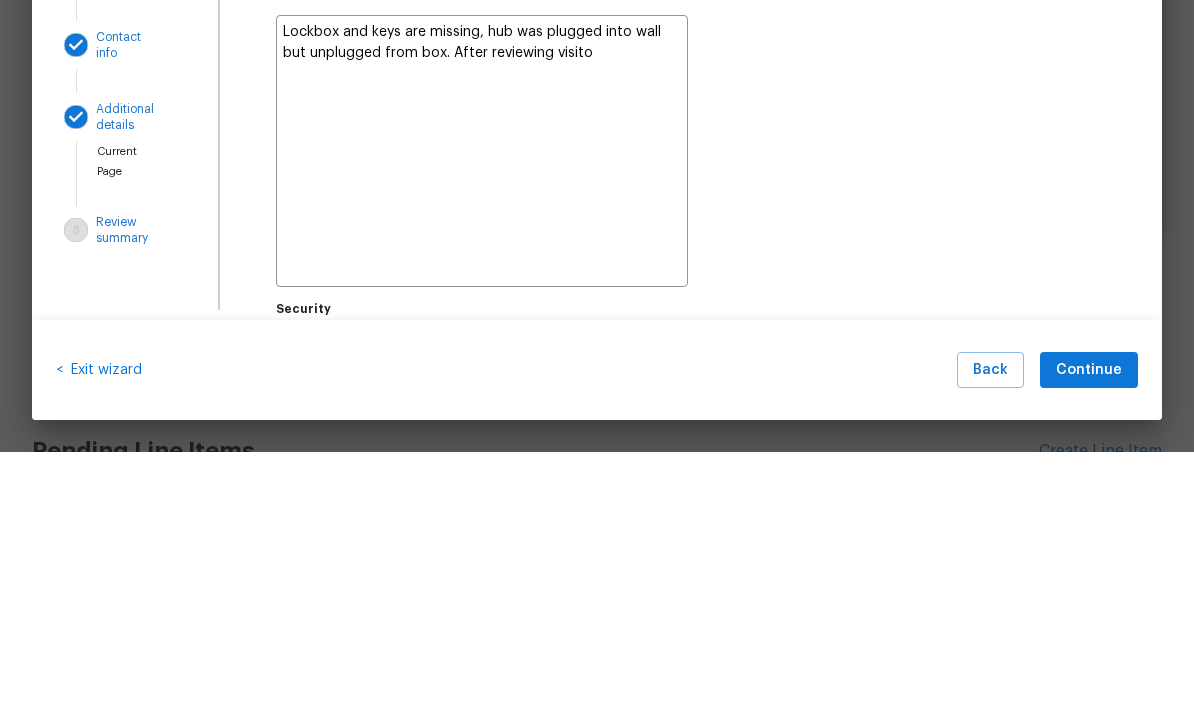 type on "x" 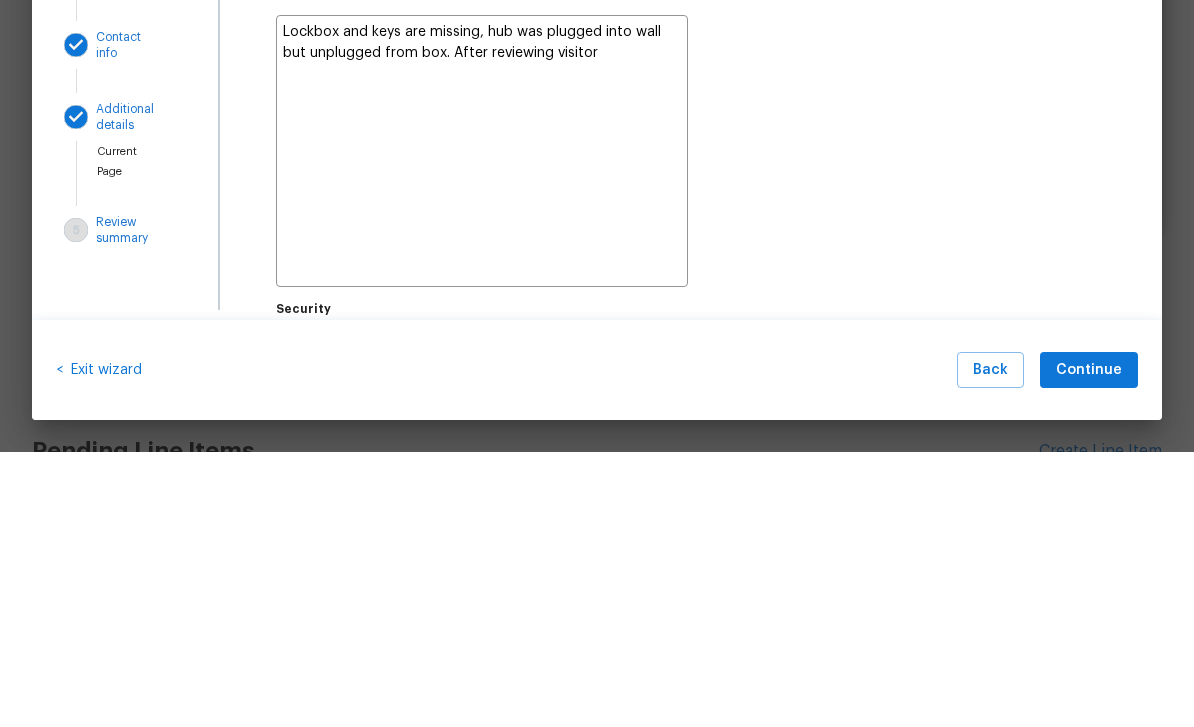 type on "x" 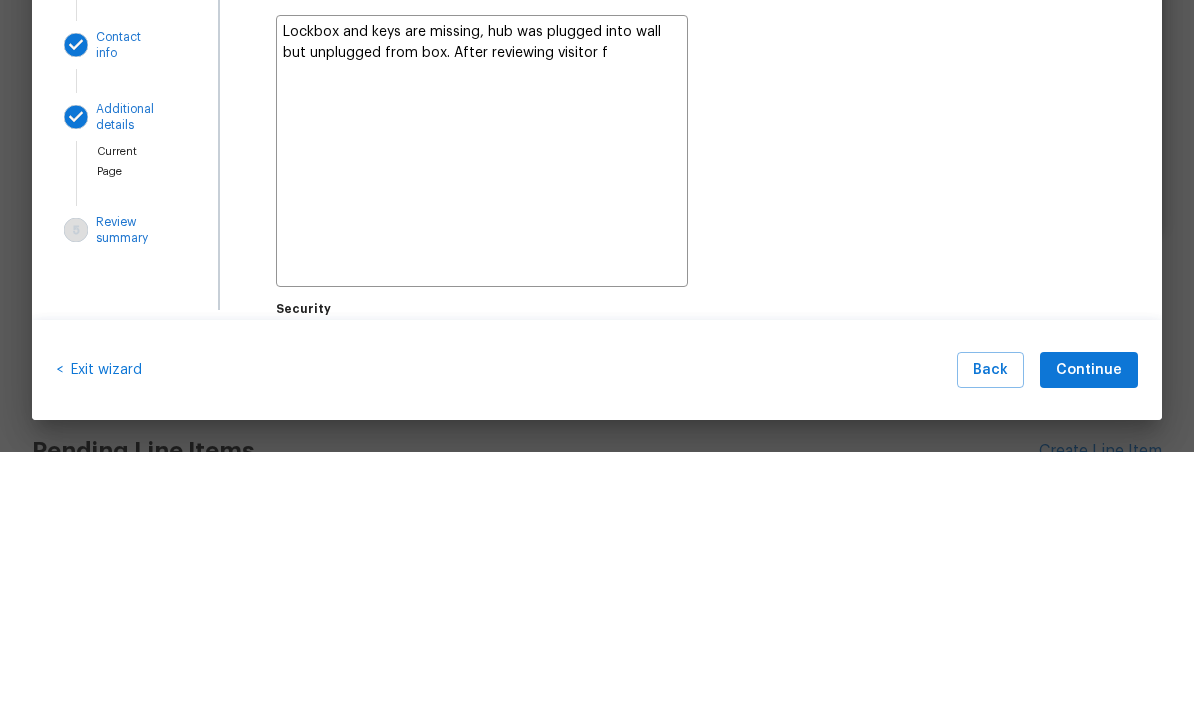 type 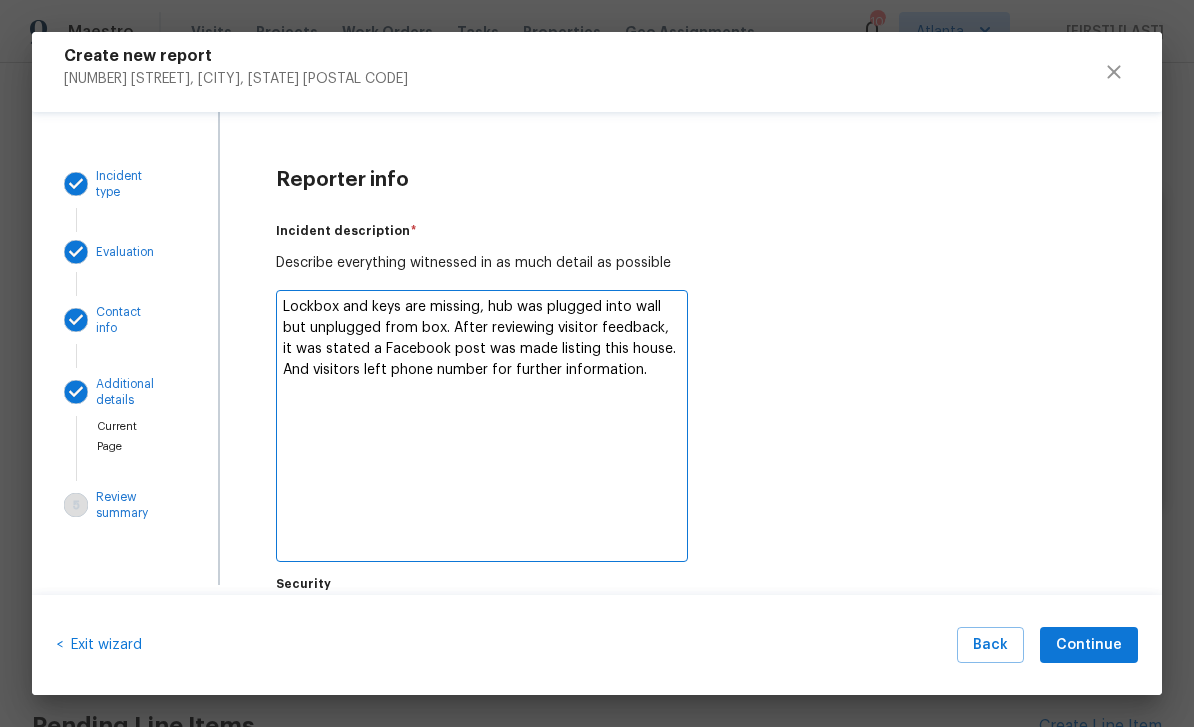 scroll, scrollTop: 1, scrollLeft: 0, axis: vertical 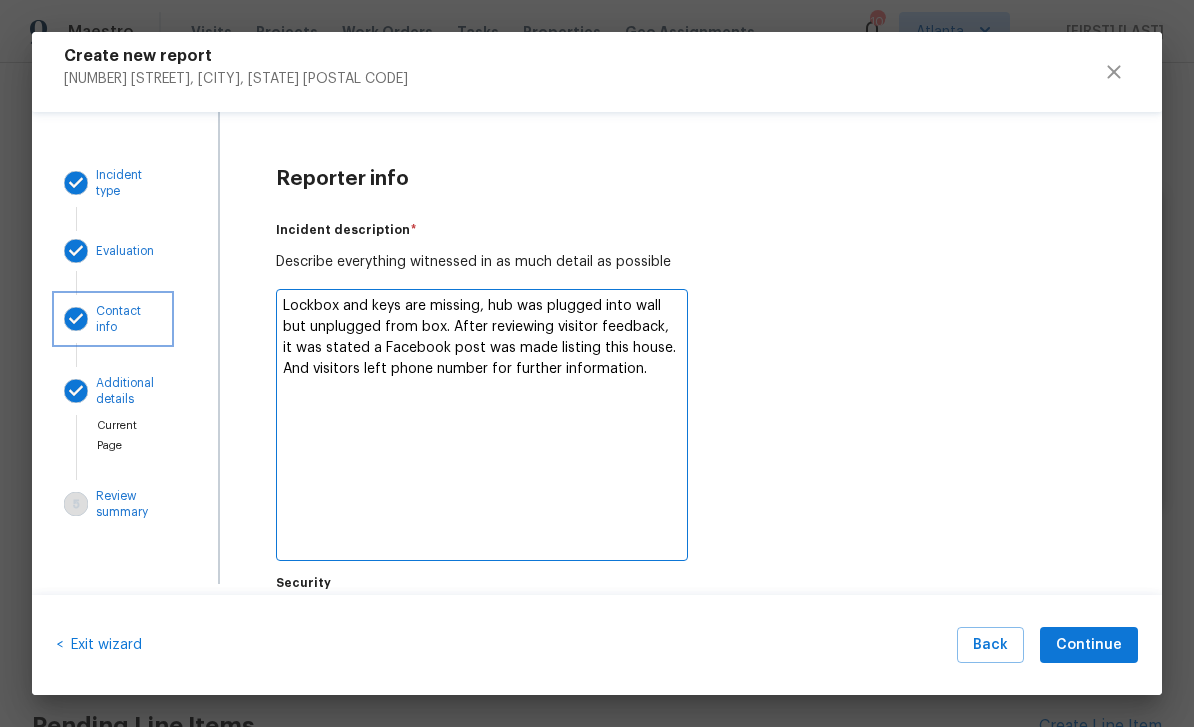 click on "Contact info" at bounding box center (129, 319) 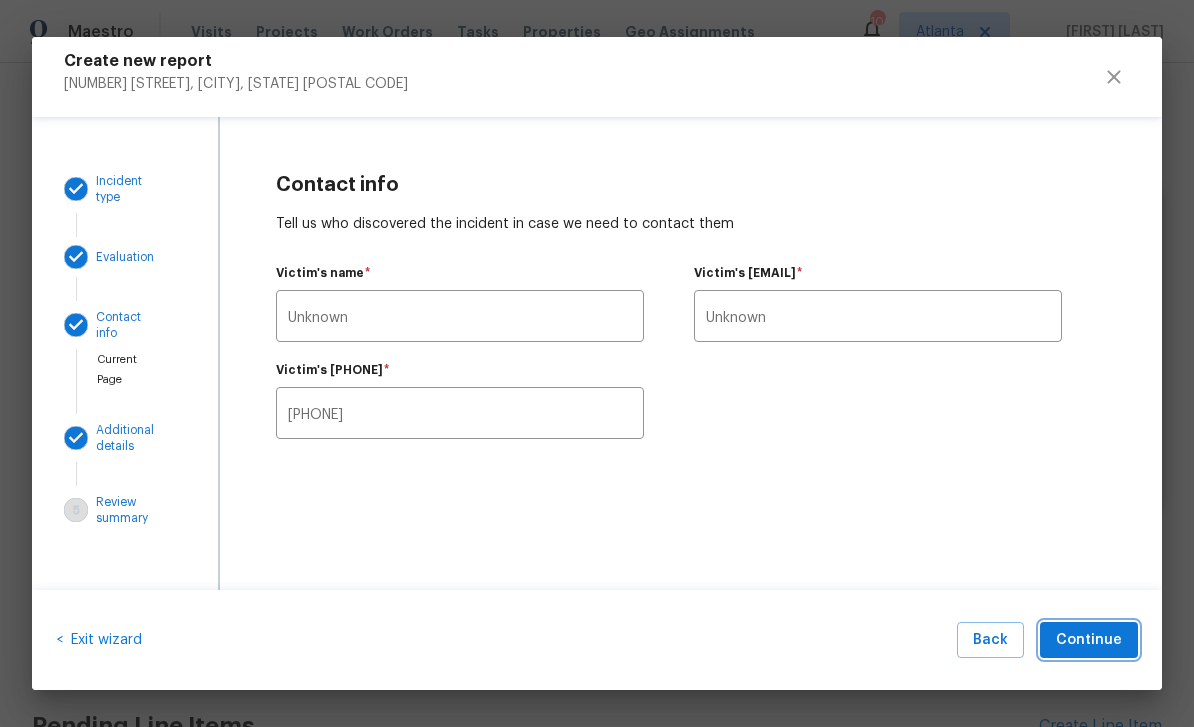 click on "Continue" at bounding box center (1089, 640) 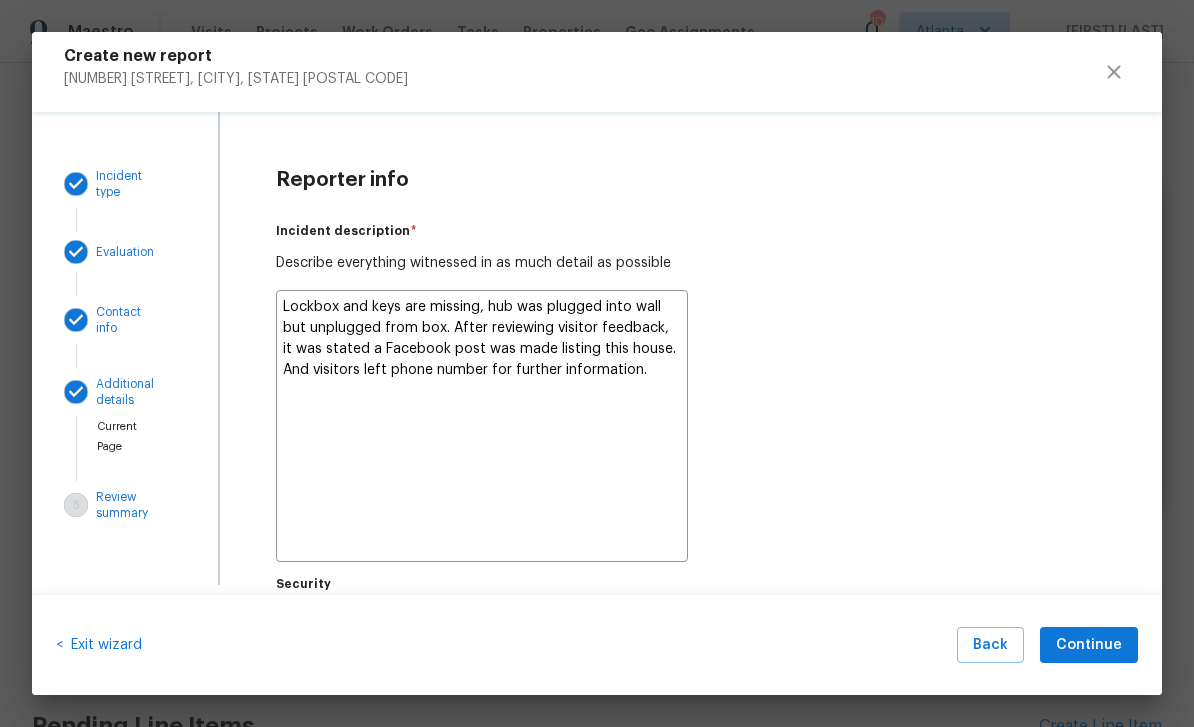 click on "Lockbox and keys are missing, hub was plugged into wall but unplugged from box. After reviewing visitor feedback, it was stated a Facebook post was made listing this house. And visitors left phone number for further information." at bounding box center [482, 426] 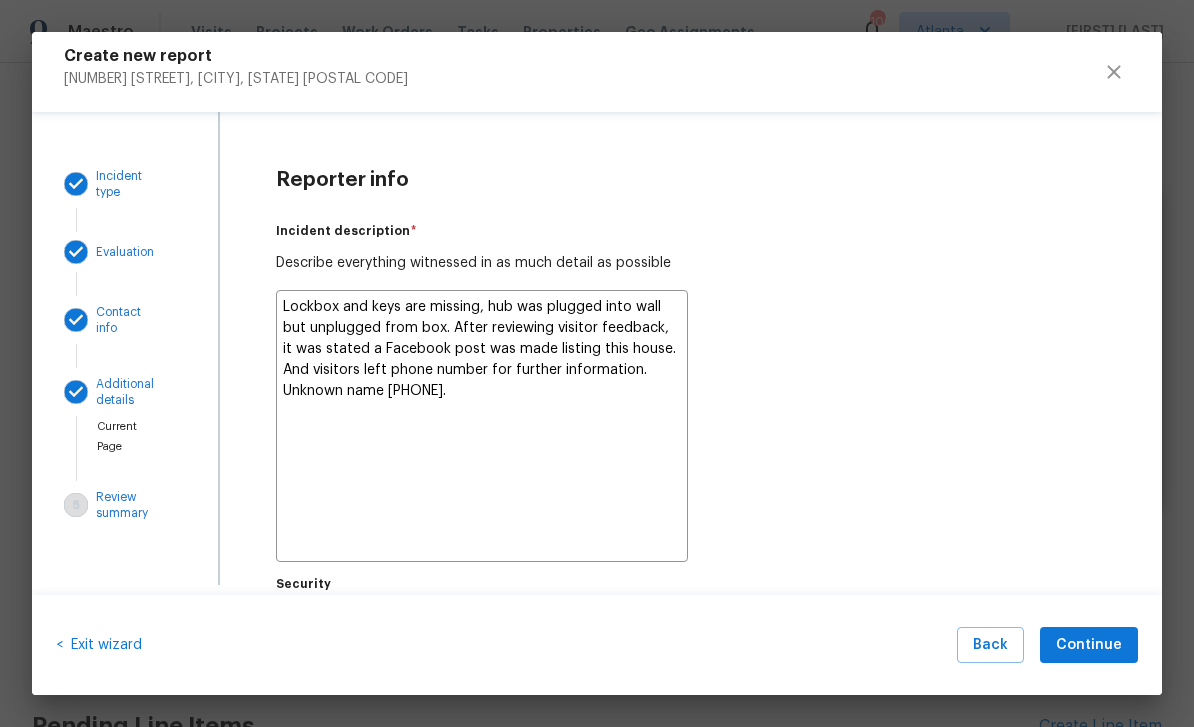 click on "Lockbox and keys are missing, hub was plugged into wall but unplugged from box. After reviewing visitor feedback, it was stated a Facebook post was made listing this house. And visitors left phone number for further information. Unknown name [PHONE]." at bounding box center (482, 426) 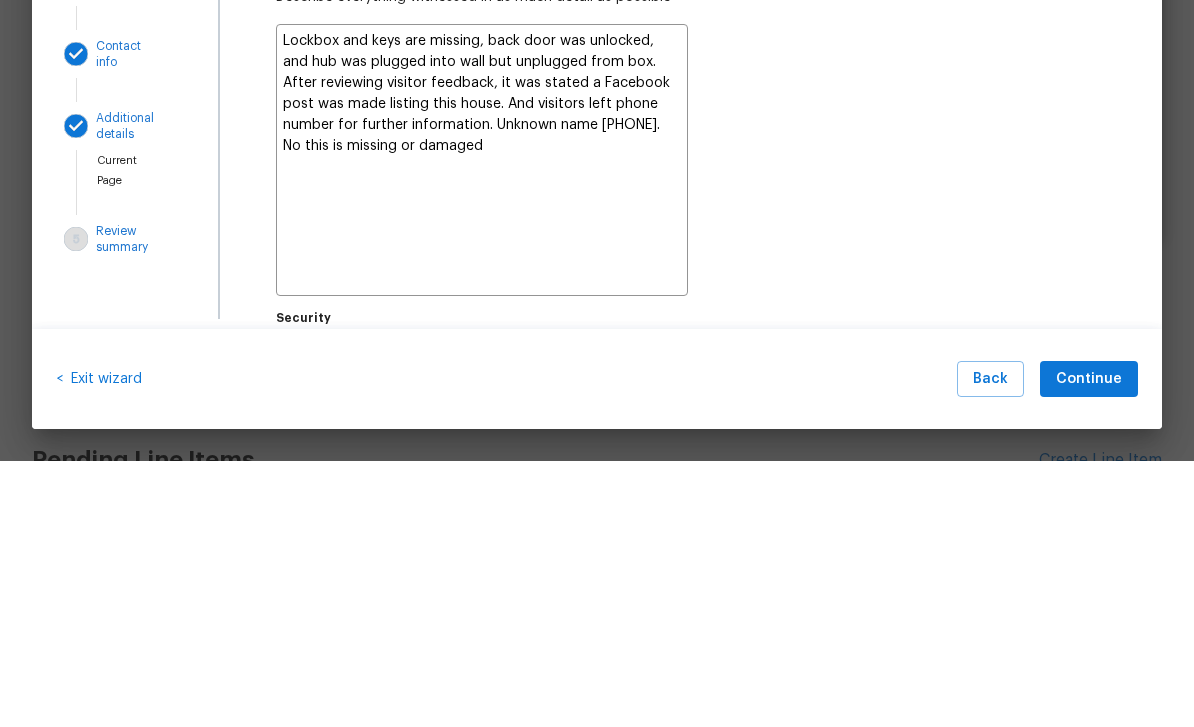 click on "Lockbox and keys are missing, back door was unlocked, and hub was plugged into wall but unplugged from box. After reviewing visitor feedback, it was stated a Facebook post was made listing this house. And visitors left phone number for further information. Unknown name [PHONE]. No this is missing or damaged" at bounding box center (482, 426) 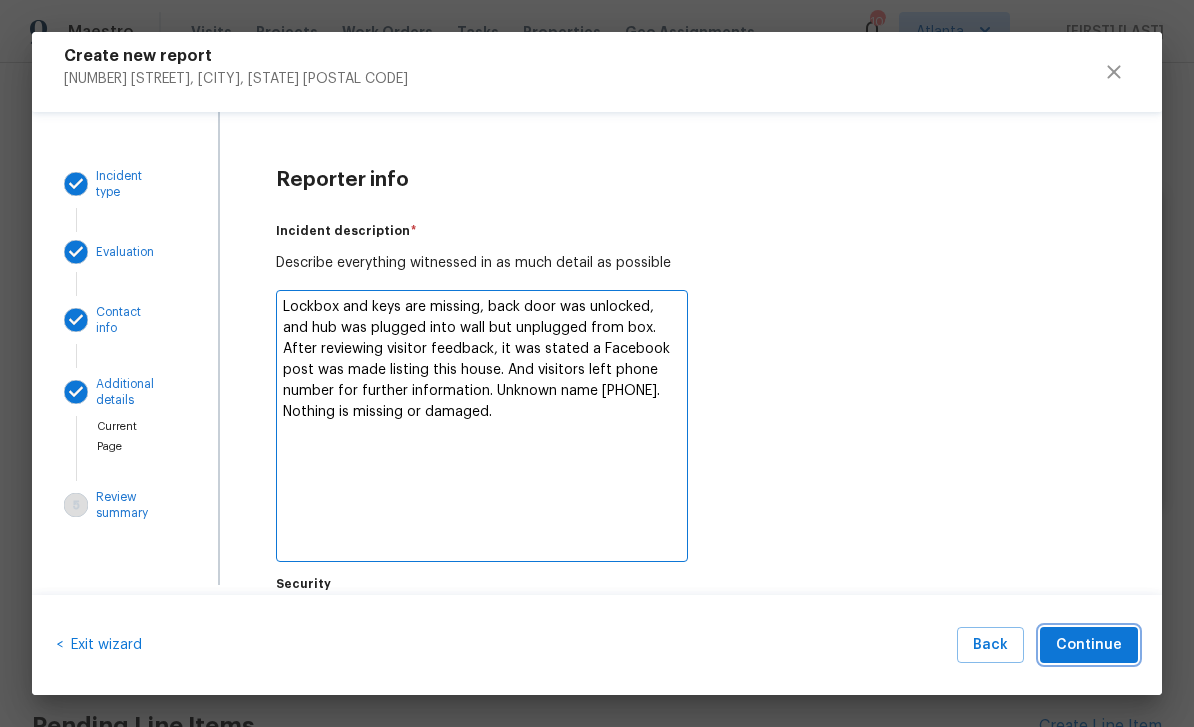 click on "Continue" at bounding box center [1089, 645] 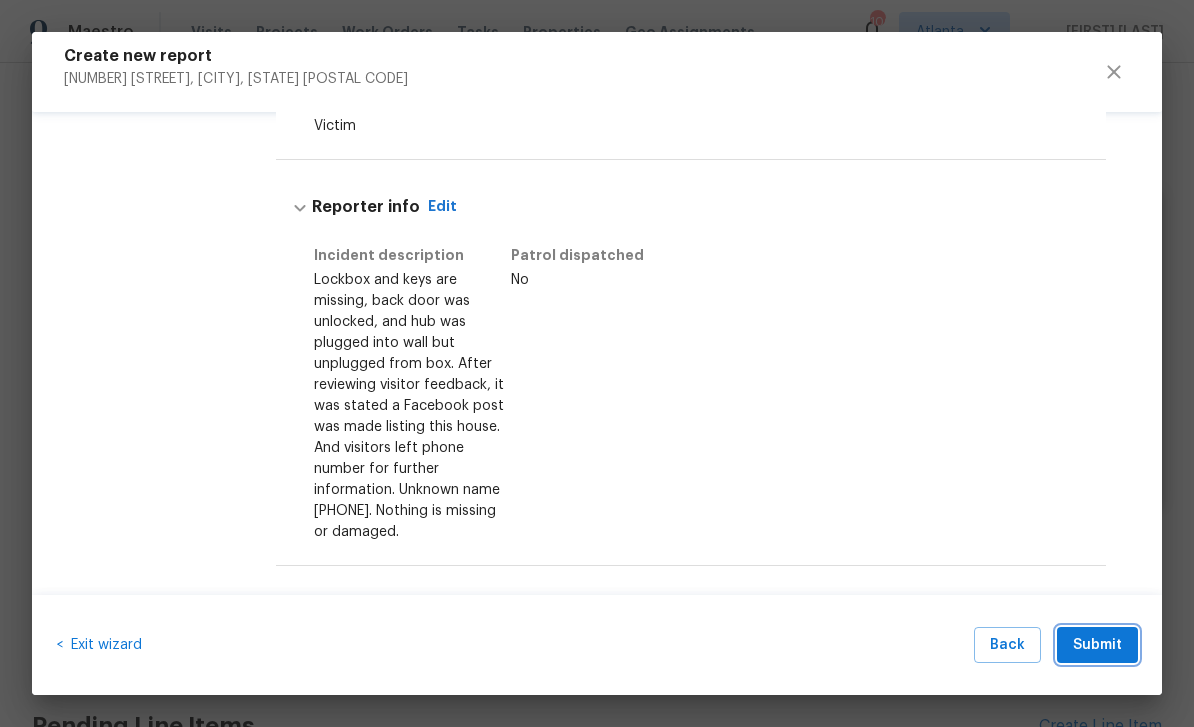 scroll, scrollTop: 964, scrollLeft: 0, axis: vertical 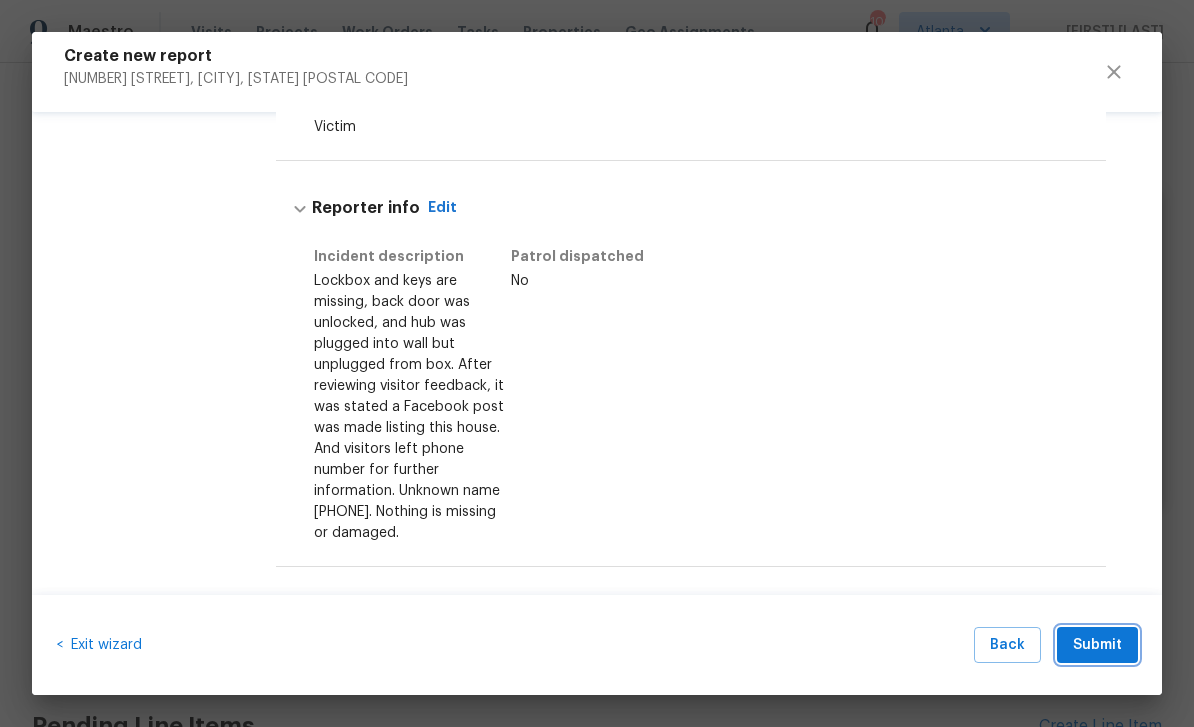 click on "Submit" at bounding box center [1097, 645] 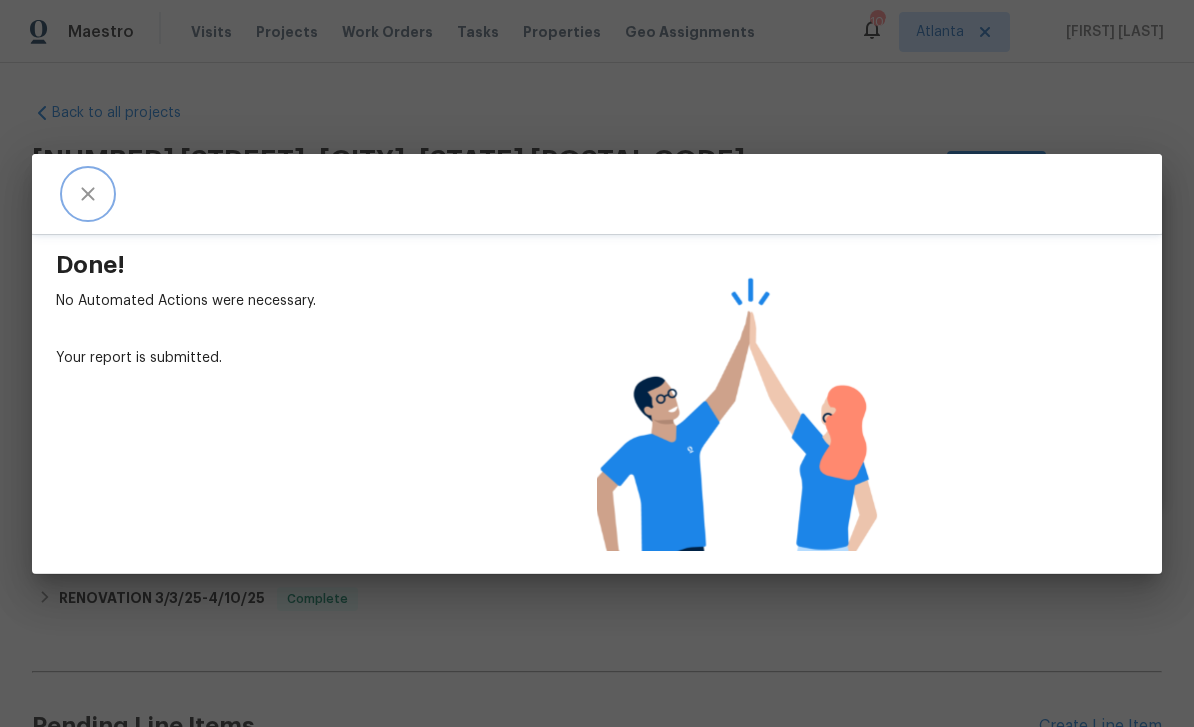 click 